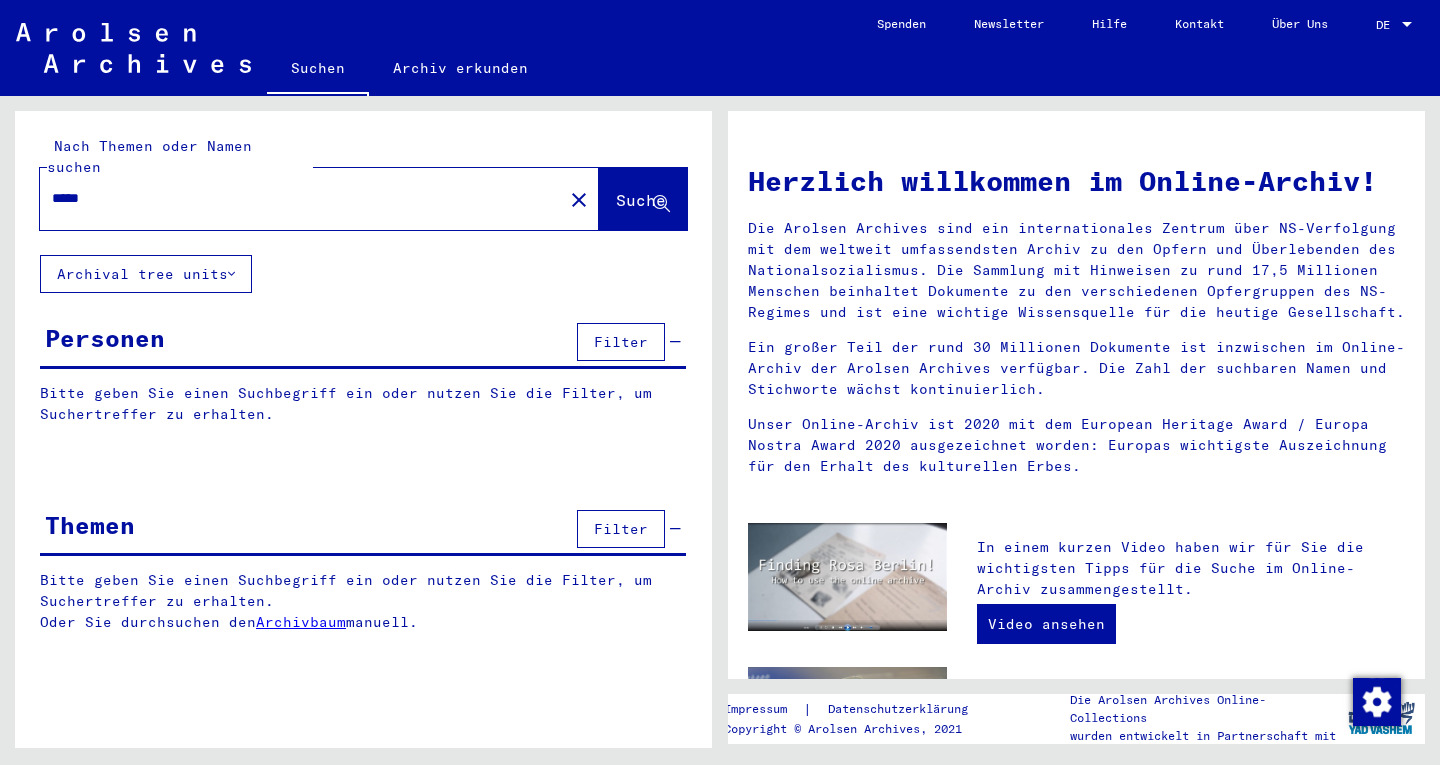 scroll, scrollTop: 0, scrollLeft: 0, axis: both 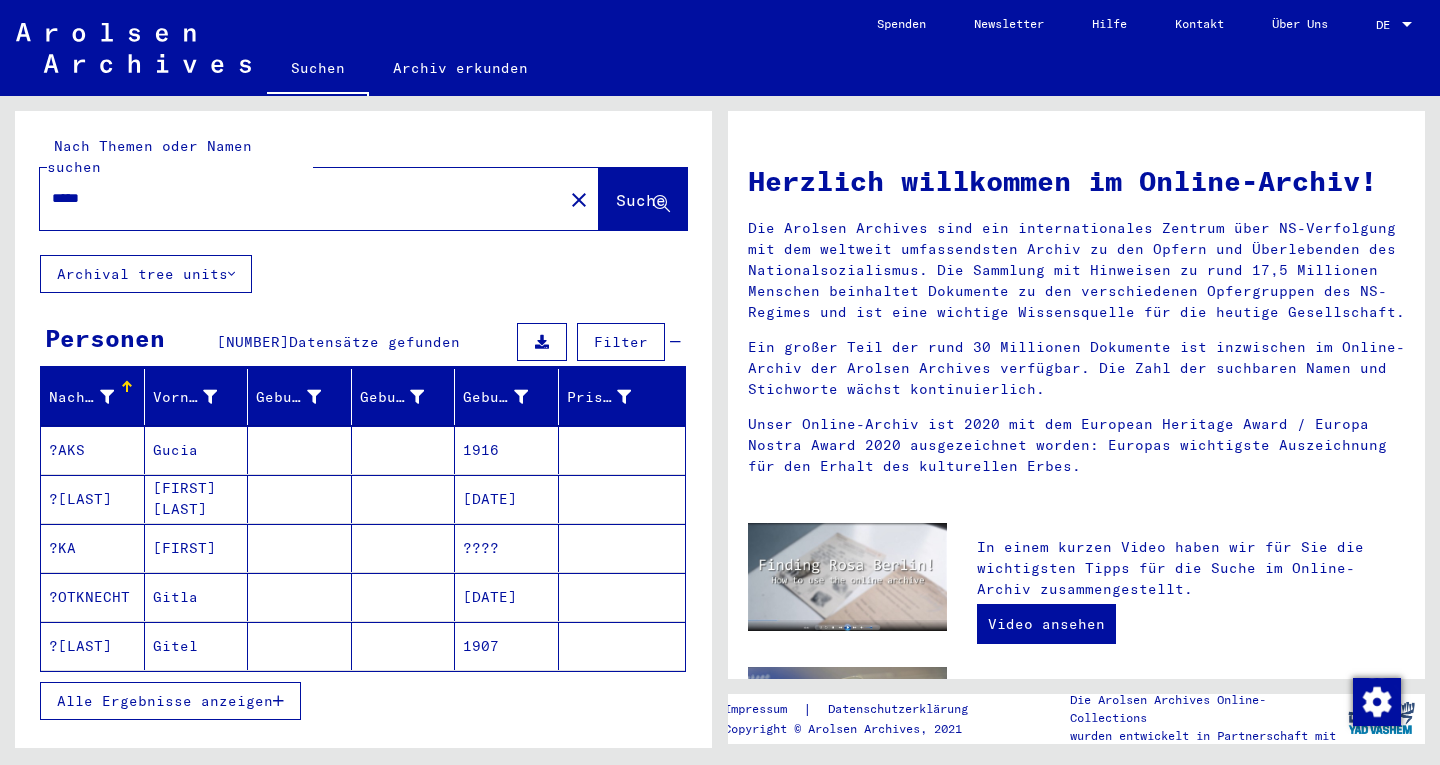 click on "Alle Ergebnisse anzeigen" at bounding box center [170, 701] 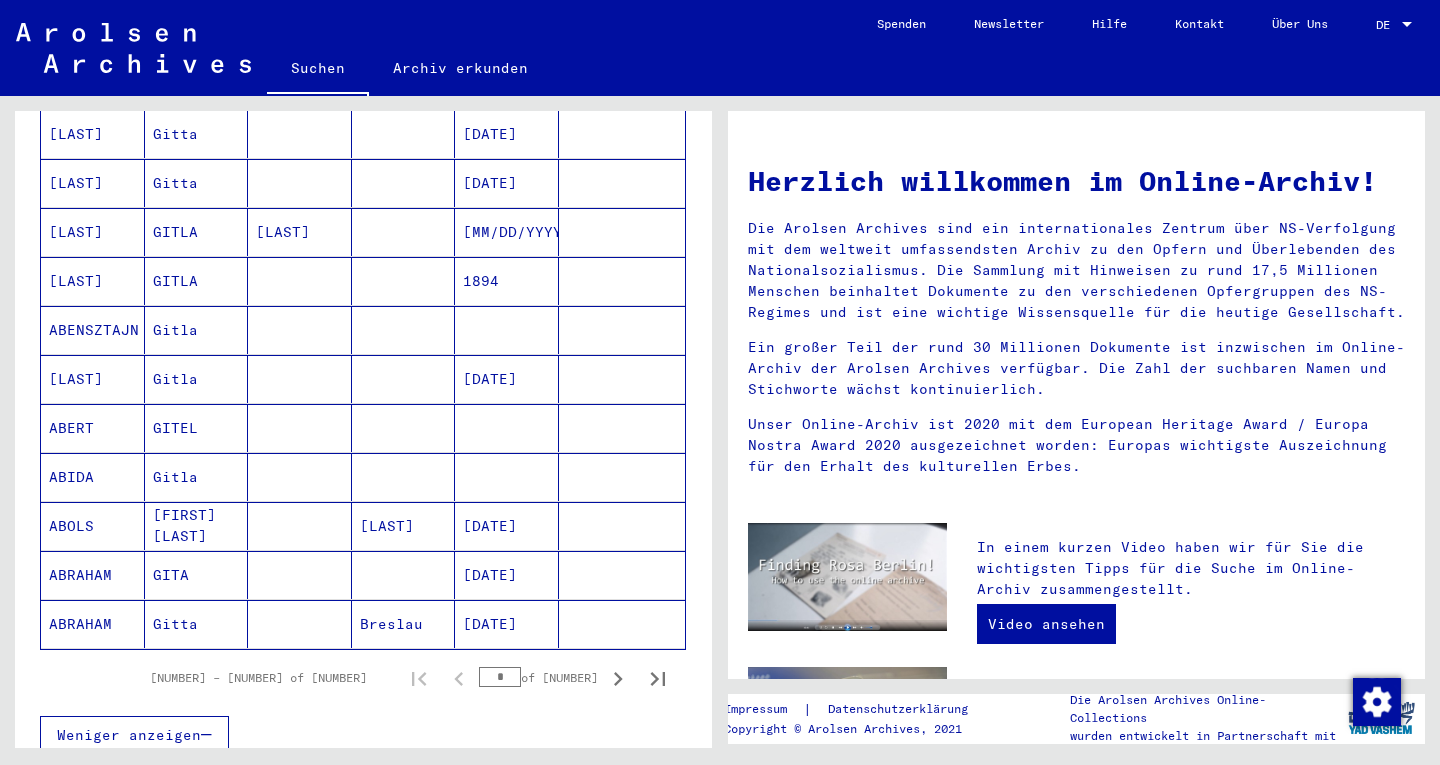 scroll, scrollTop: 1005, scrollLeft: 0, axis: vertical 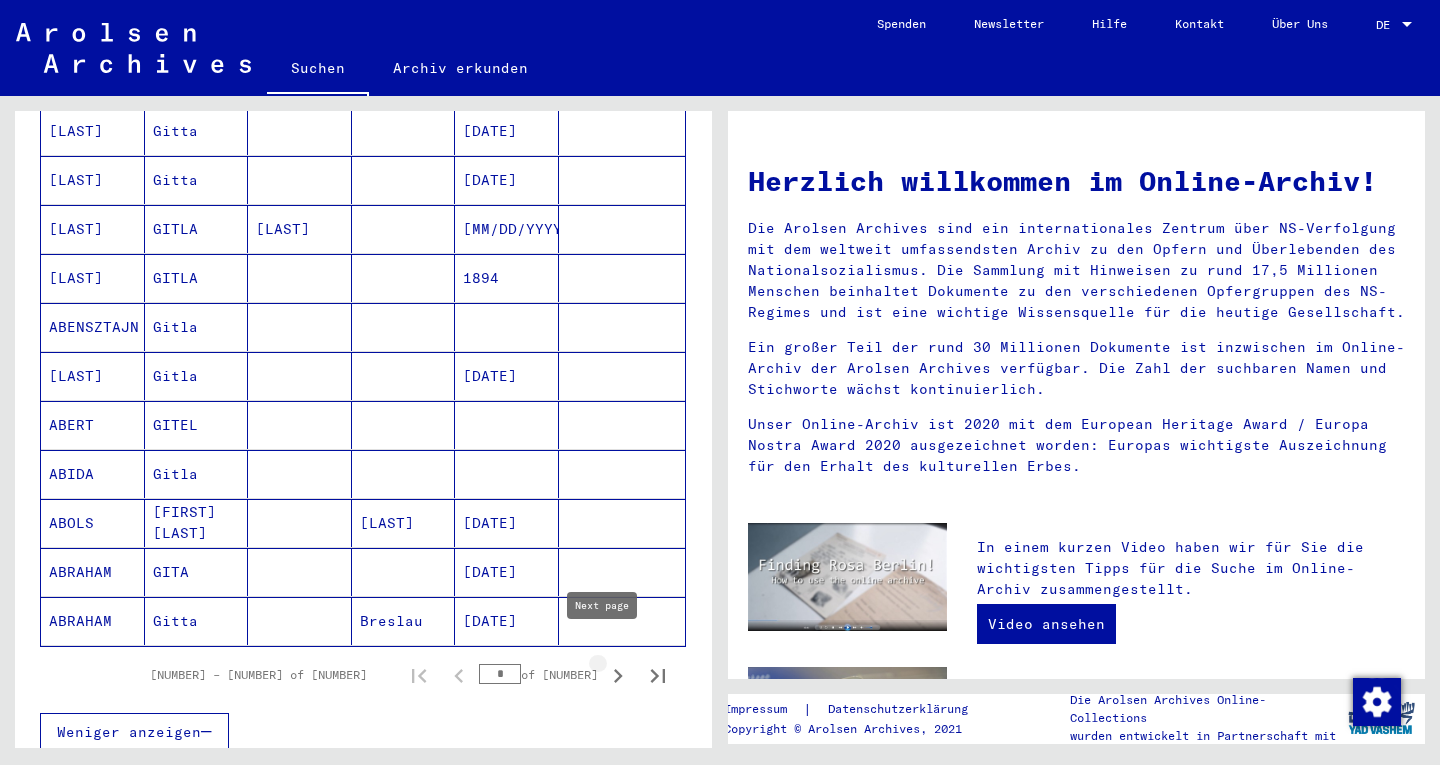 click 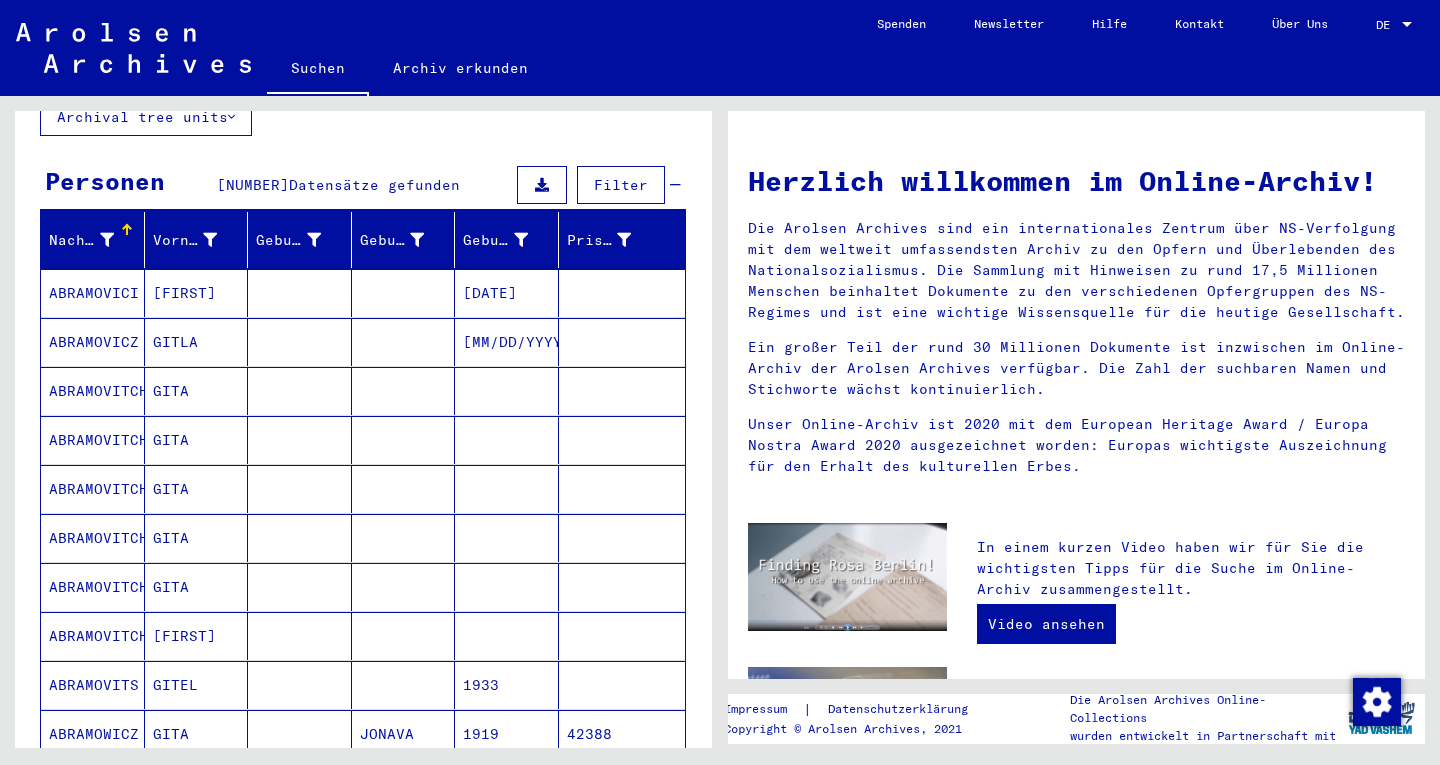 scroll, scrollTop: 141, scrollLeft: 0, axis: vertical 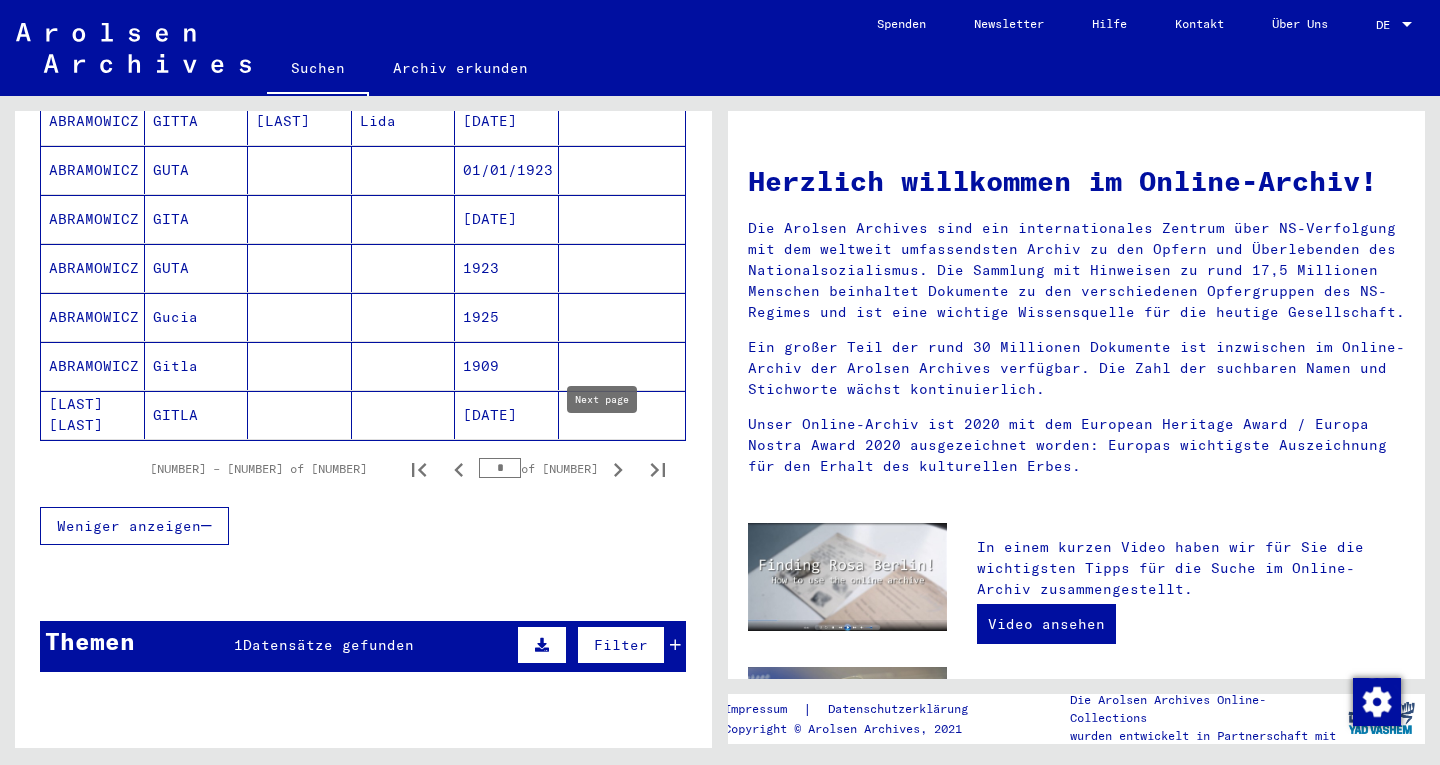 click 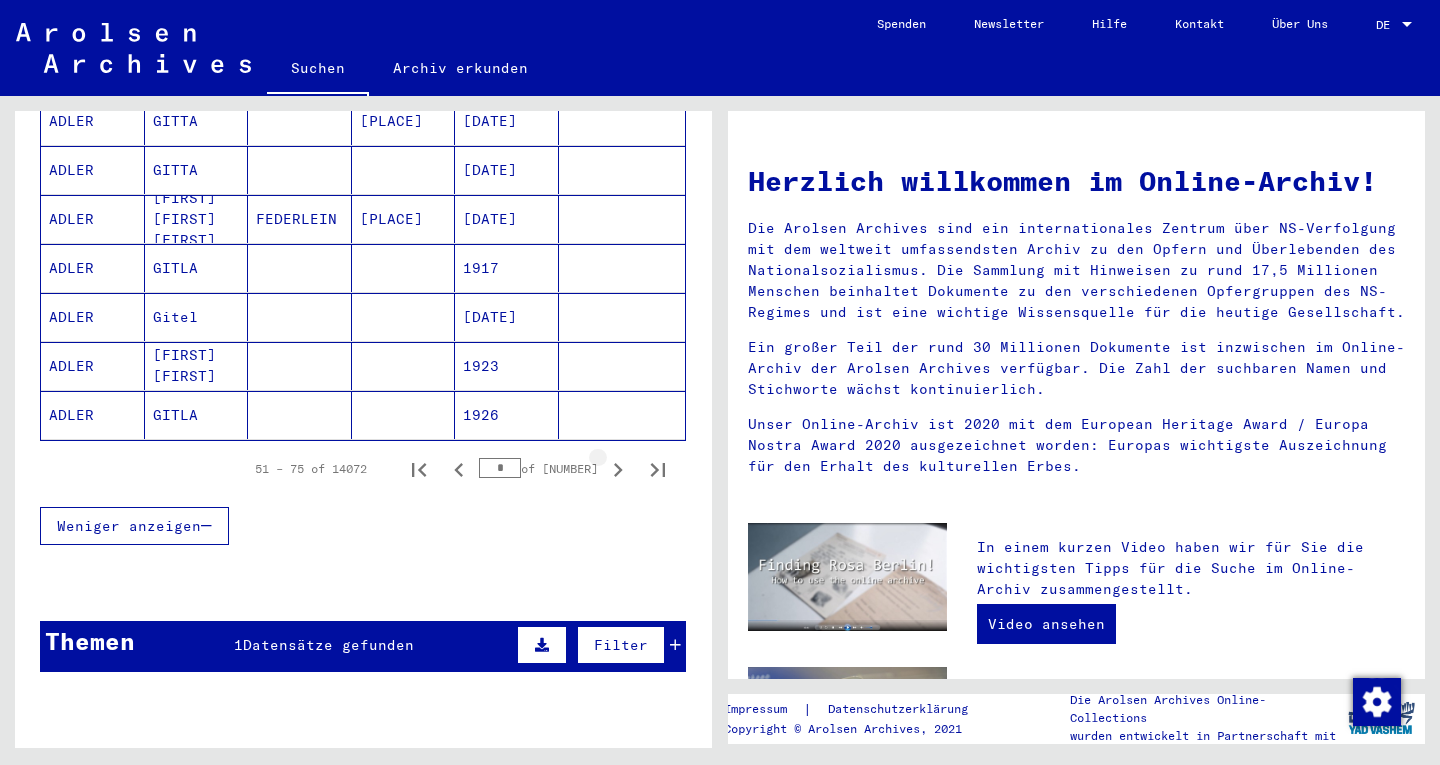 click 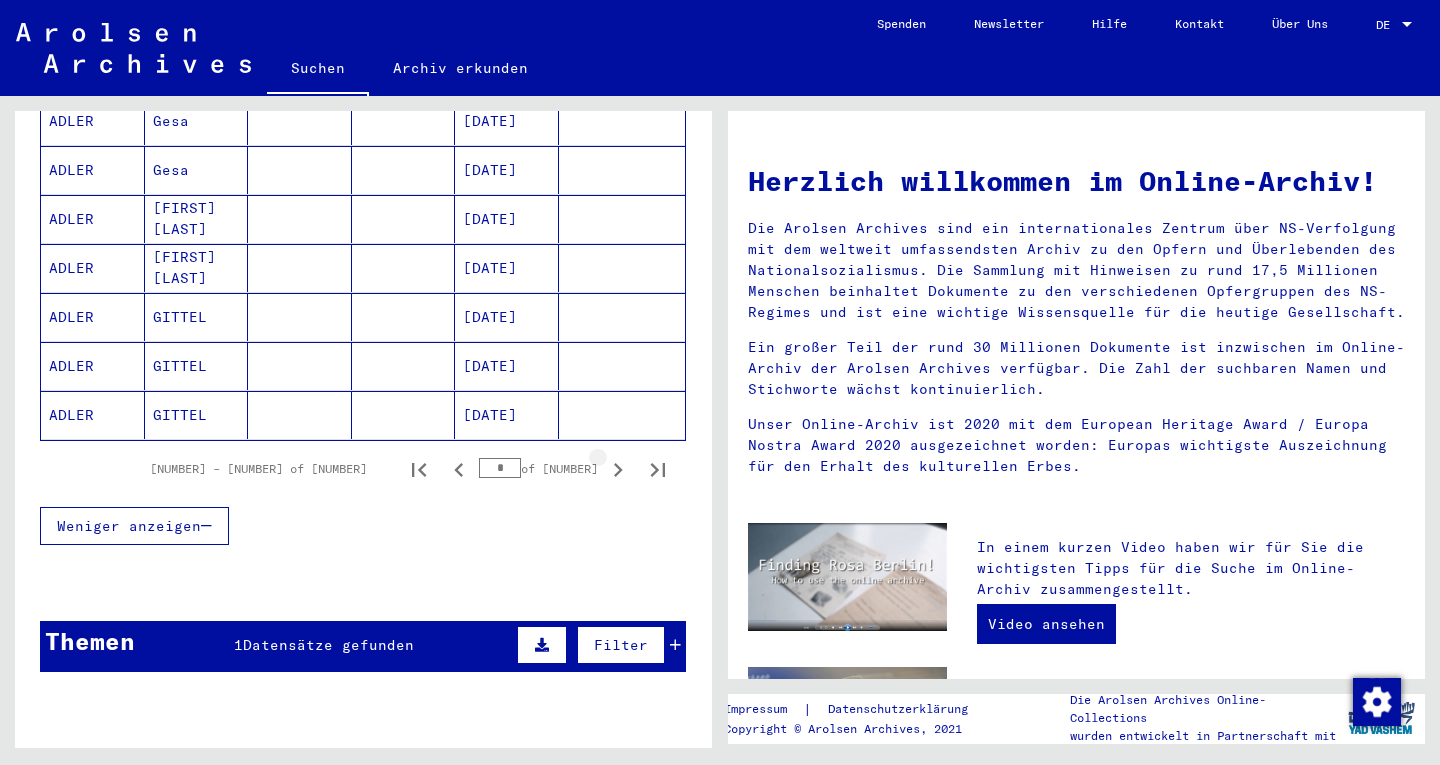 click 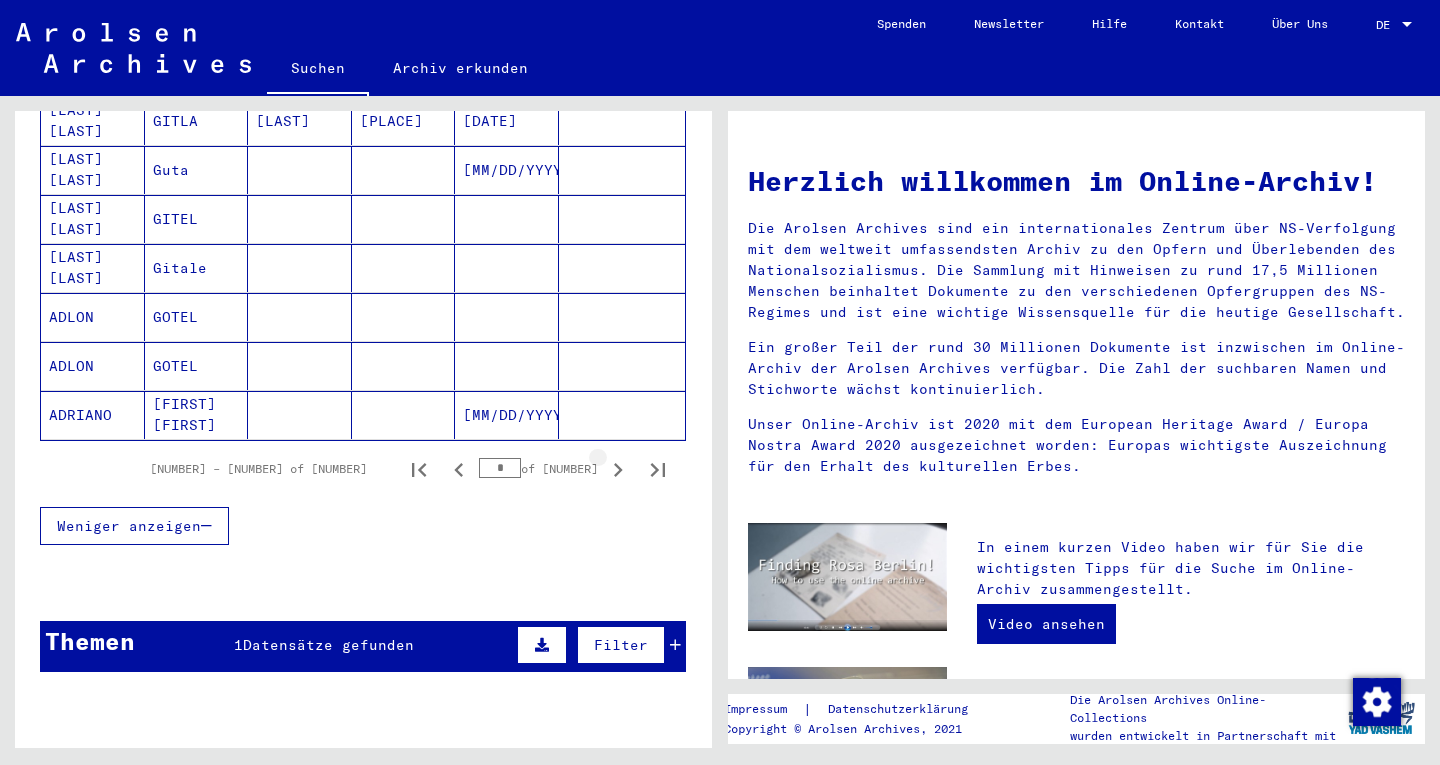 click 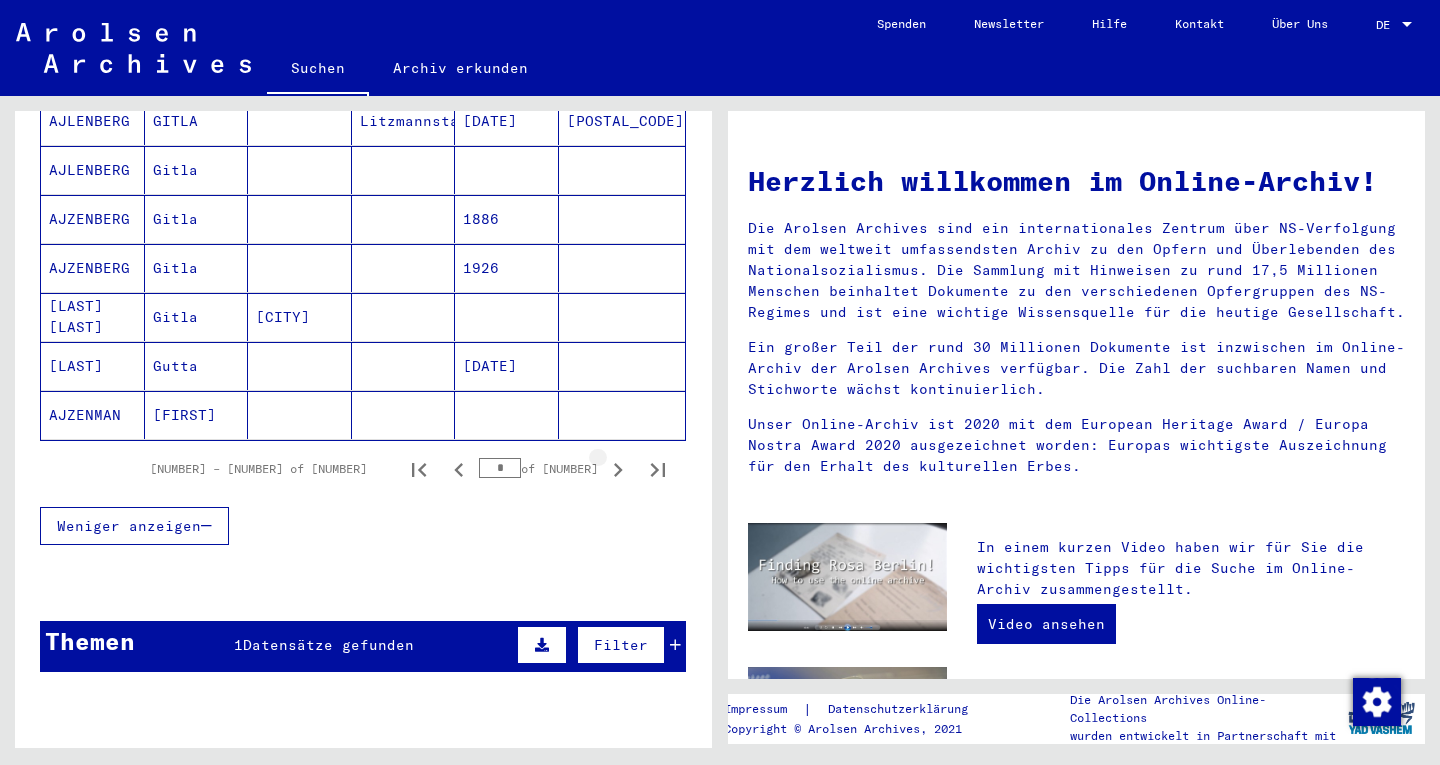 click 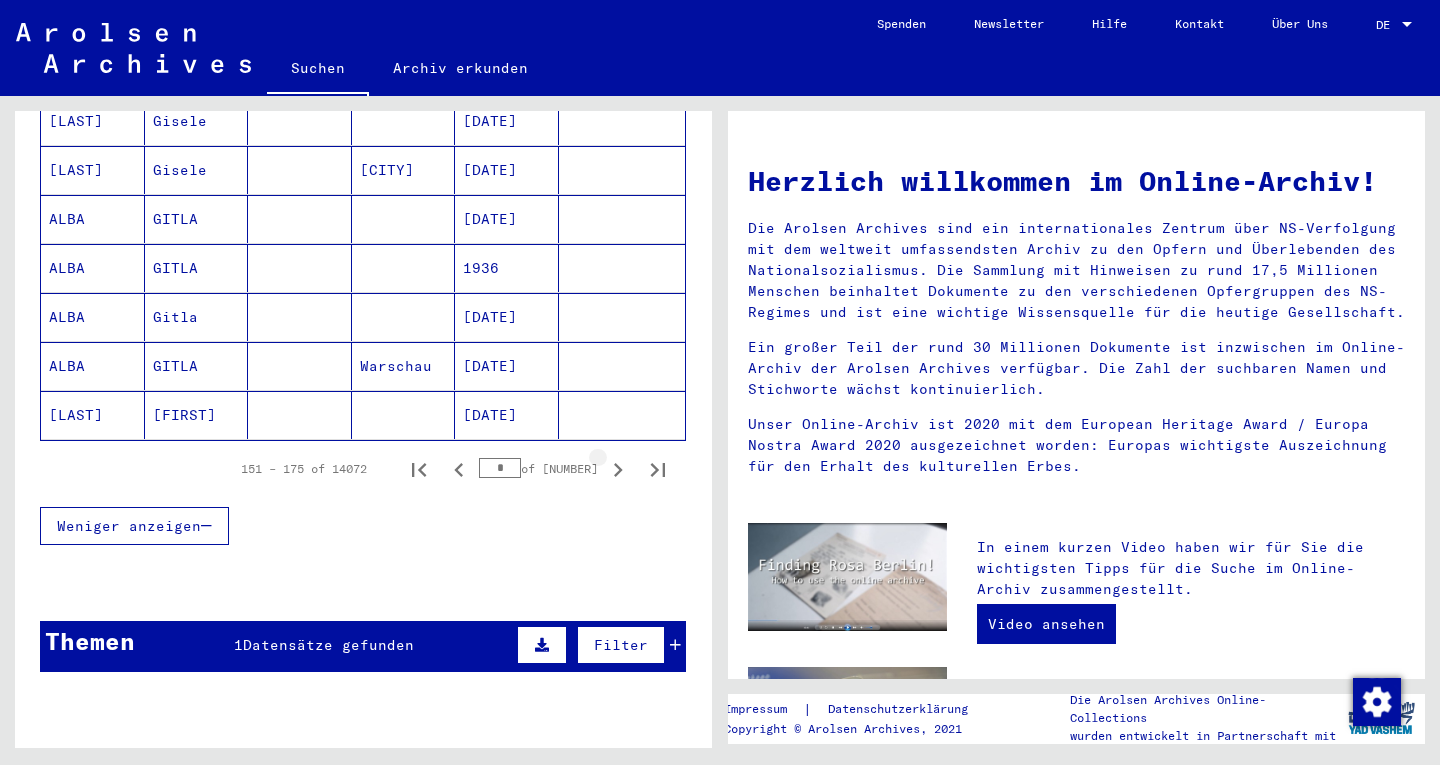 click 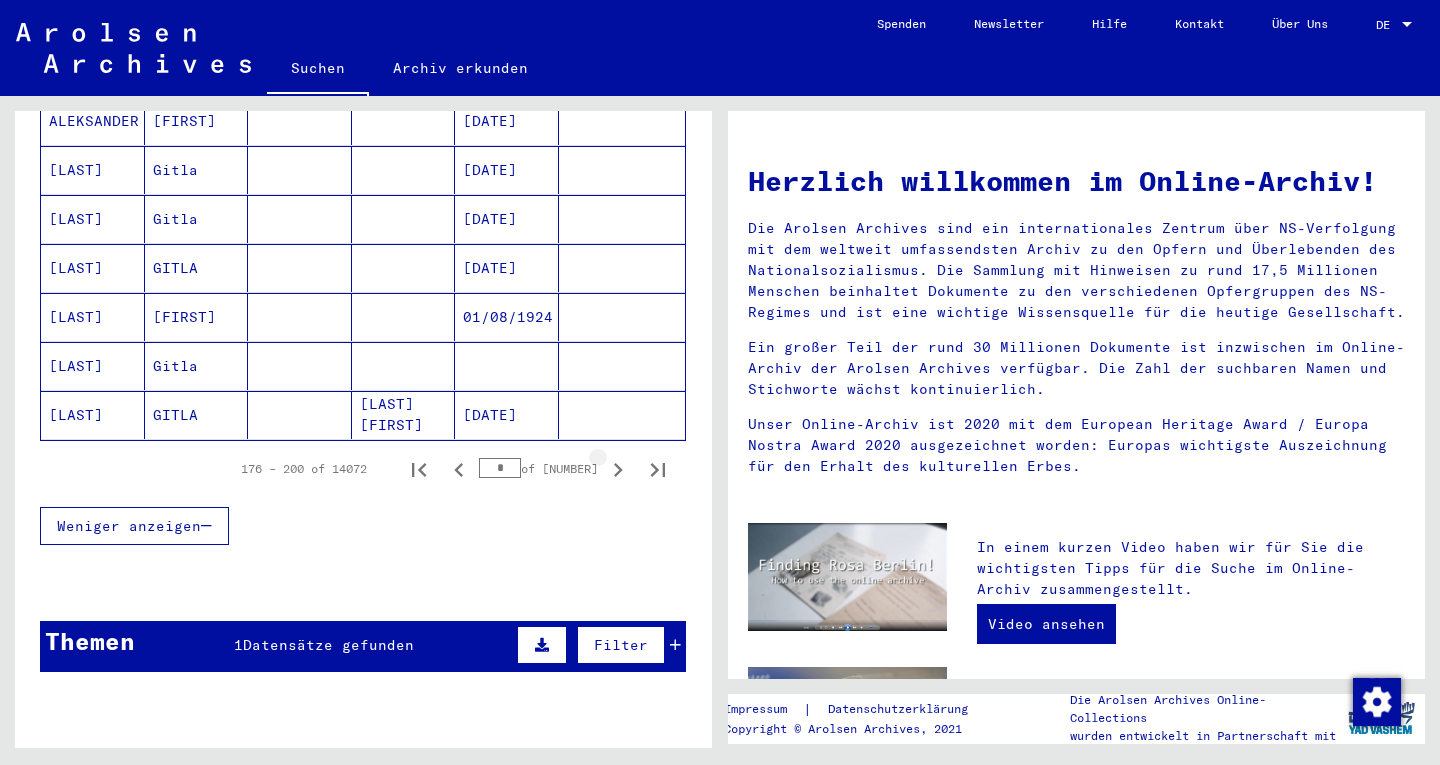 click 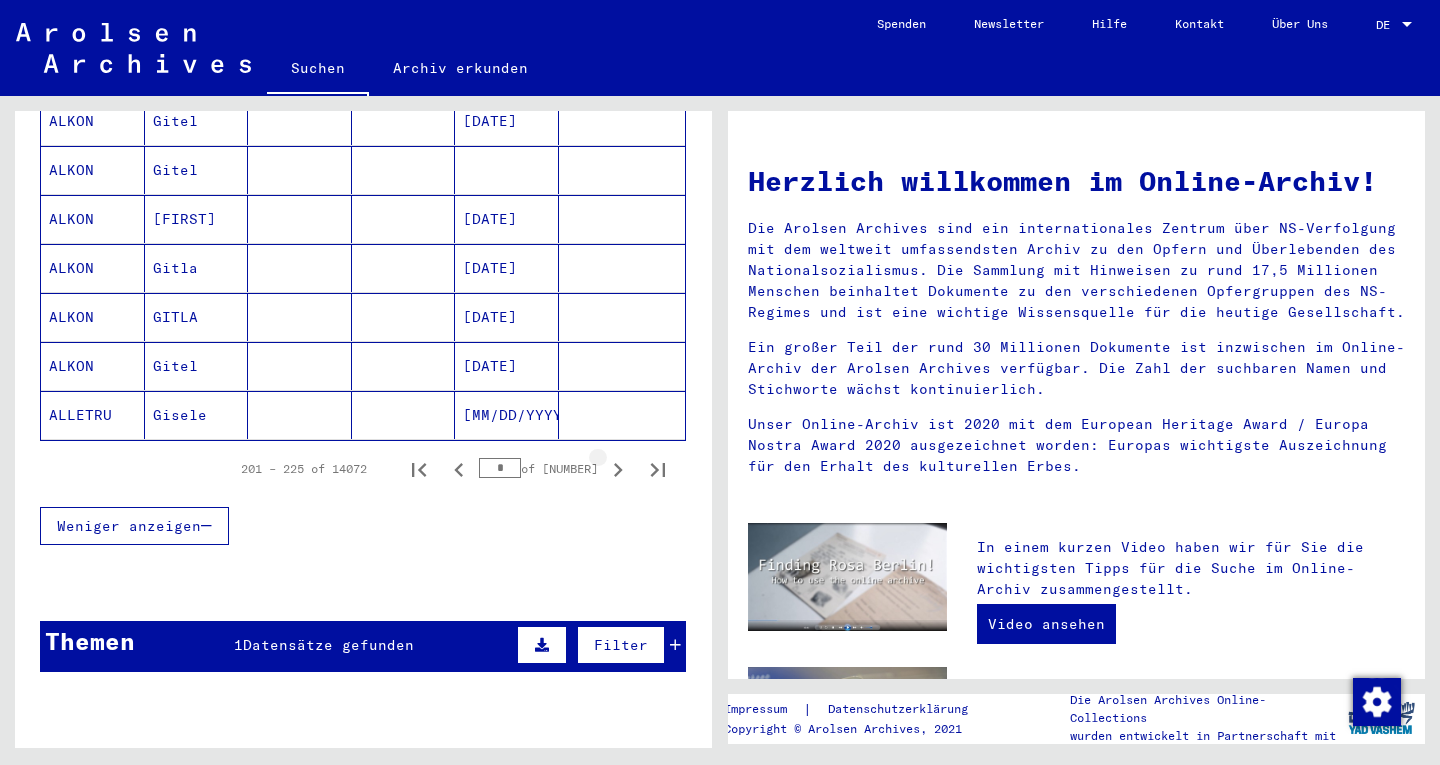 click 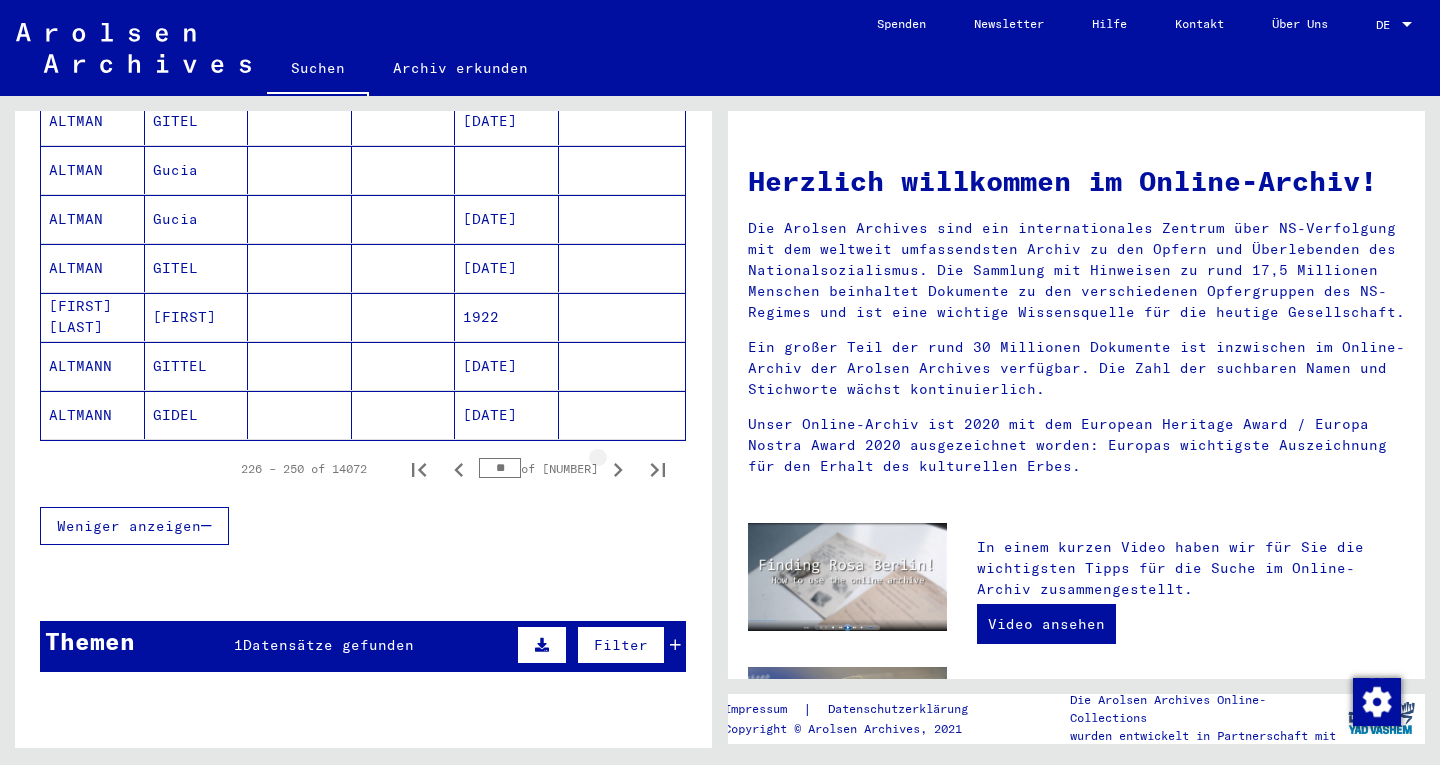 click 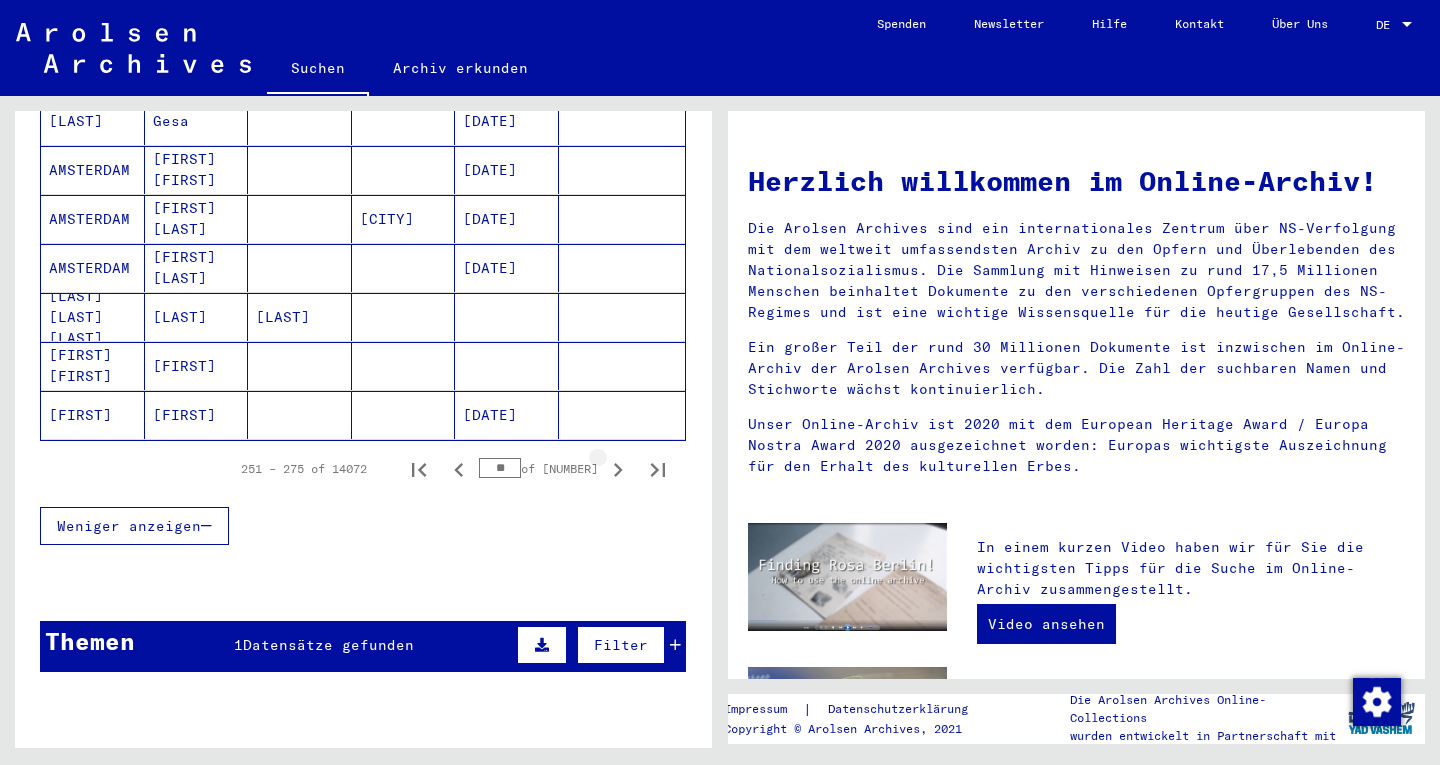 click 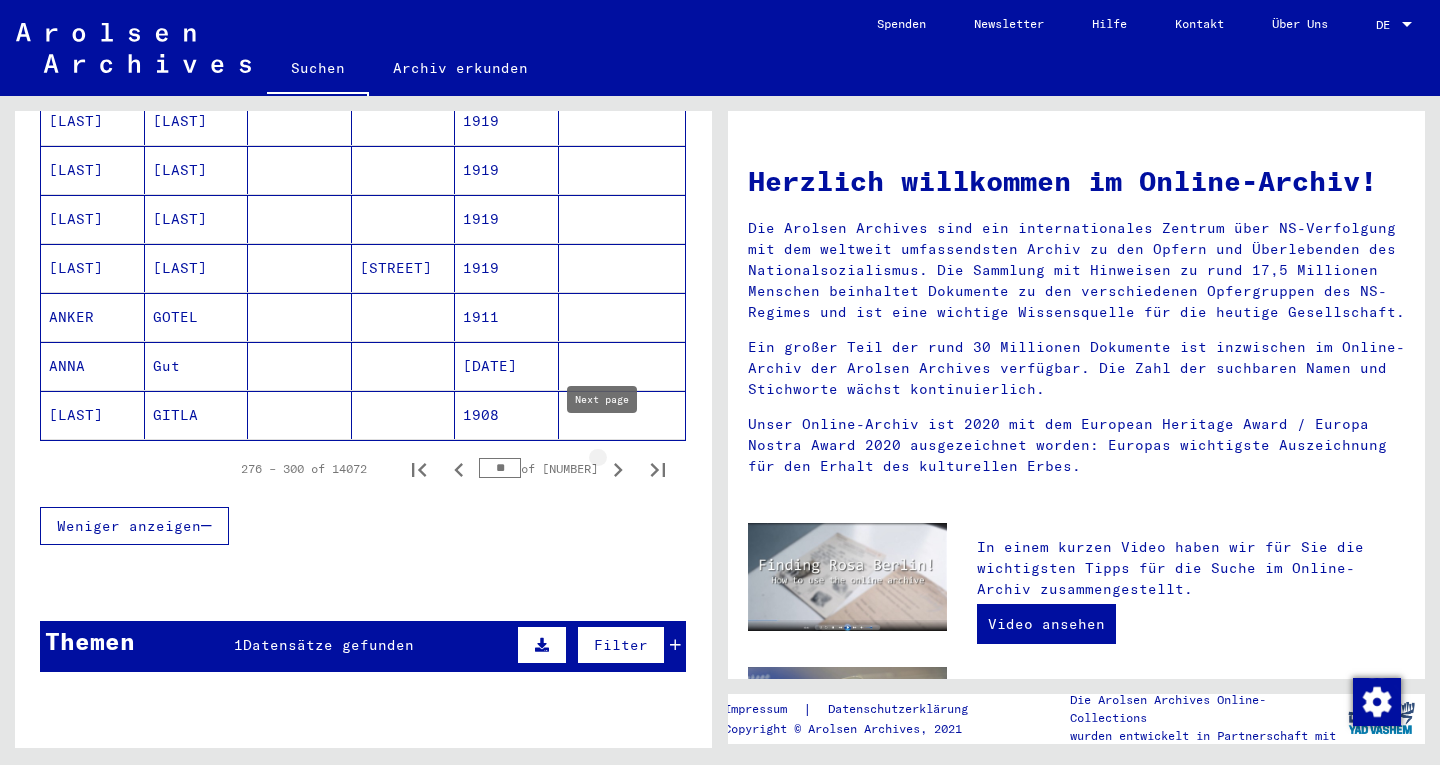 click 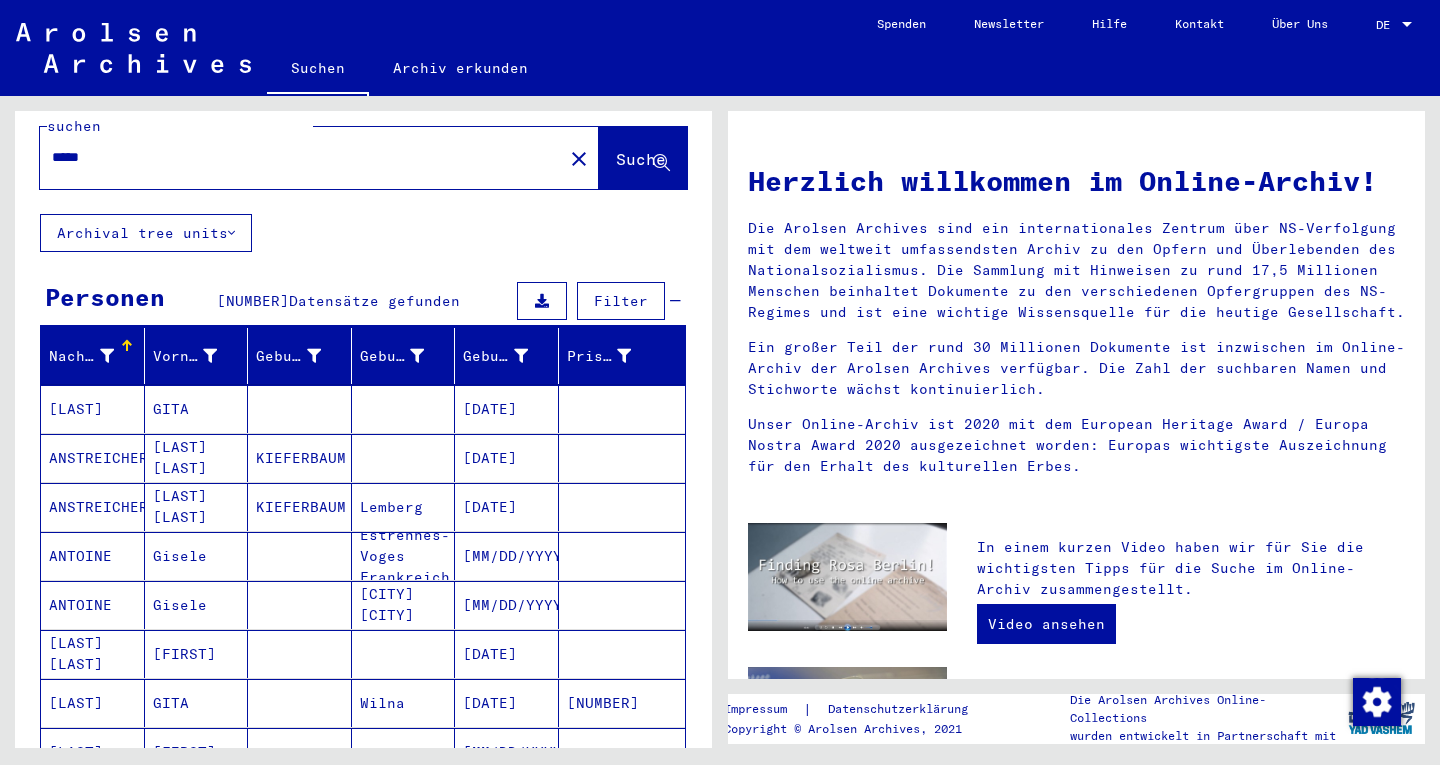 scroll, scrollTop: 0, scrollLeft: 0, axis: both 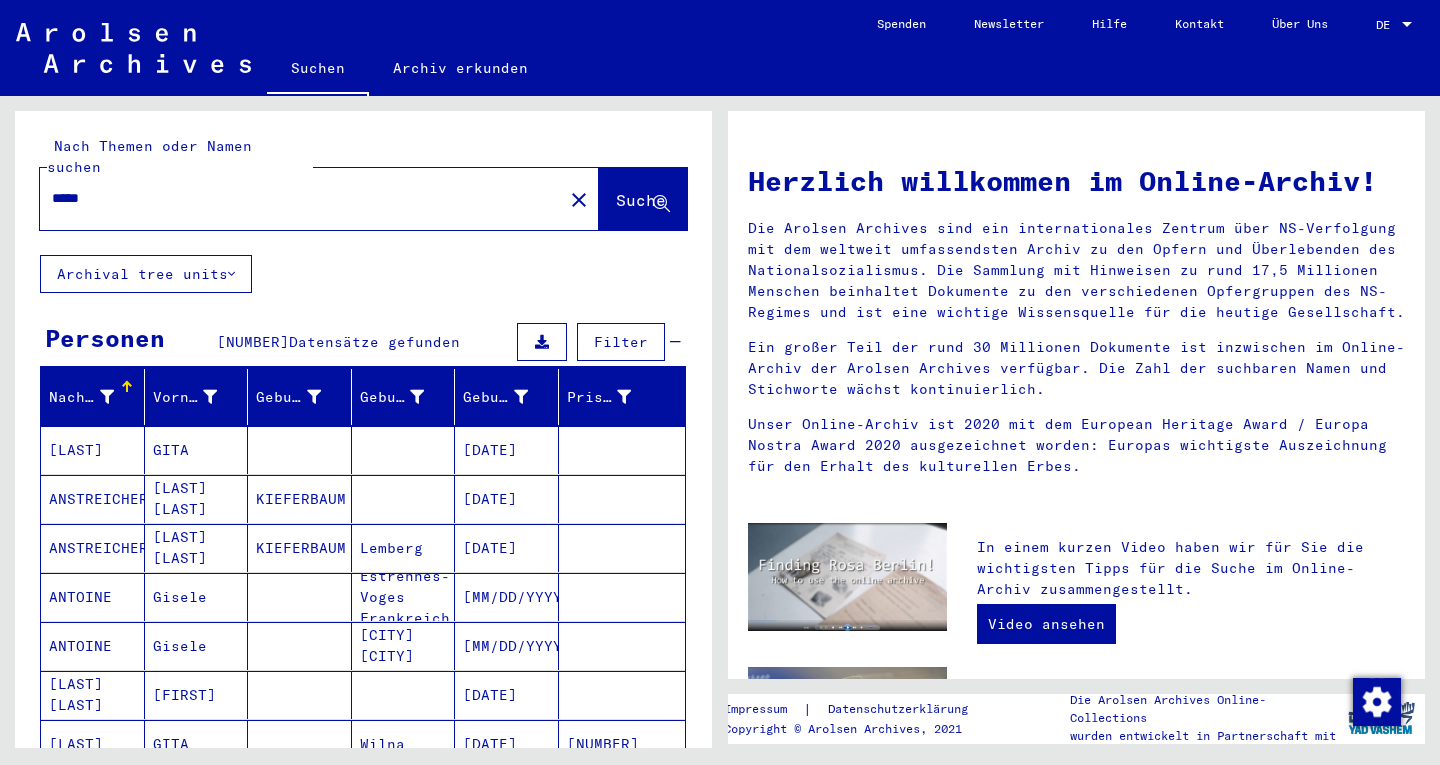 click on "*****" at bounding box center (295, 198) 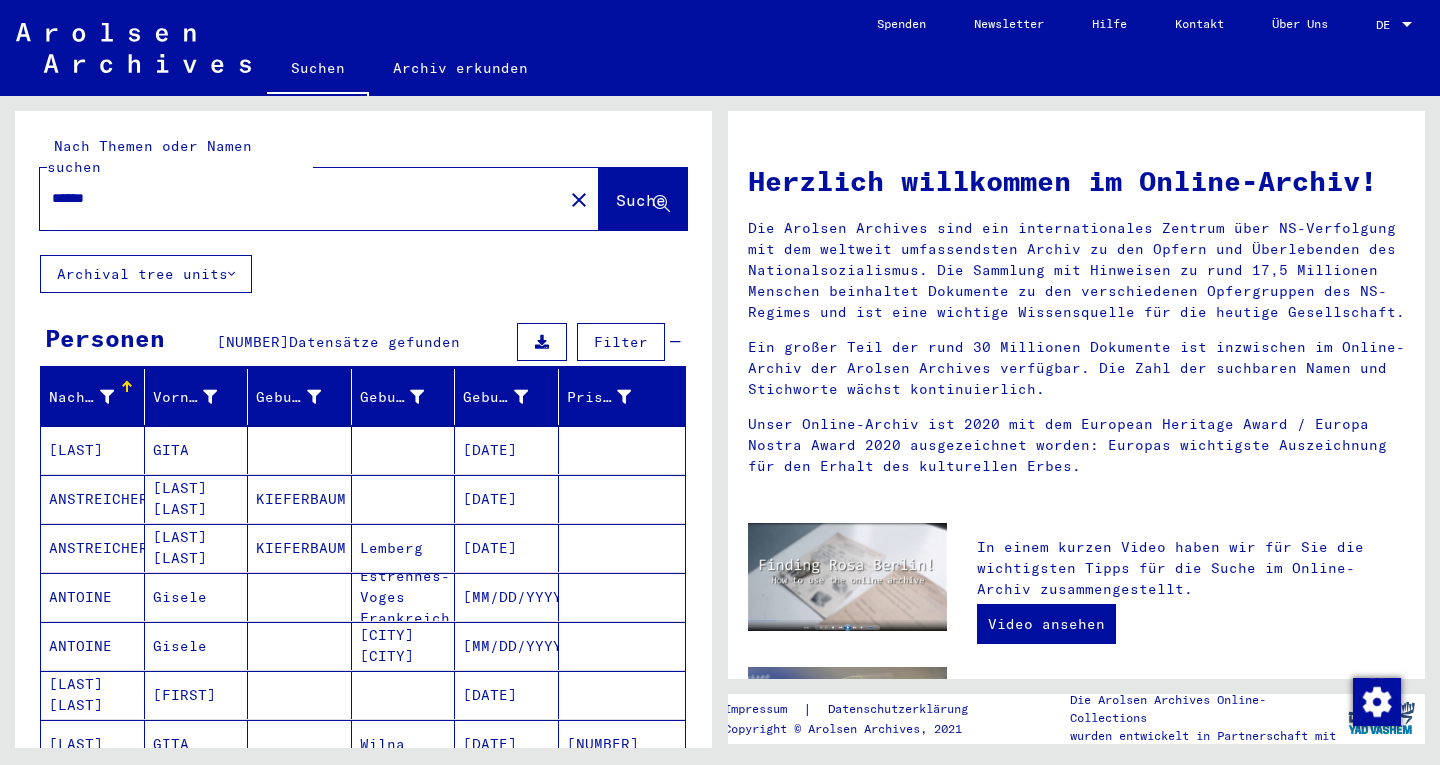 type on "******" 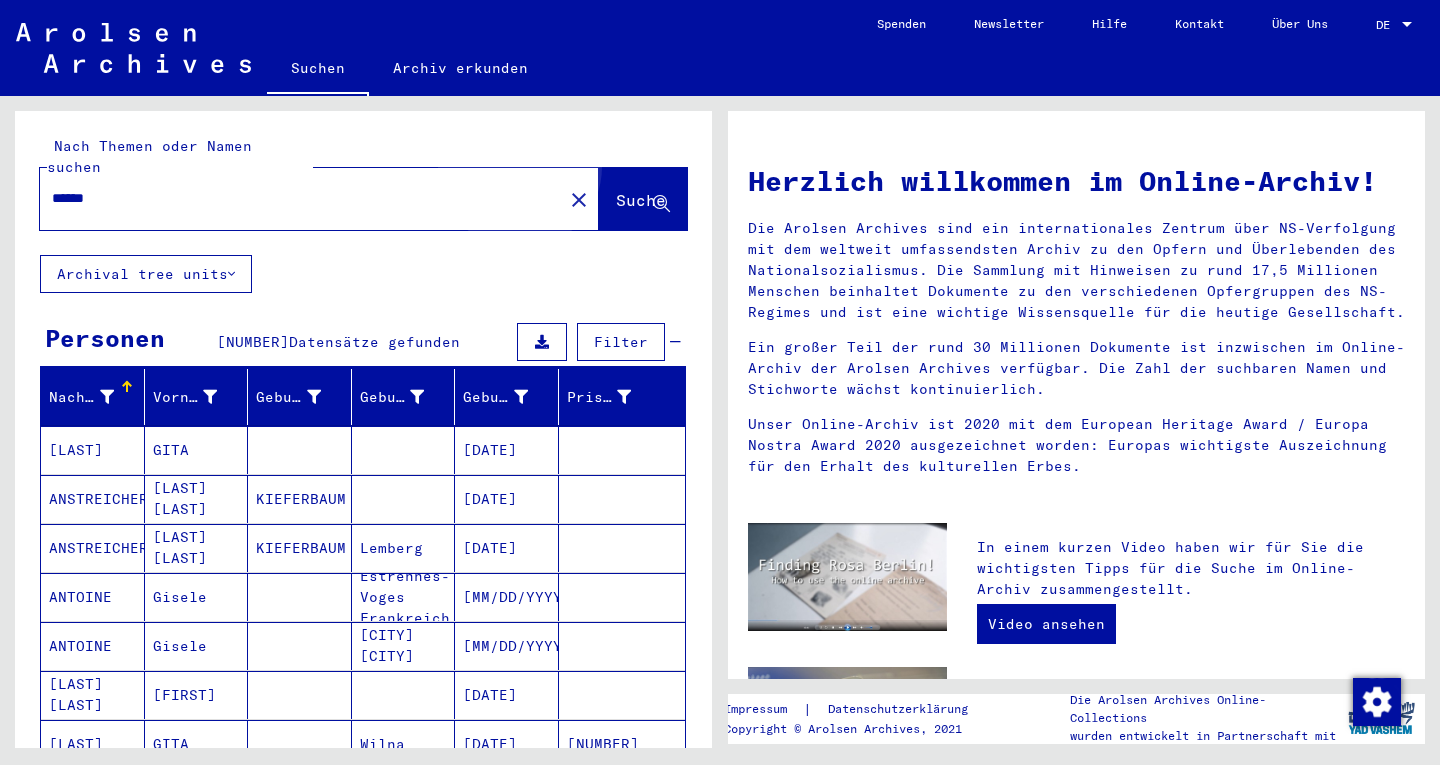 click on "Suche" 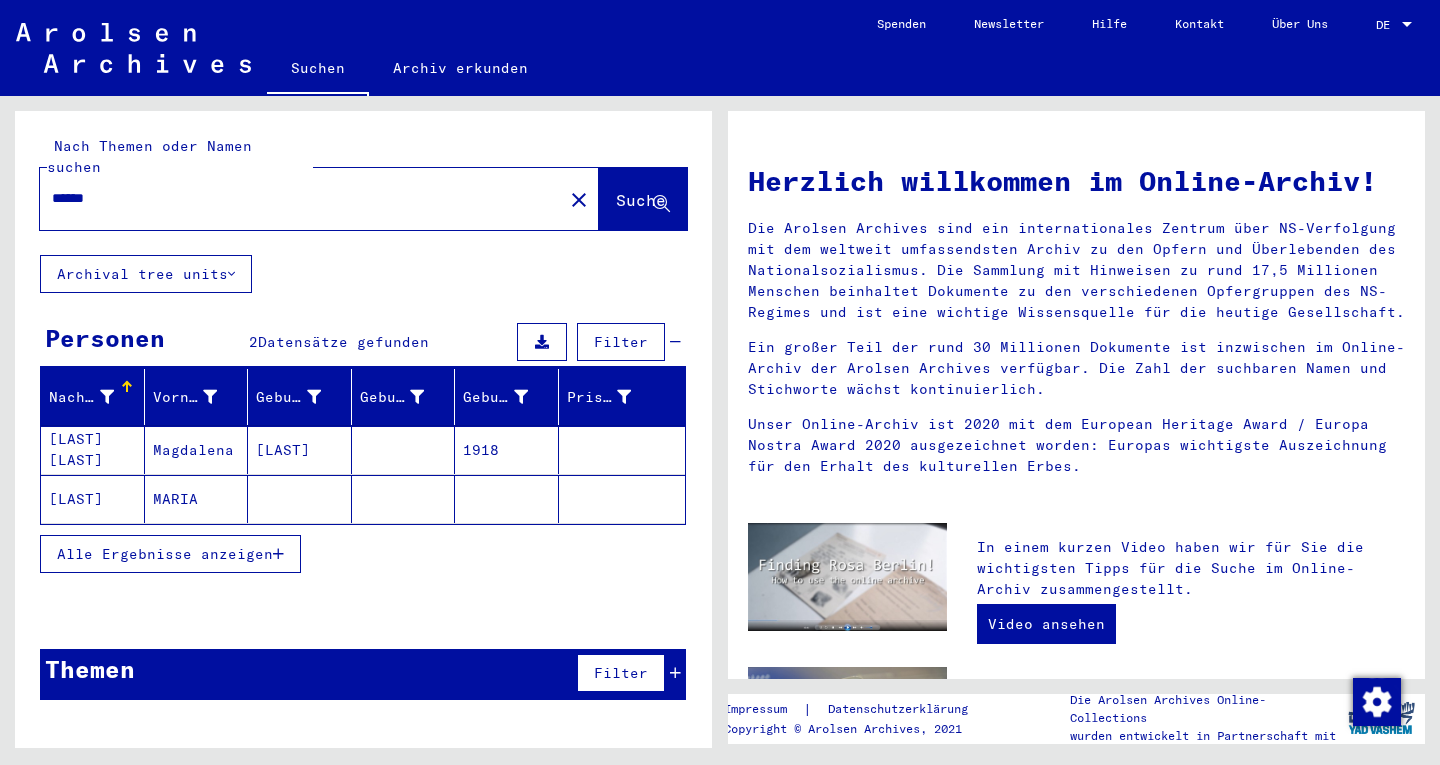 click on "Alle Ergebnisse anzeigen" at bounding box center [165, 554] 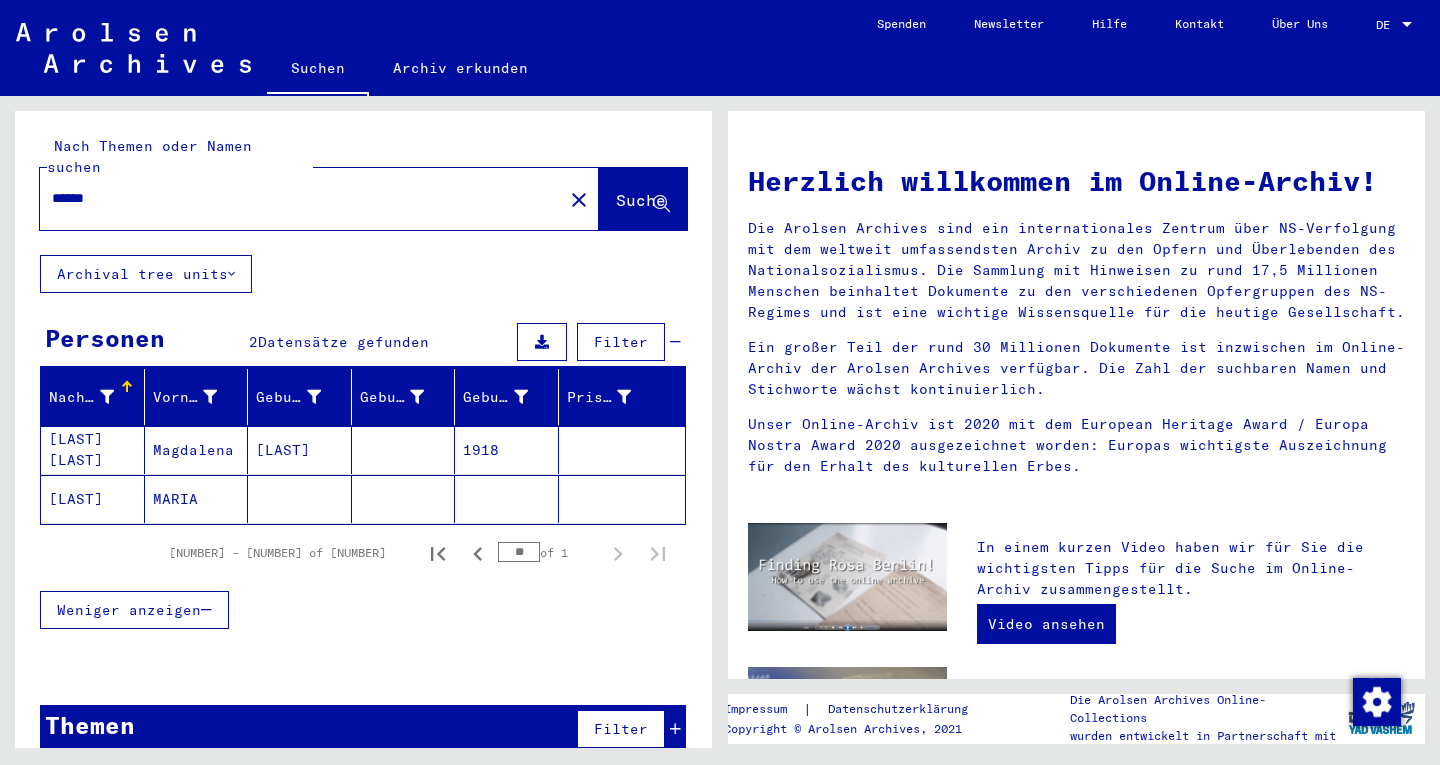 click on "Magdalena" at bounding box center [197, 499] 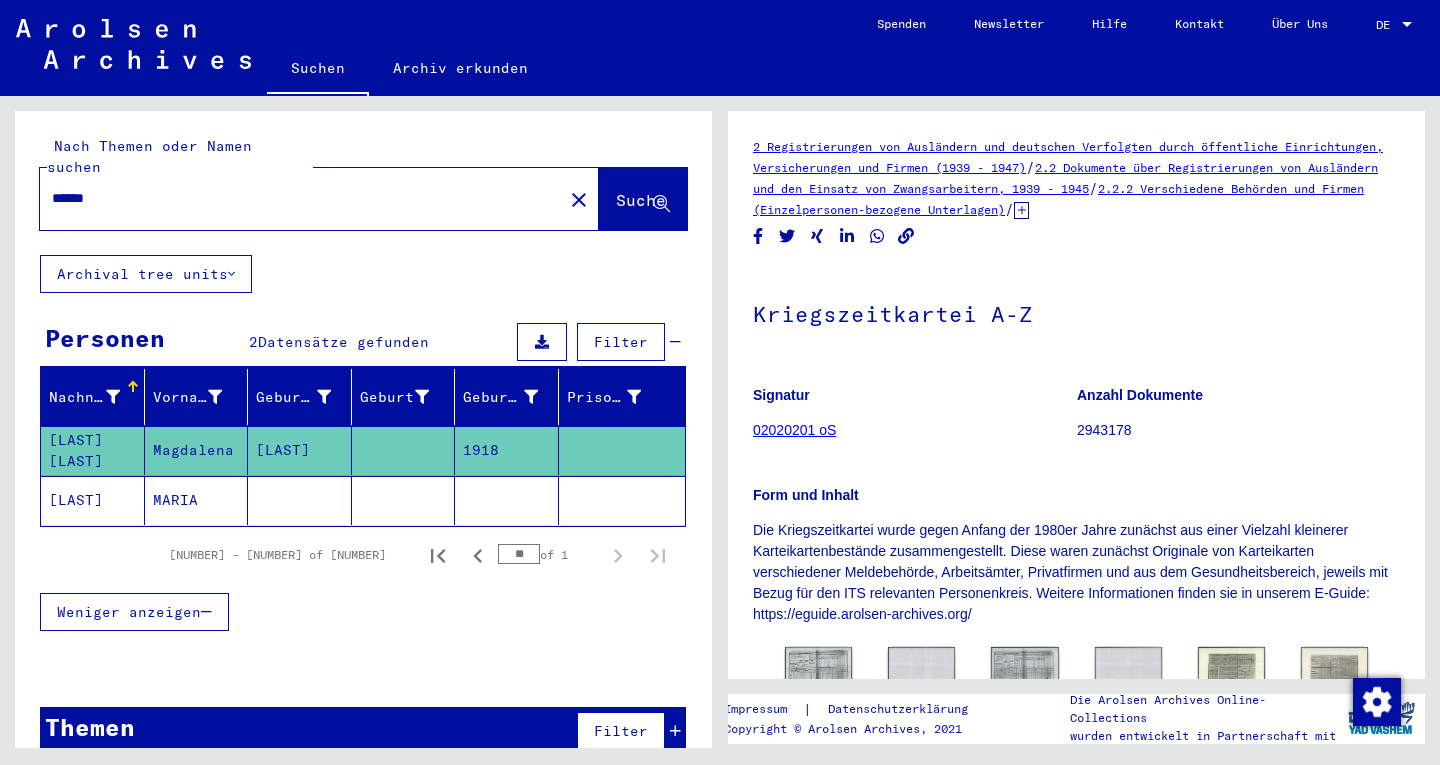 scroll, scrollTop: 0, scrollLeft: 0, axis: both 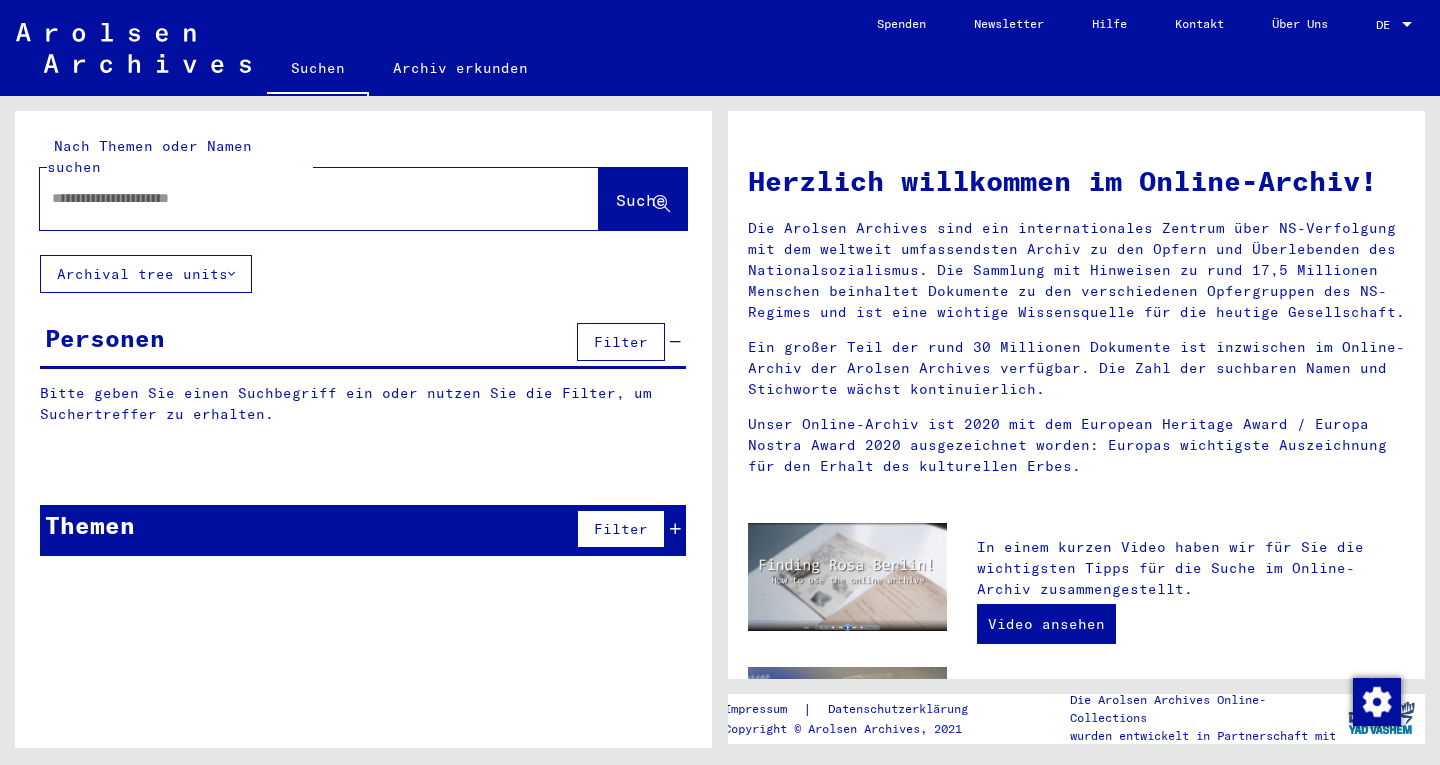 click at bounding box center (295, 198) 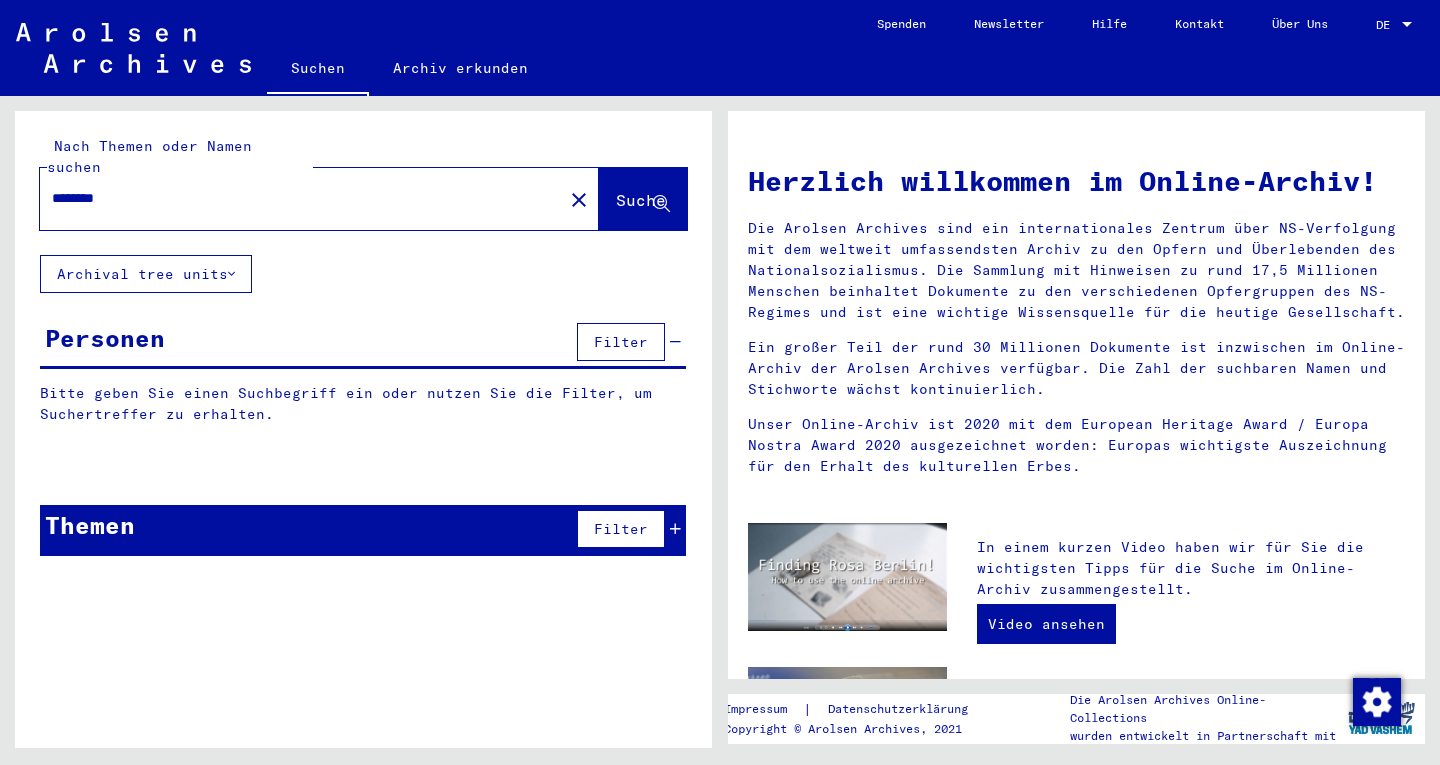type on "********" 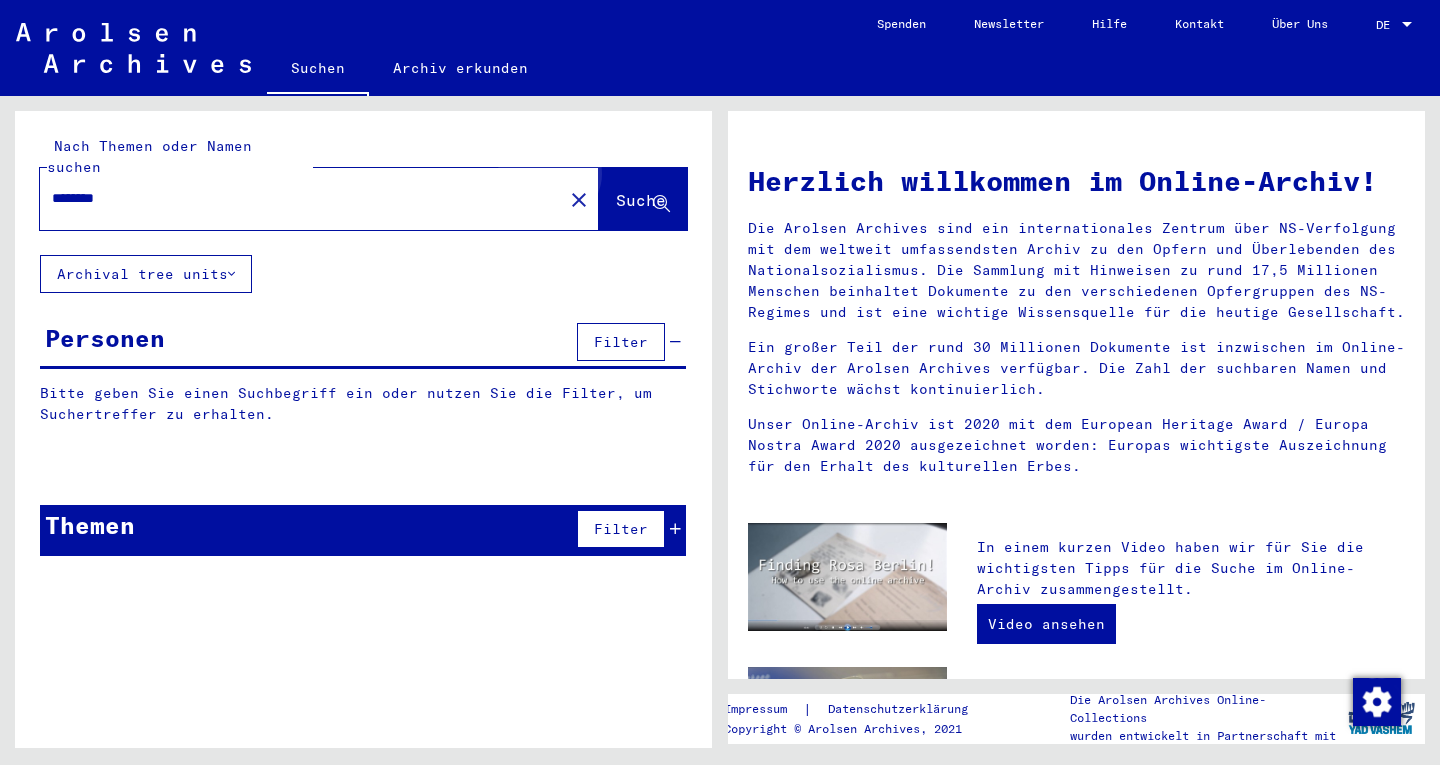 click on "Suche" 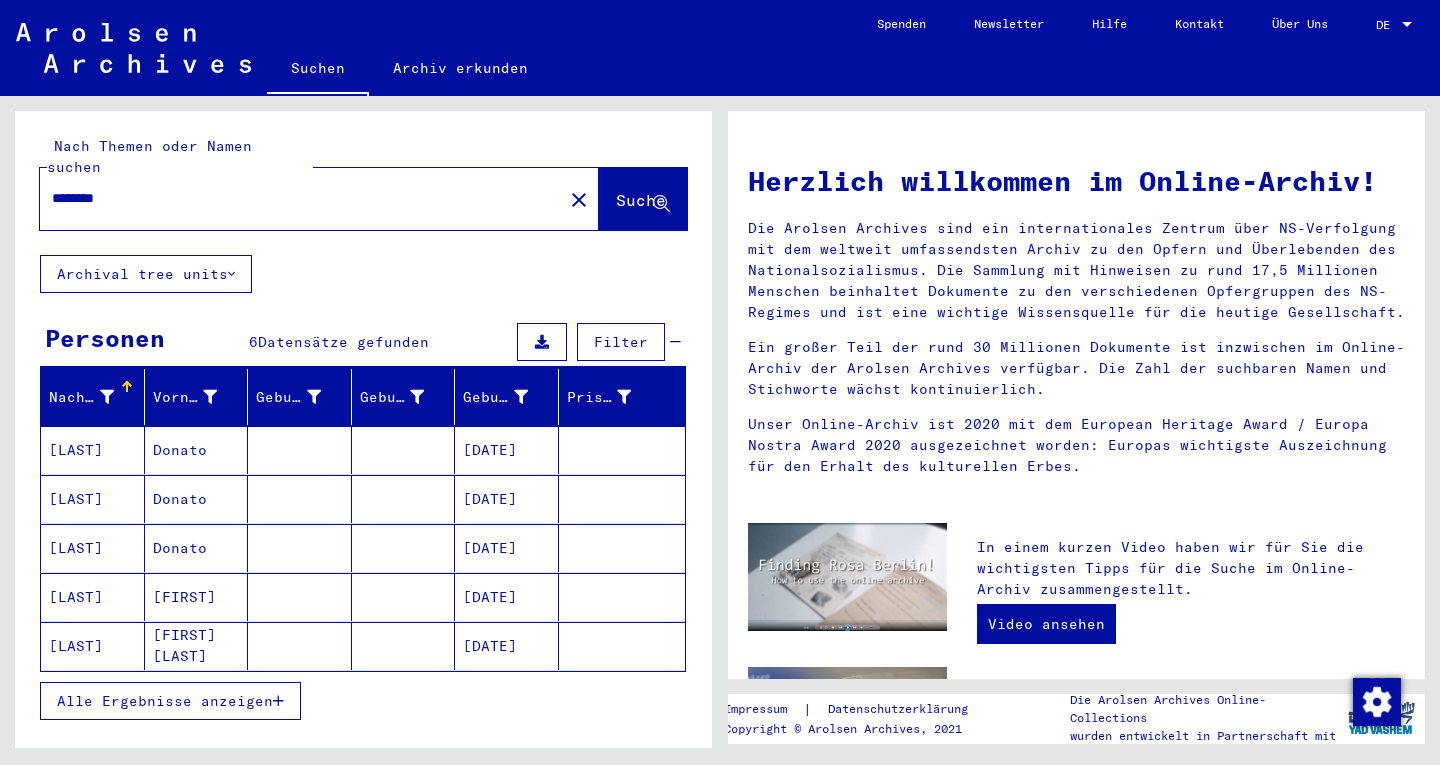 click on "Alle Ergebnisse anzeigen" at bounding box center (165, 701) 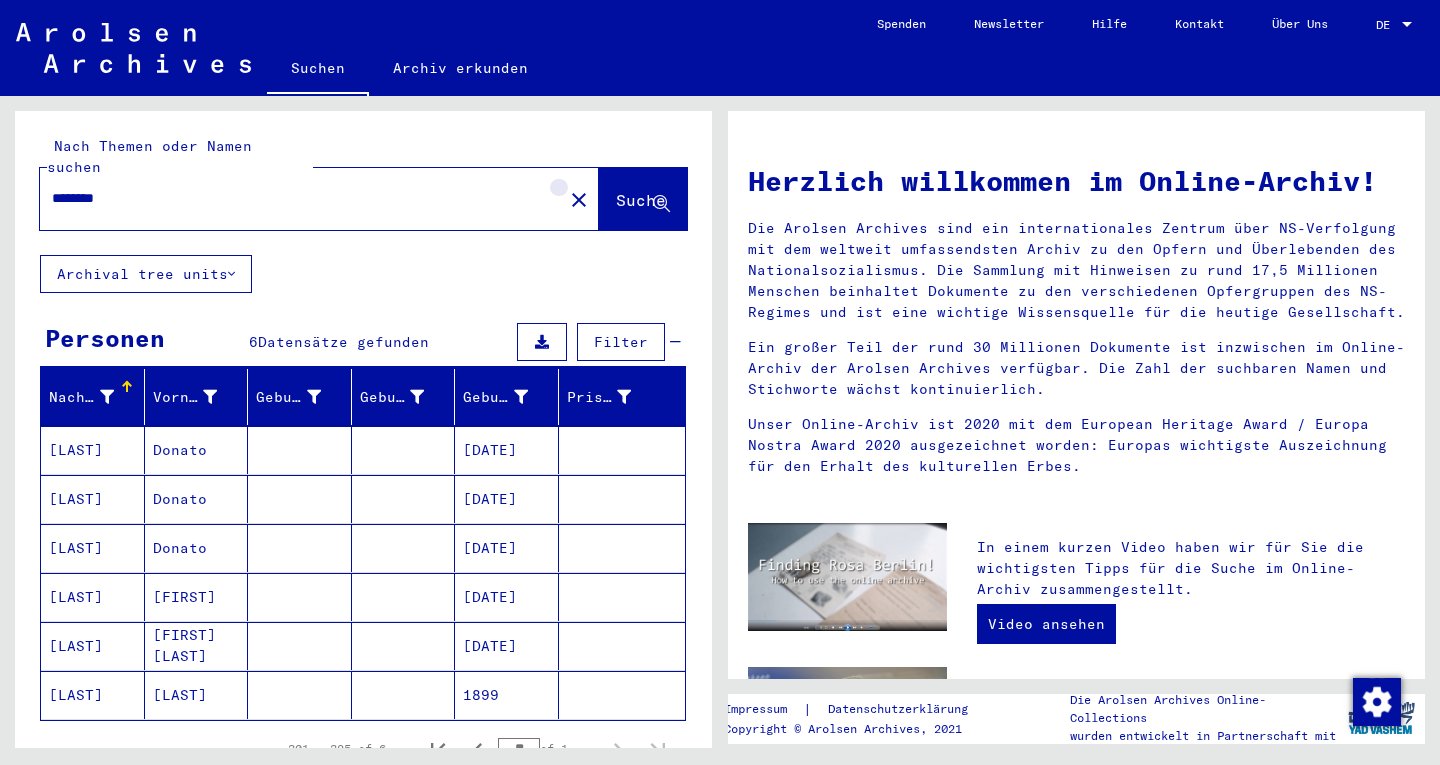 click on "close" 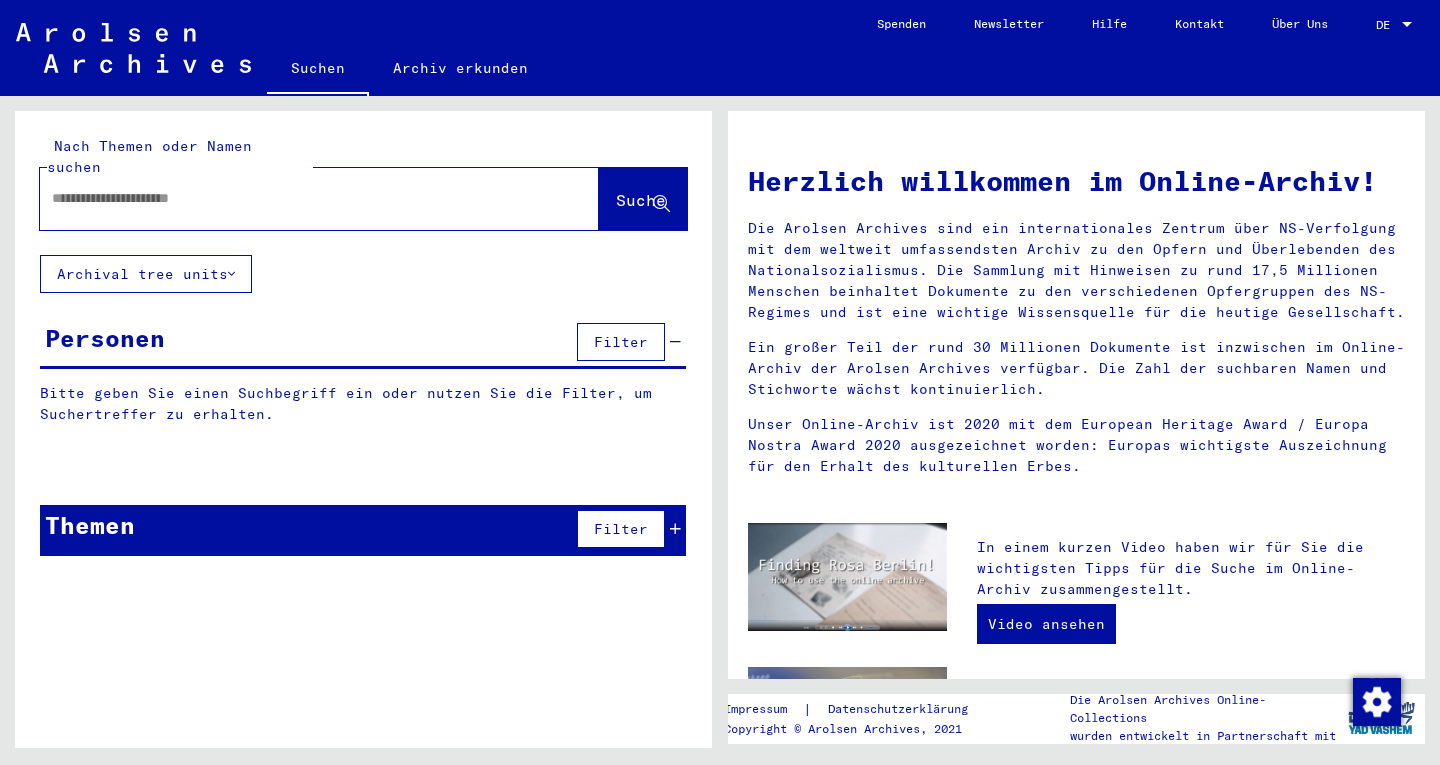 click 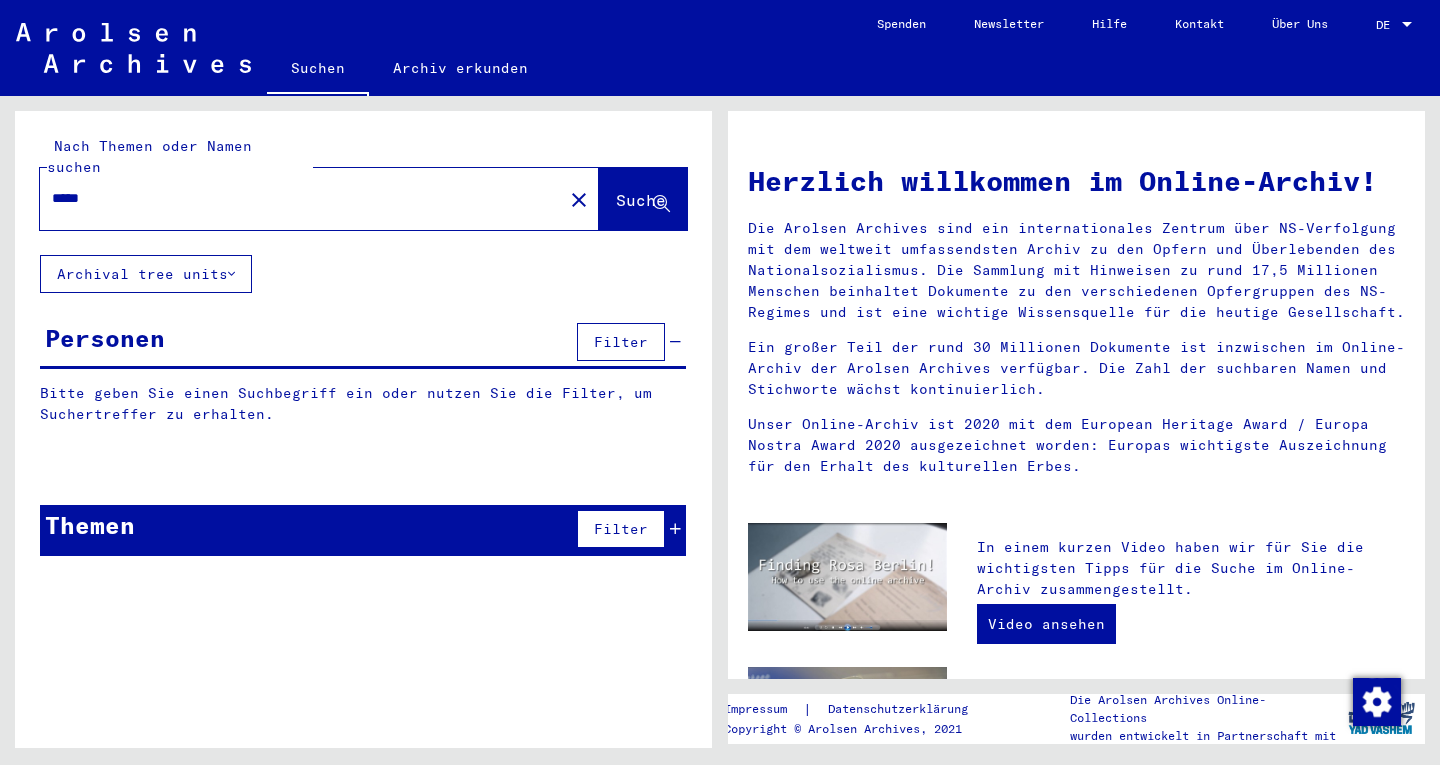 type on "*****" 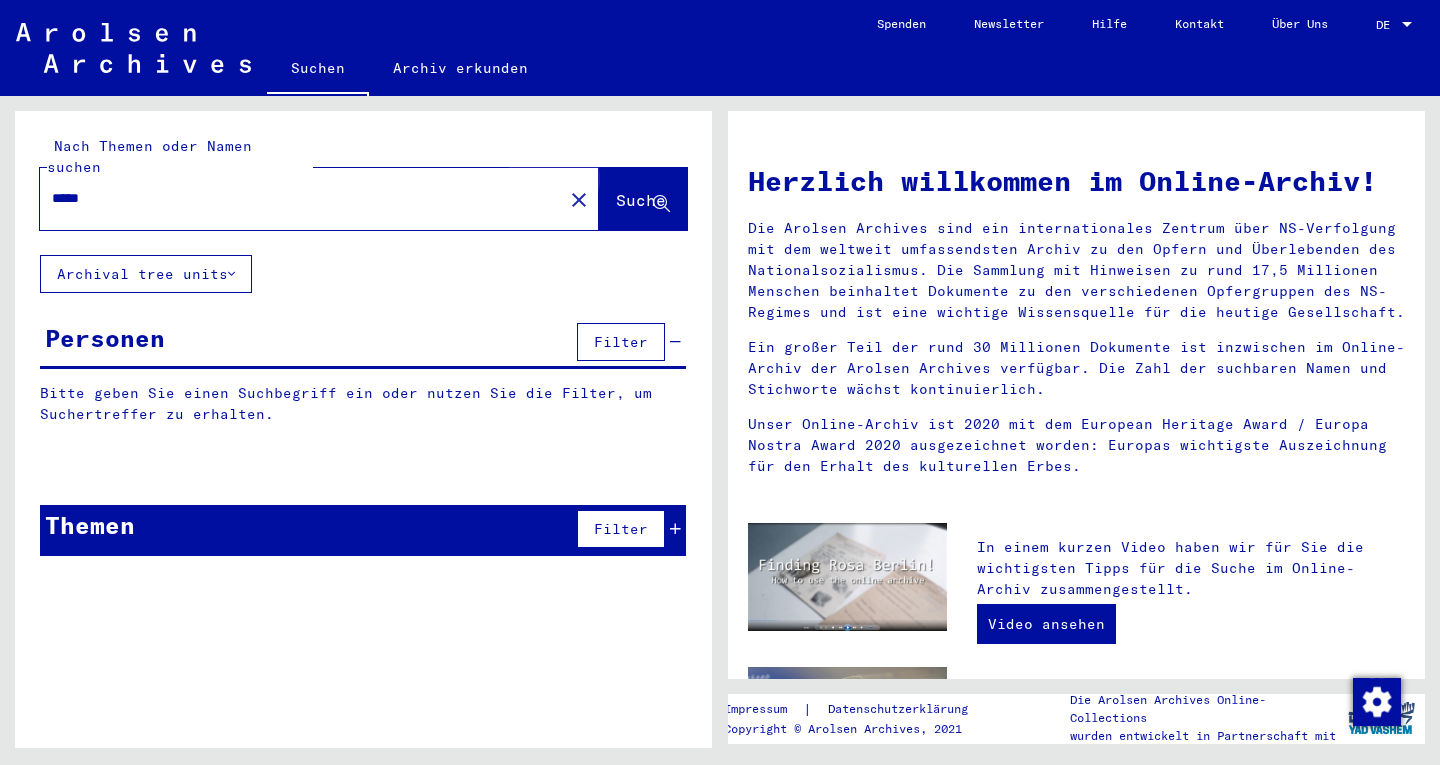 click on "Suche" 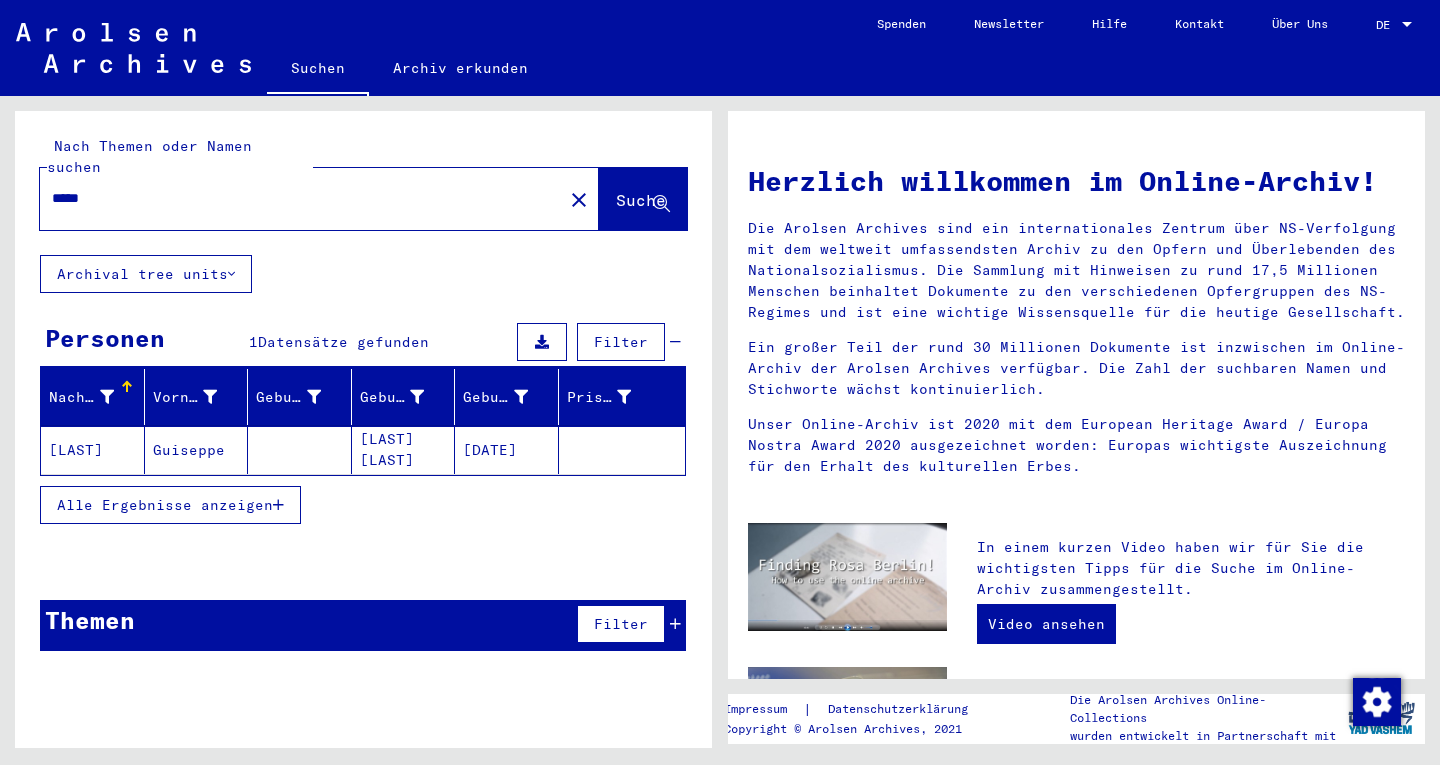 click on "[LAST] [LAST]" 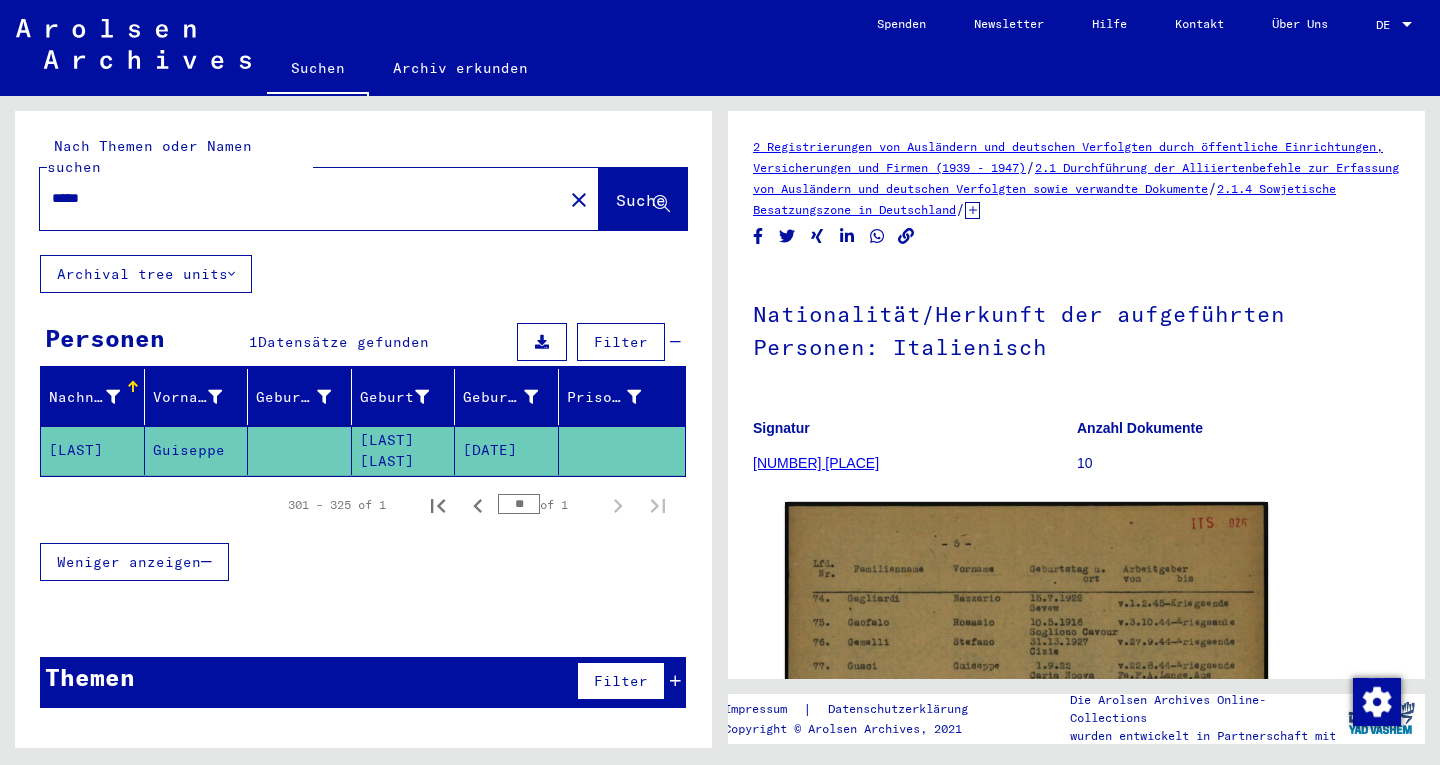 scroll, scrollTop: 0, scrollLeft: 0, axis: both 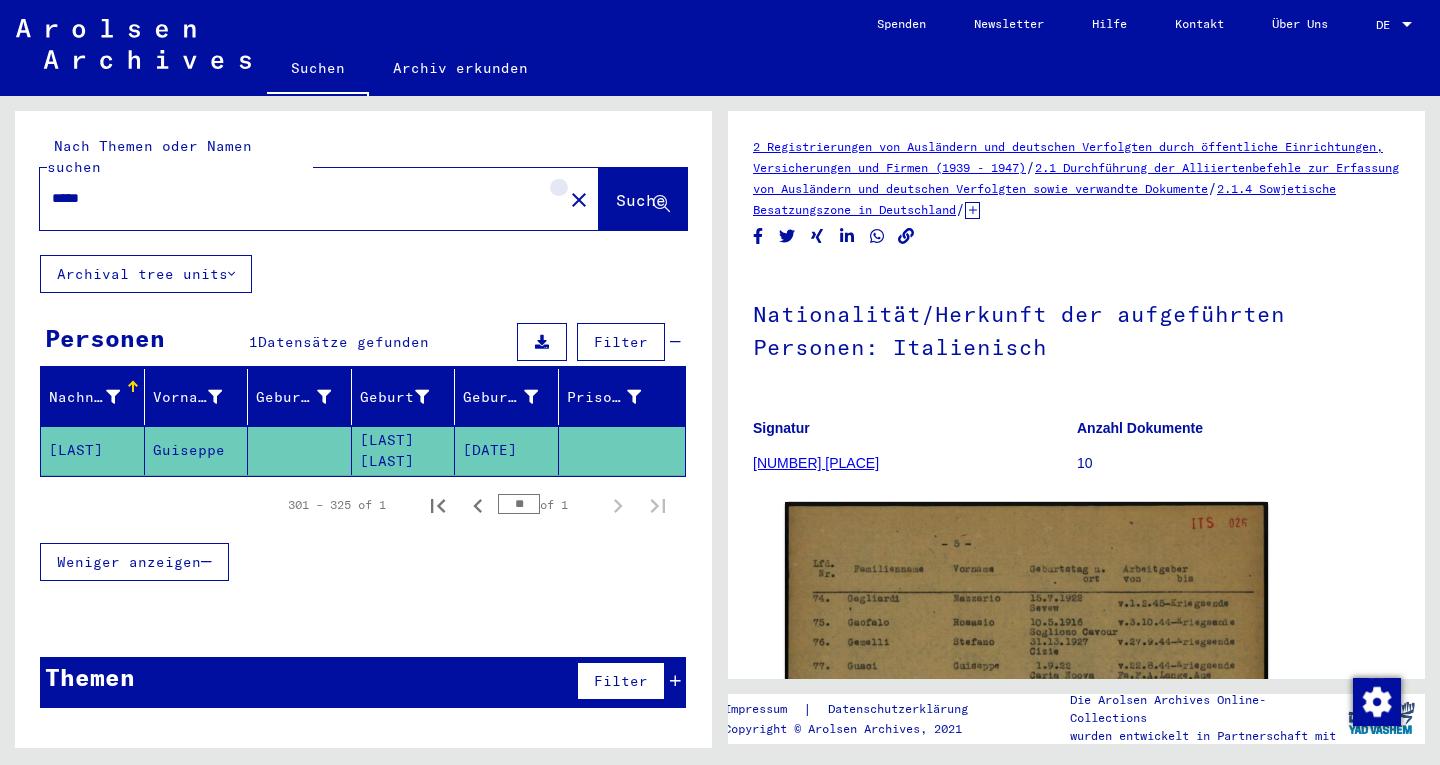 click on "close" 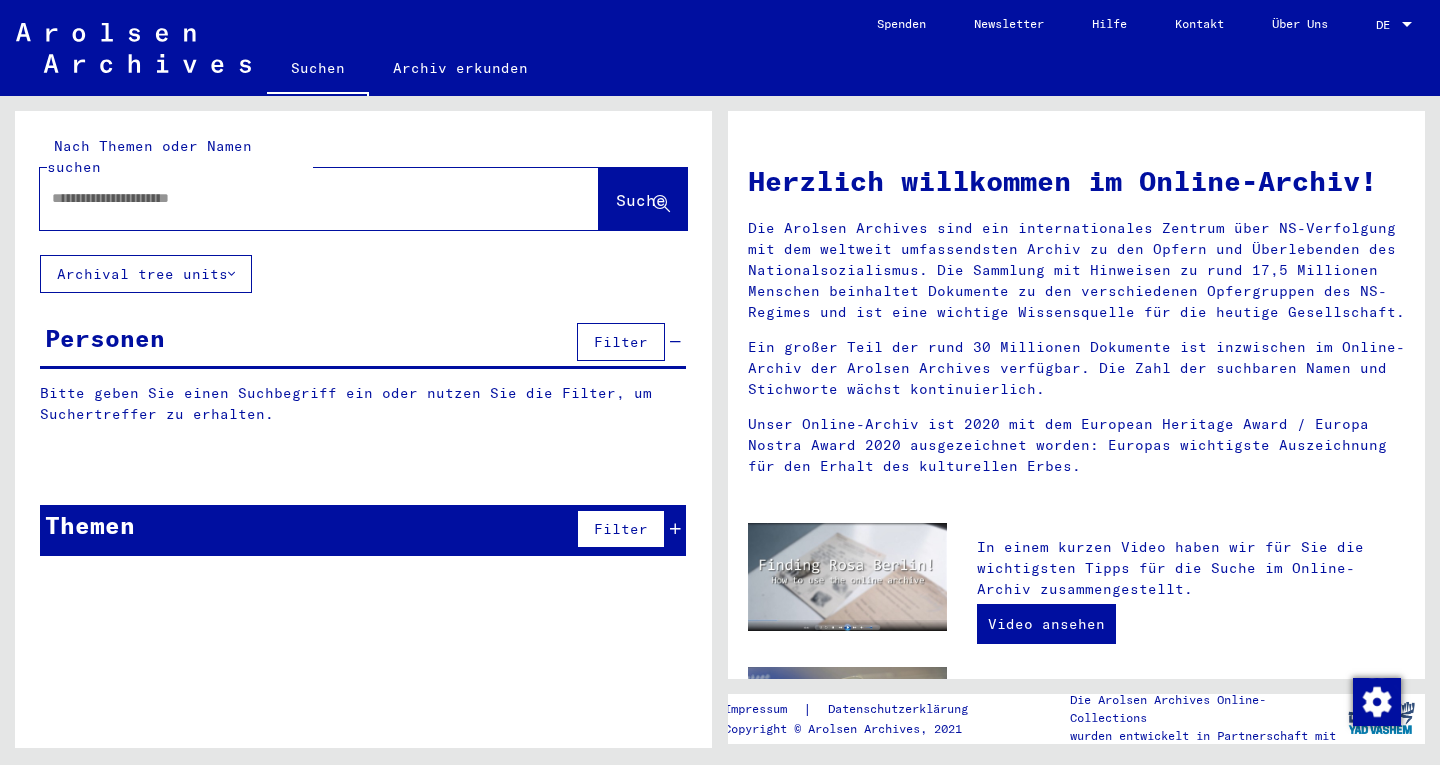 click at bounding box center (295, 198) 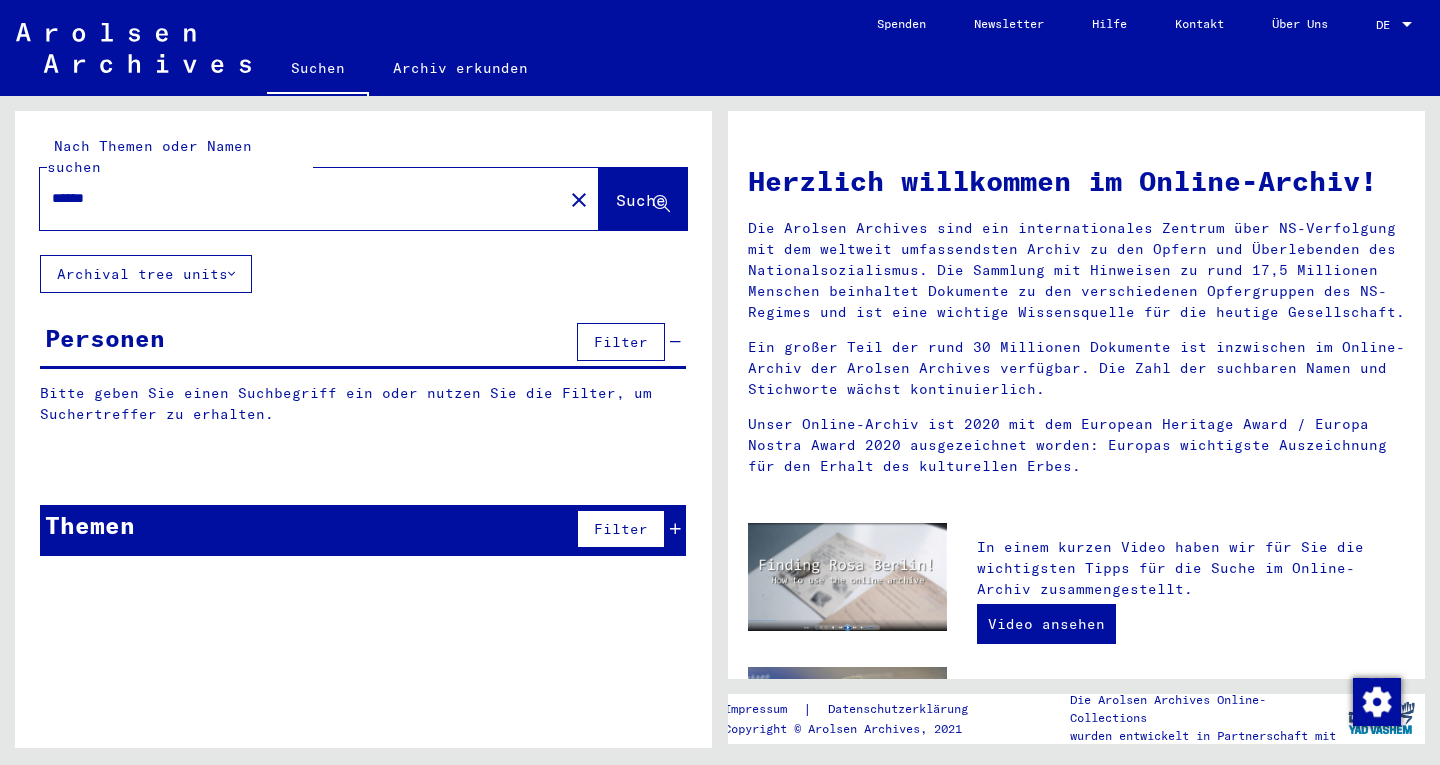 type on "******" 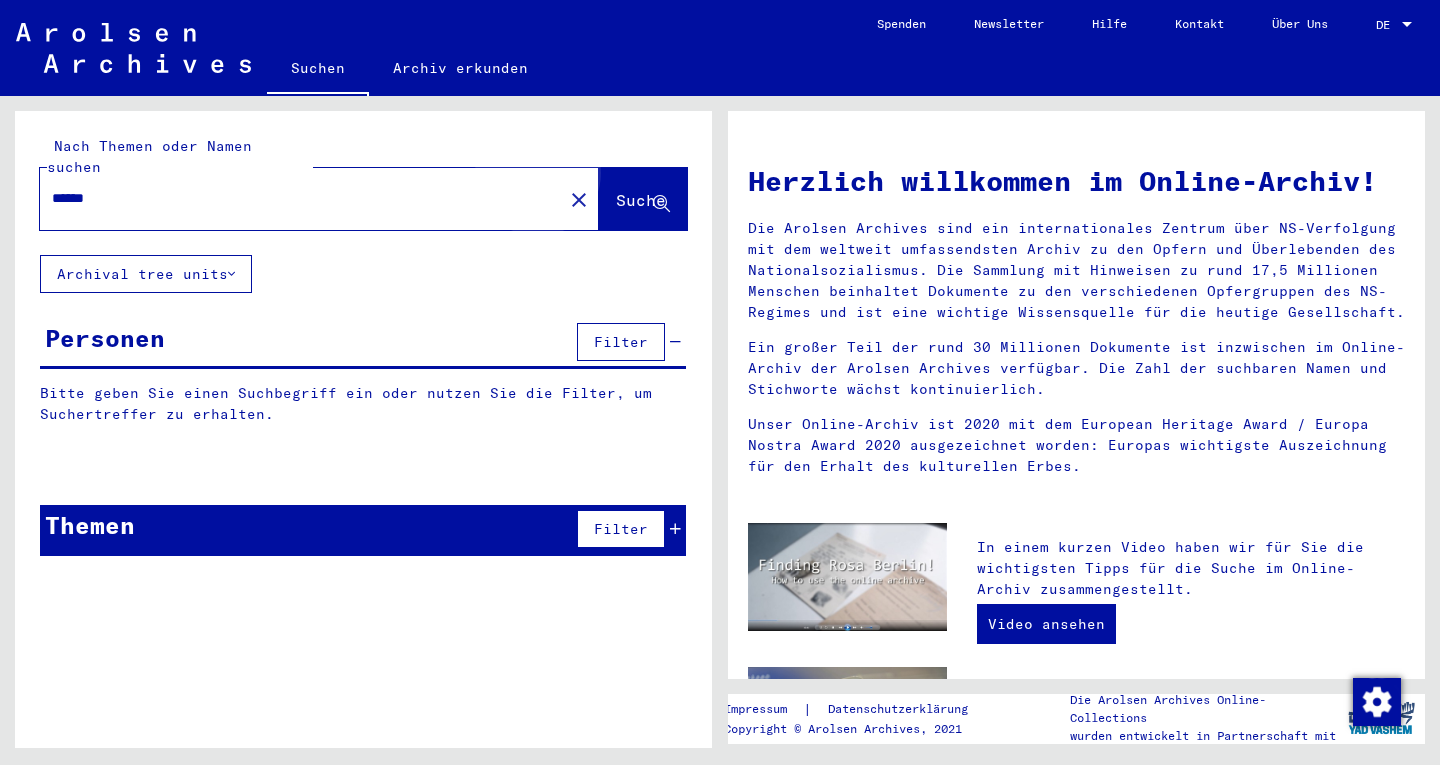click on "Suche" 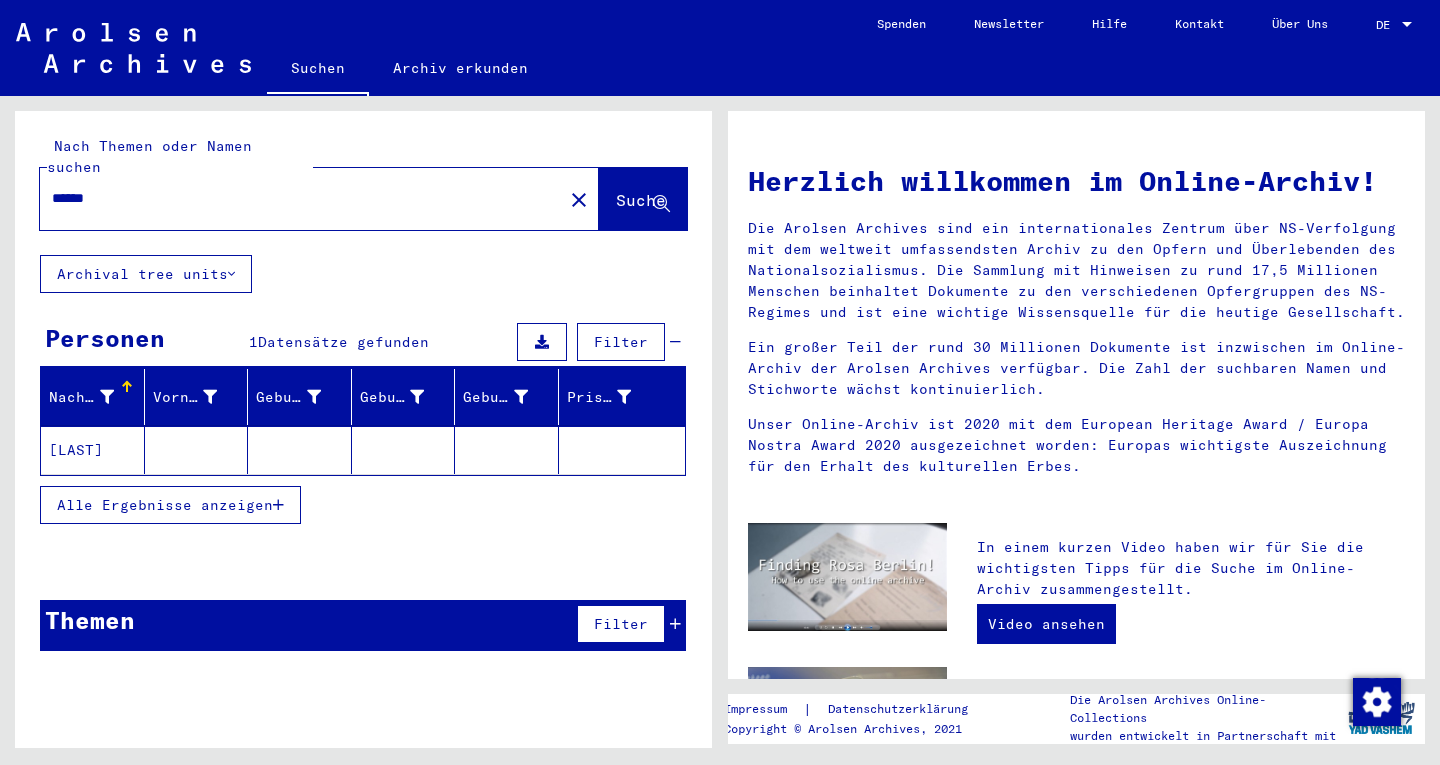 click on "[LAST]" 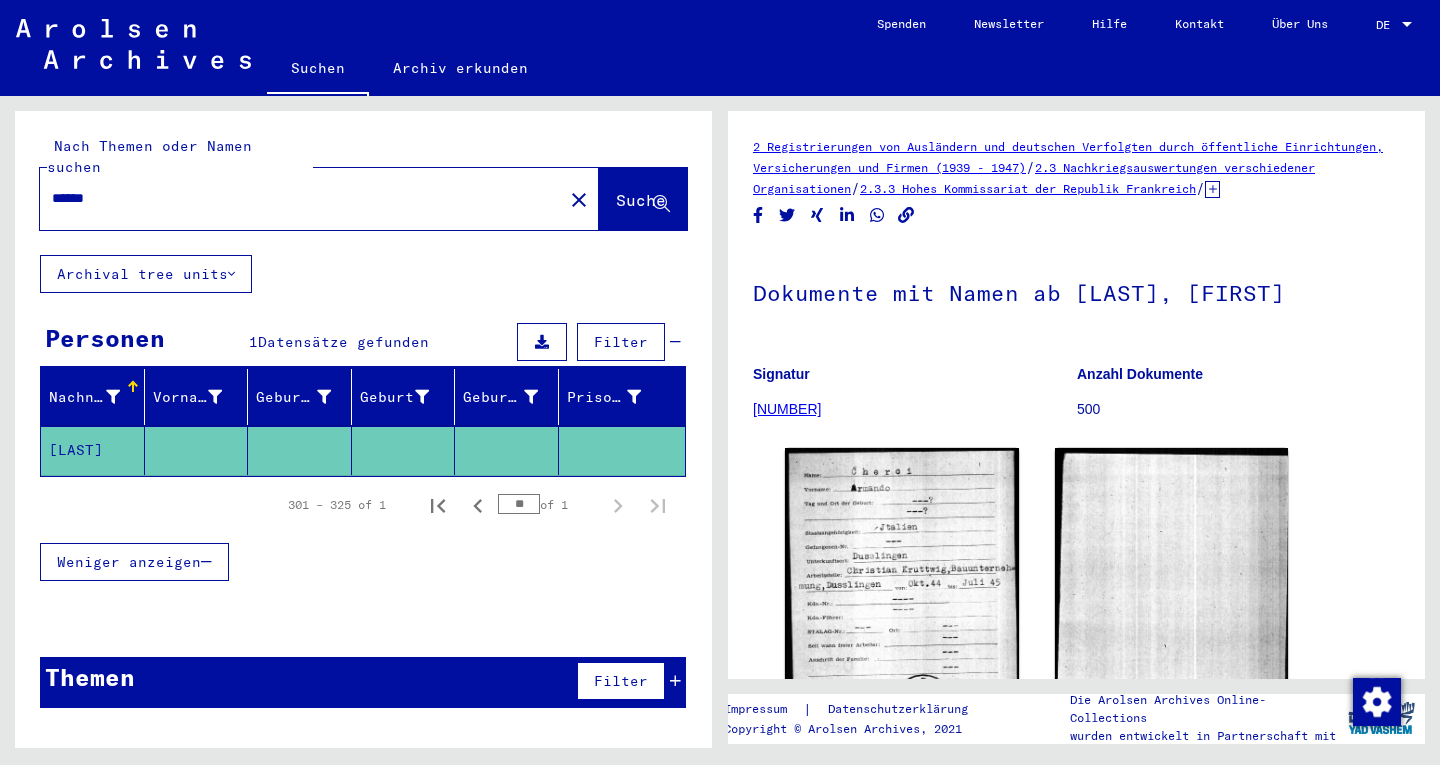 scroll, scrollTop: 0, scrollLeft: 0, axis: both 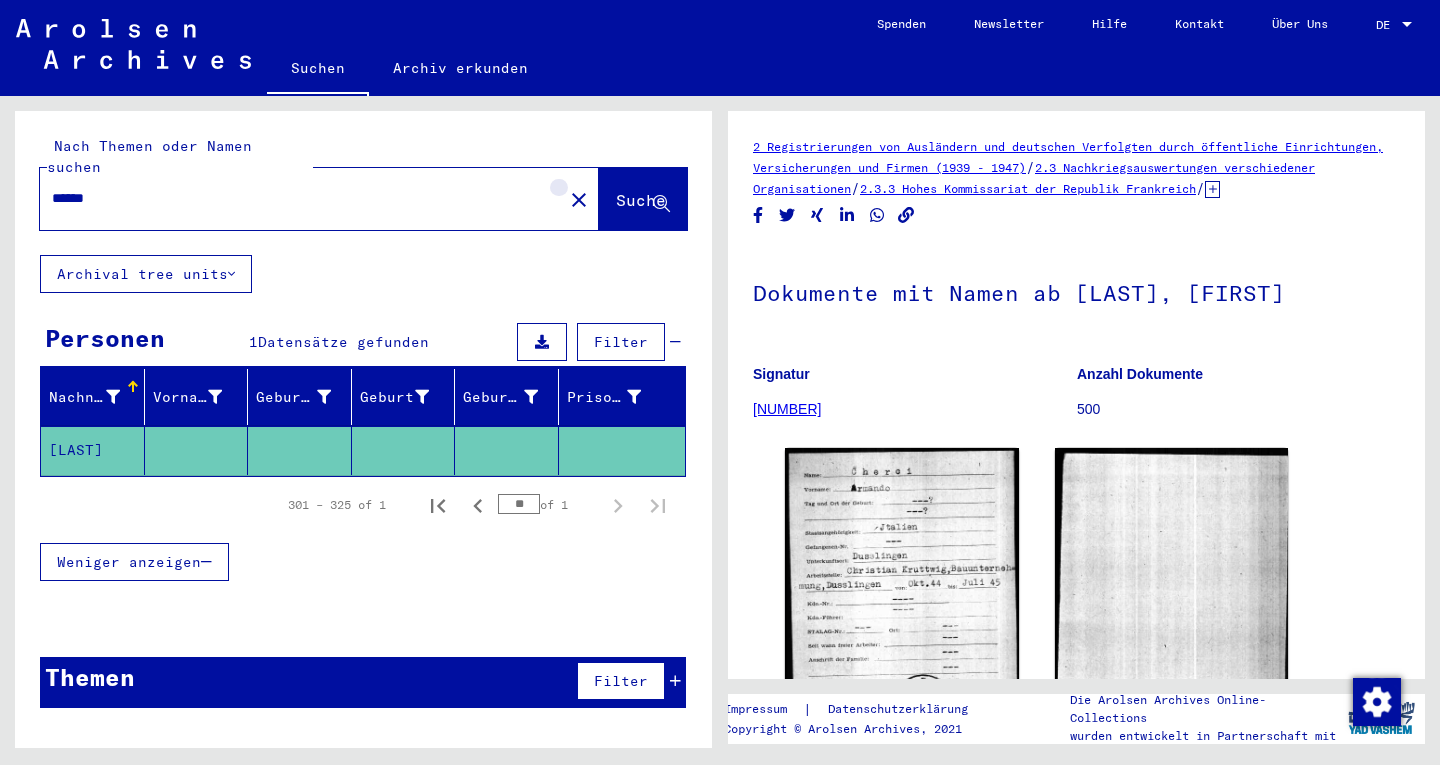 click on "close" 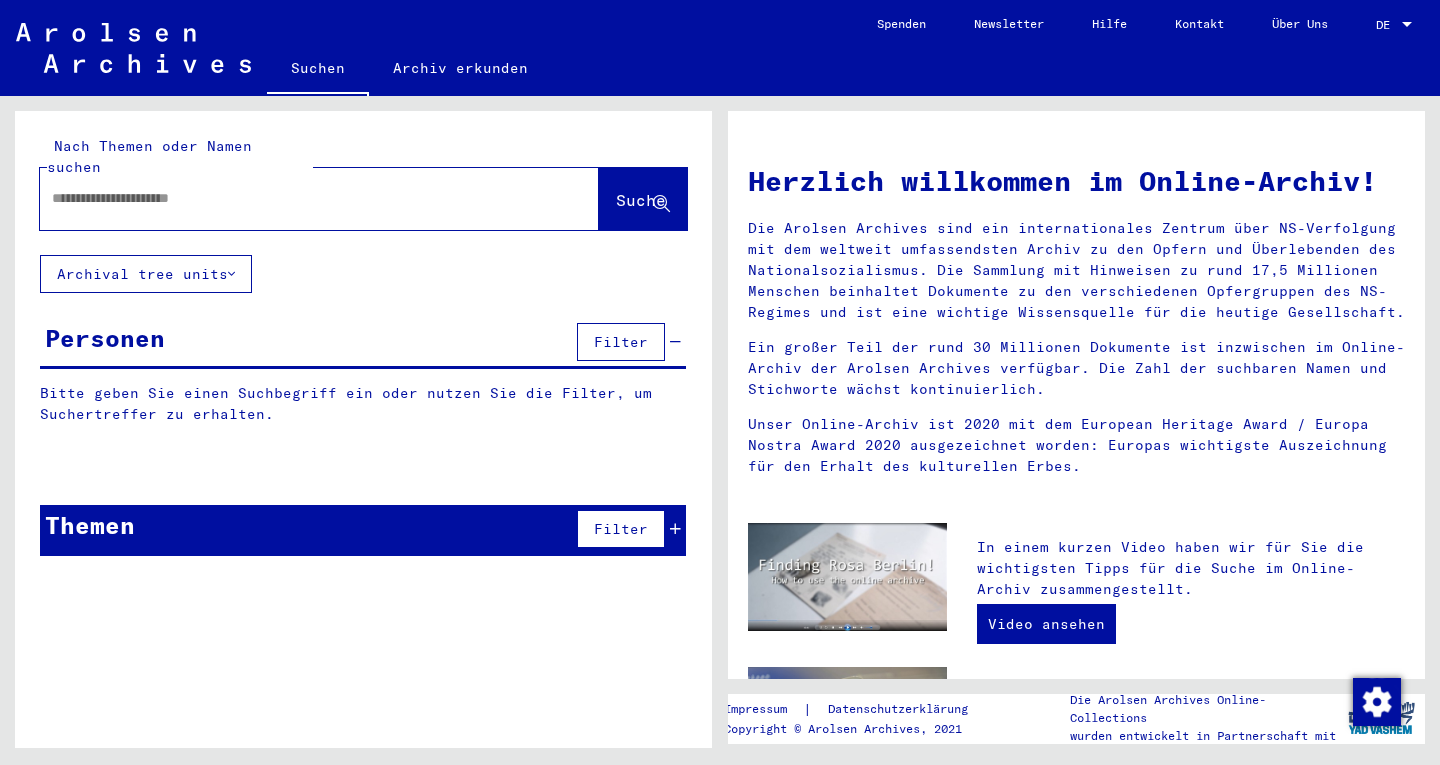 click 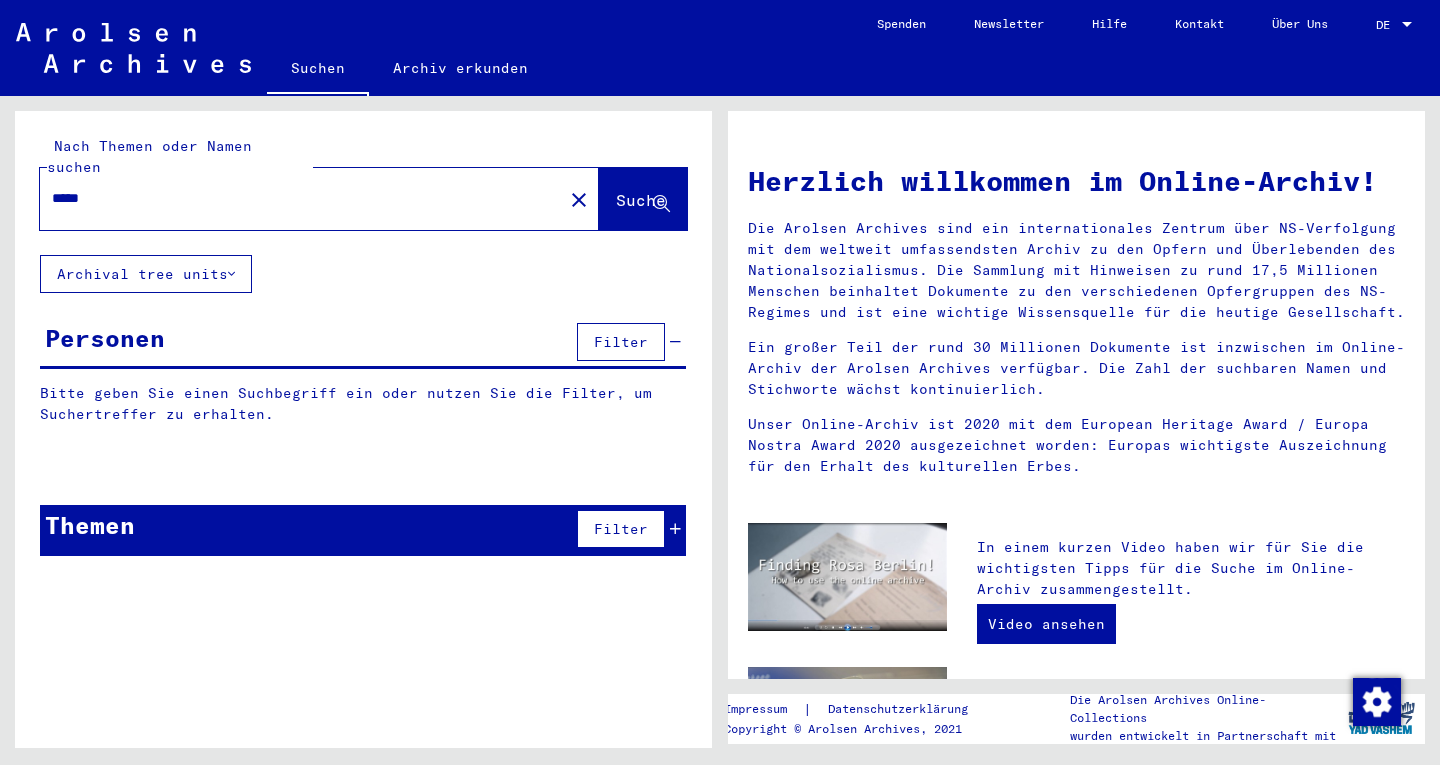 type on "*****" 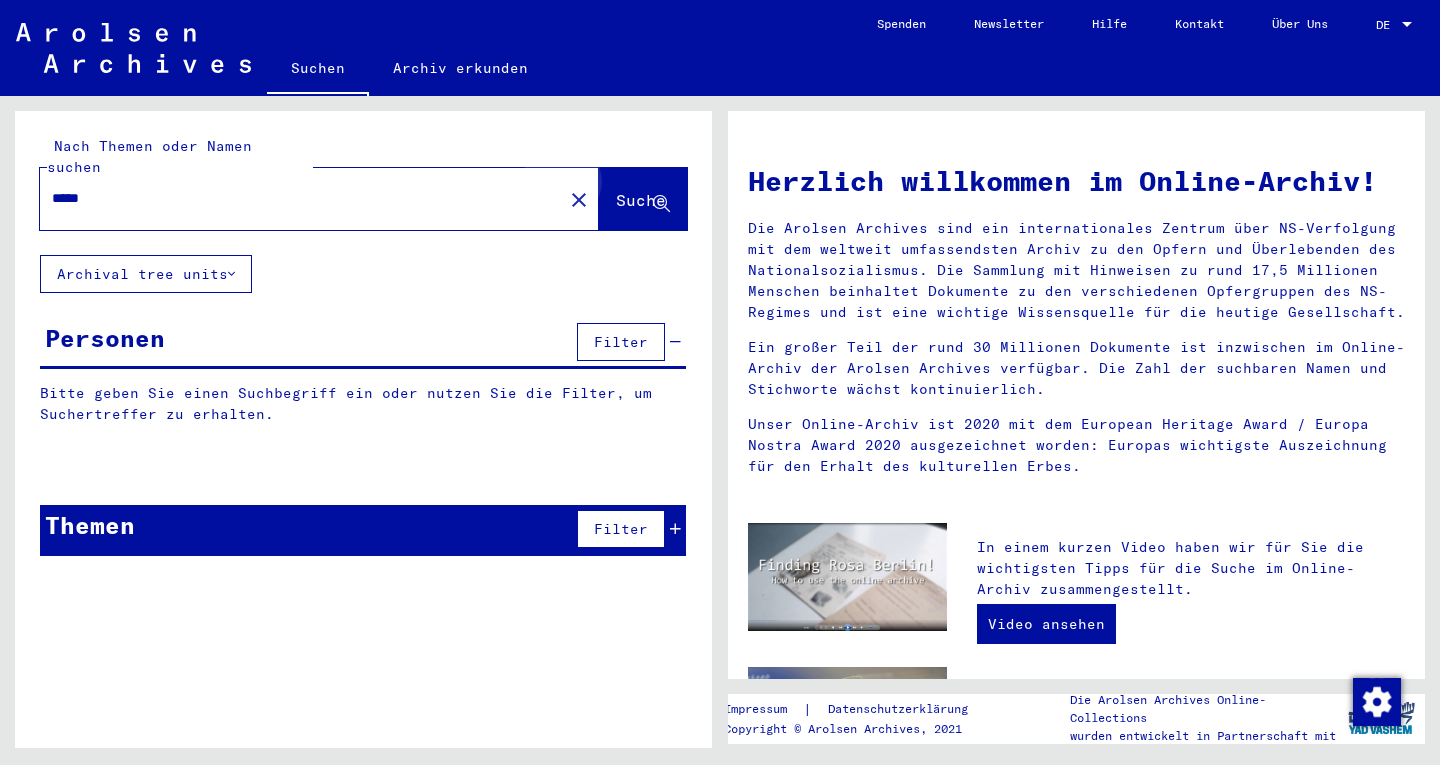 click on "Suche" 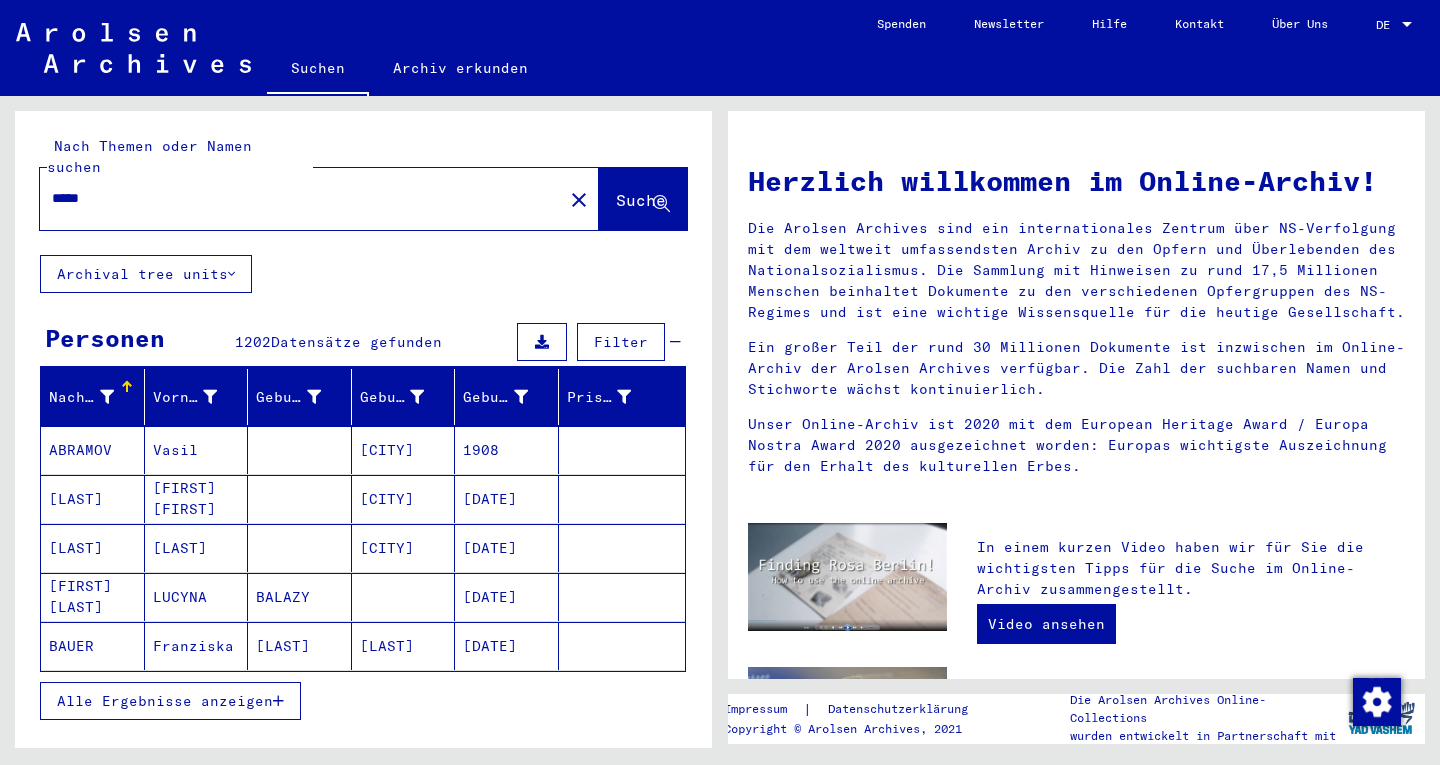click on "Alle Ergebnisse anzeigen" at bounding box center [165, 701] 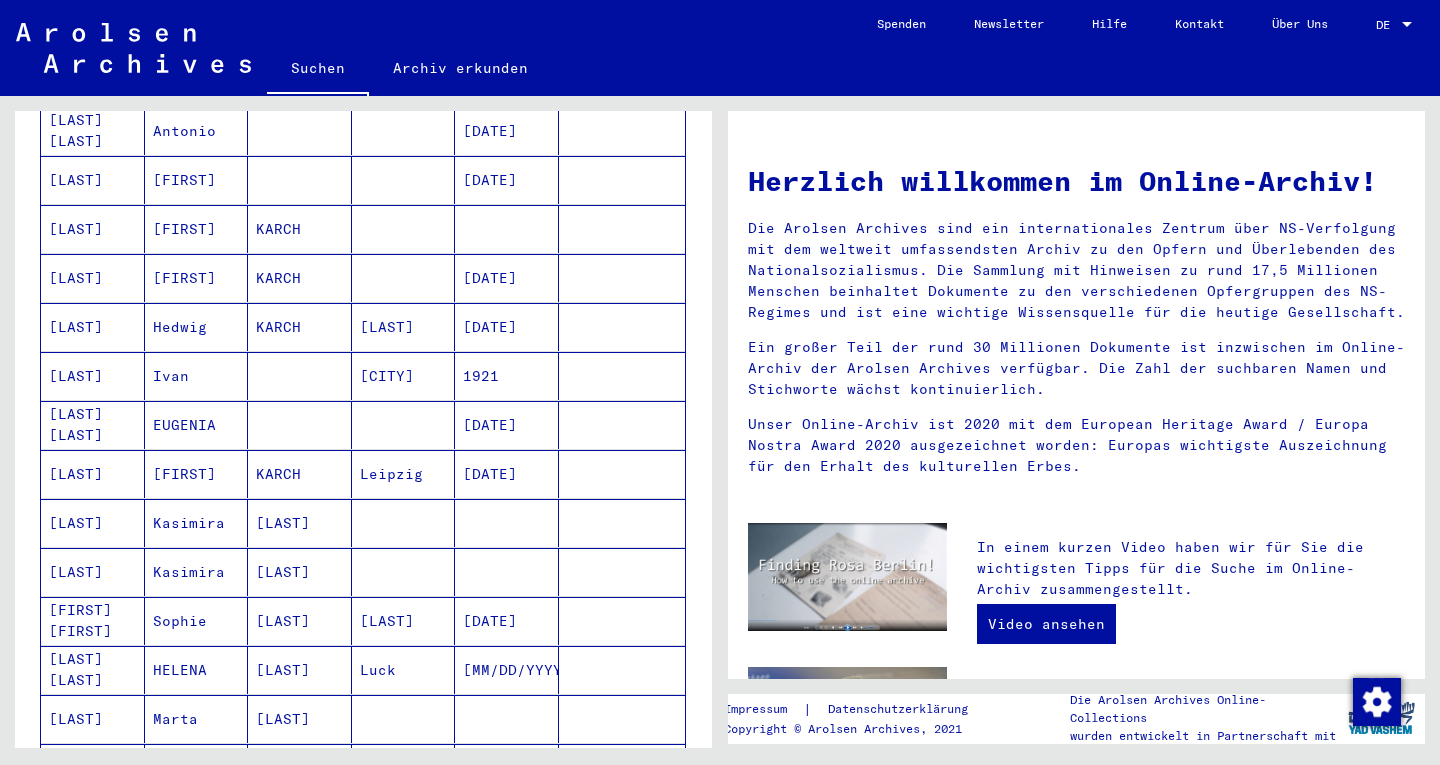 scroll, scrollTop: 883, scrollLeft: 0, axis: vertical 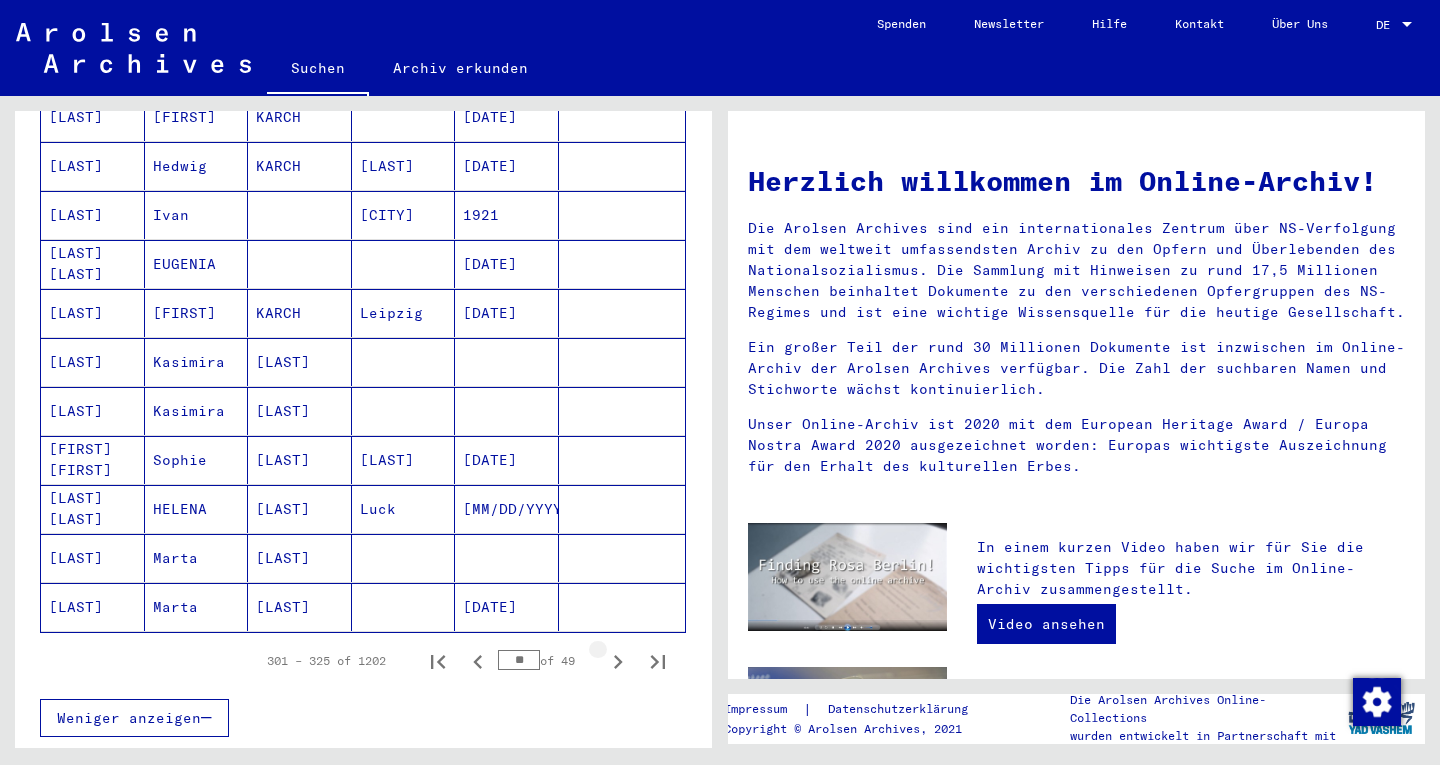 click 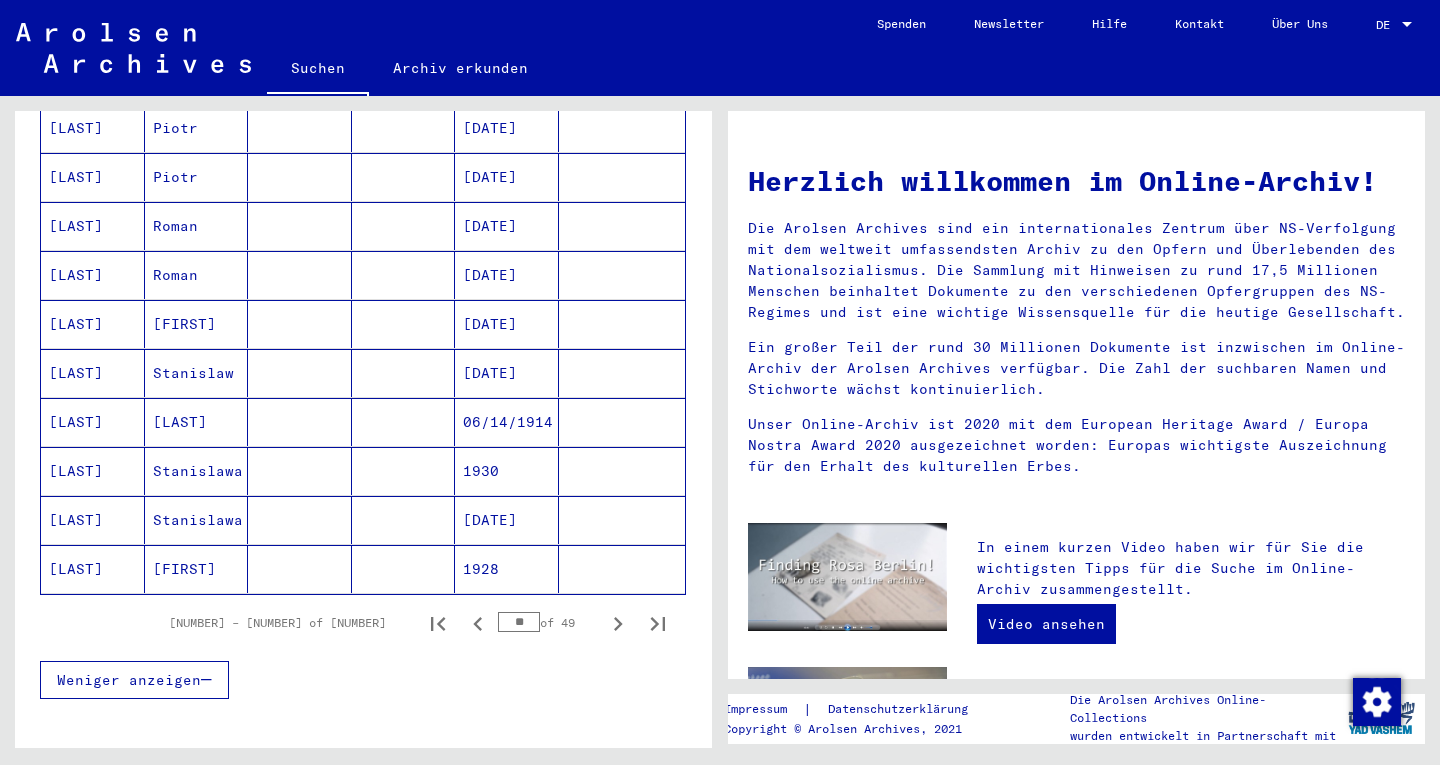 scroll, scrollTop: 1072, scrollLeft: 0, axis: vertical 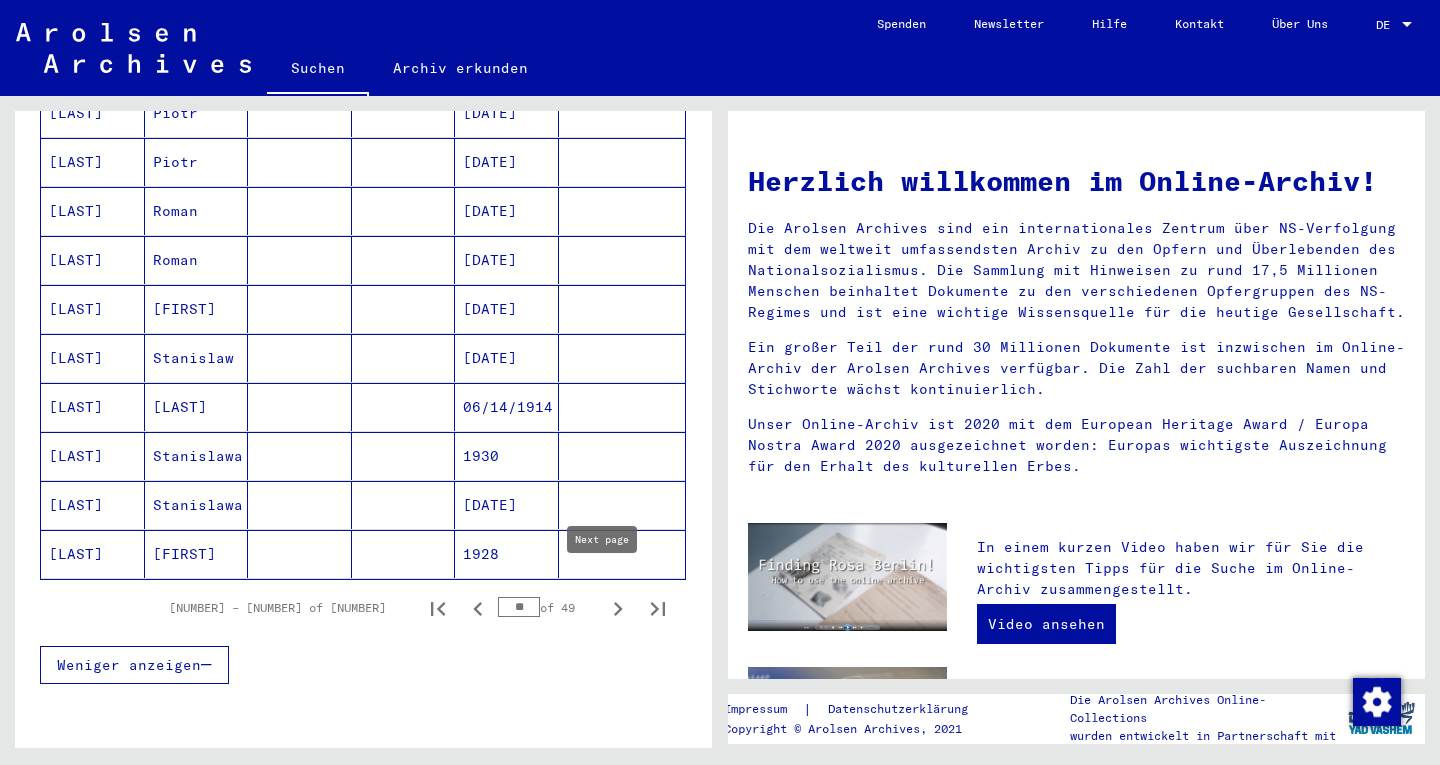 click 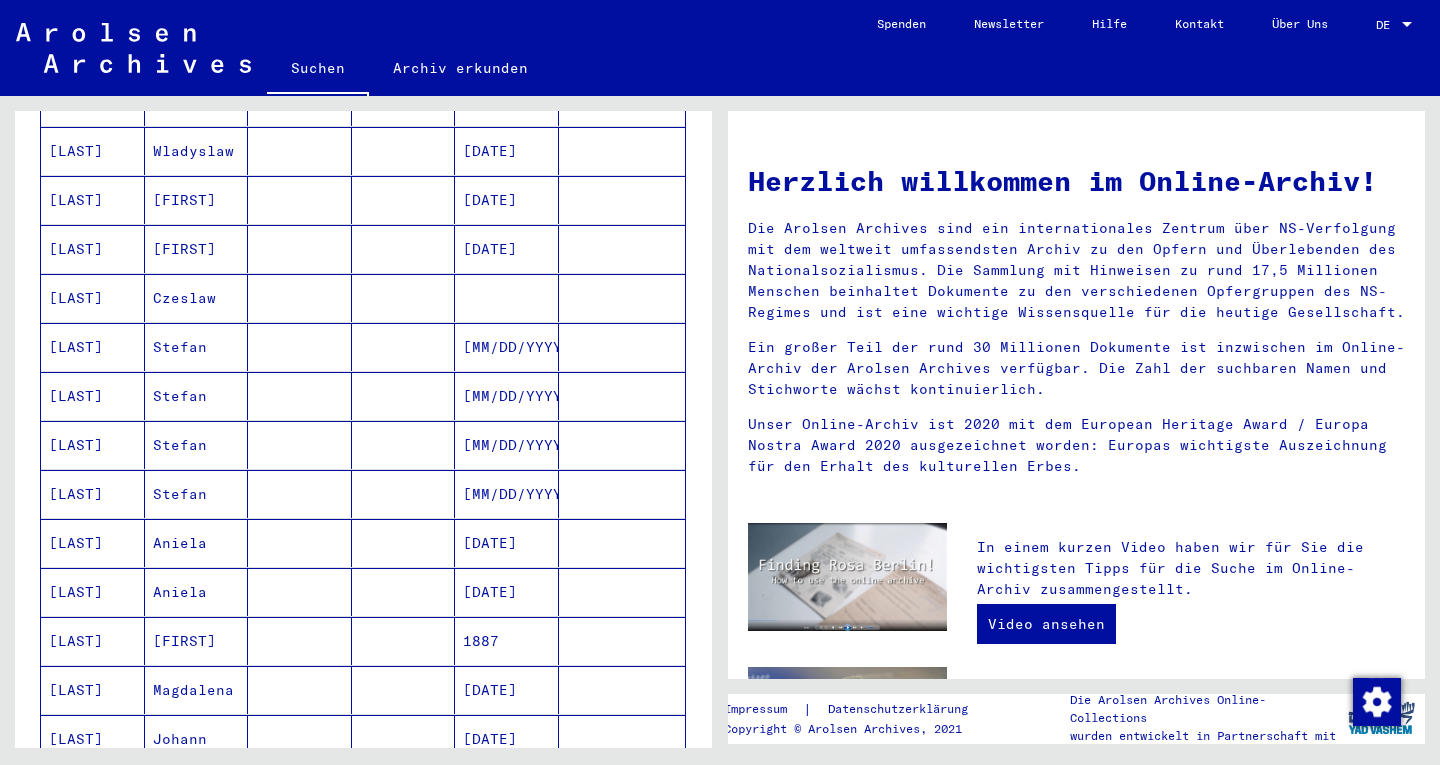 scroll, scrollTop: 769, scrollLeft: 0, axis: vertical 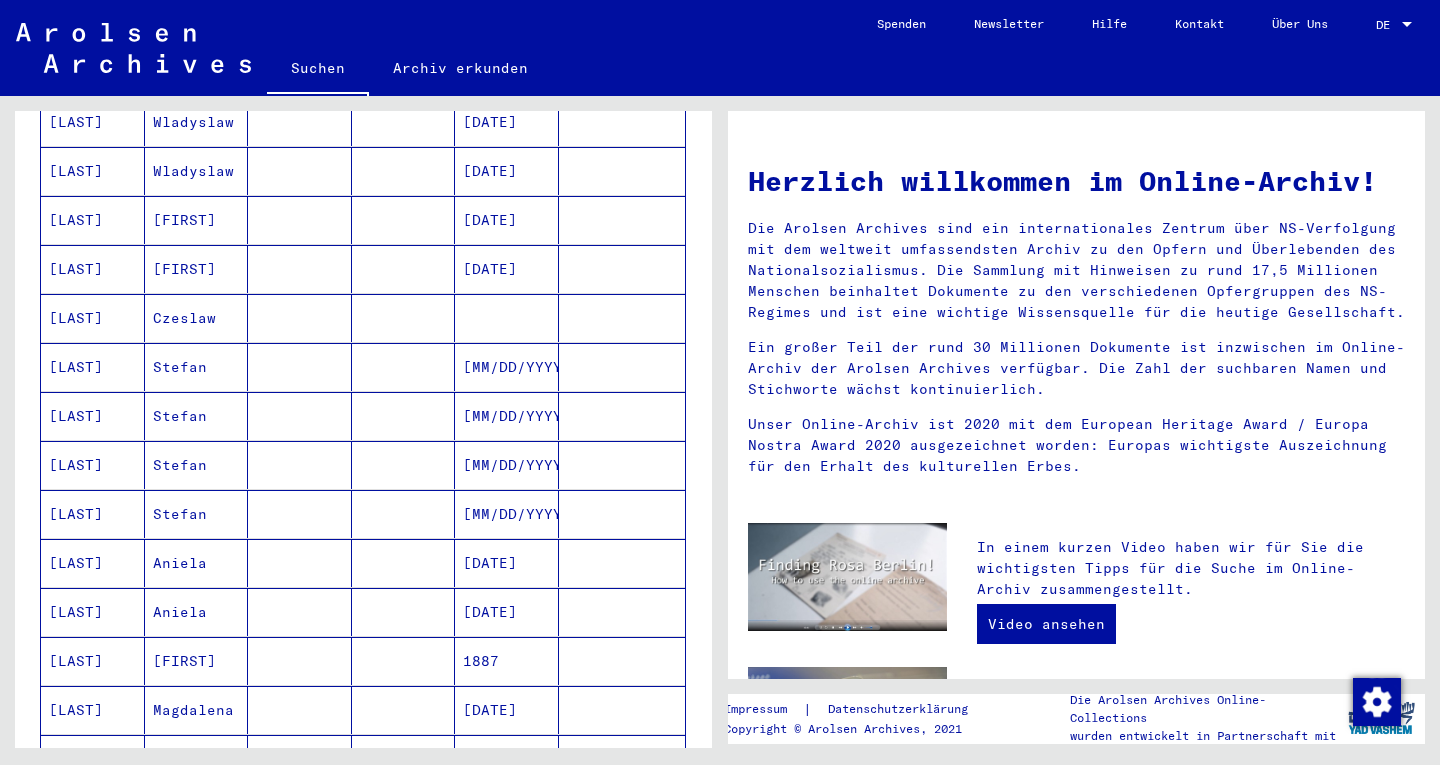 click on "[MM/DD/YYYY]" at bounding box center (507, 563) 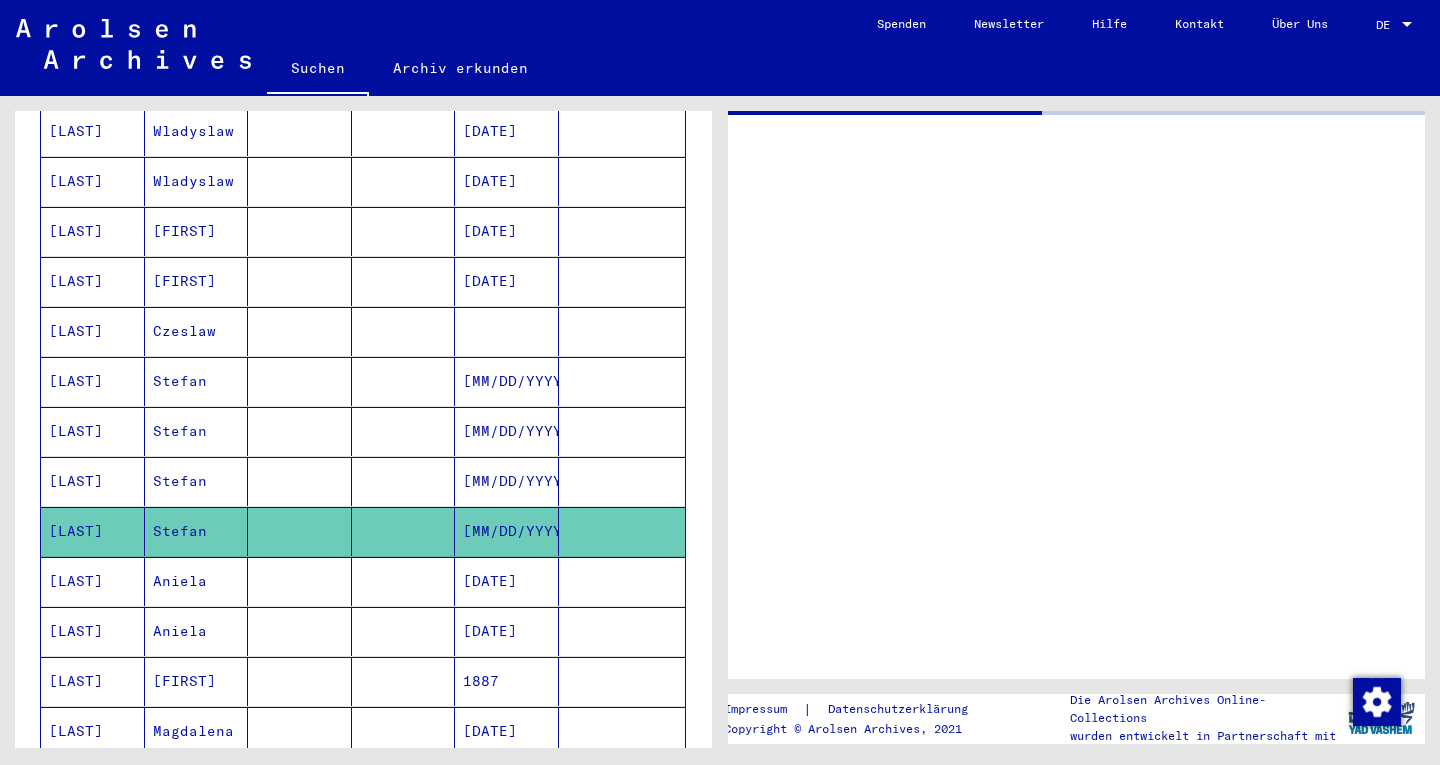 scroll, scrollTop: 778, scrollLeft: 0, axis: vertical 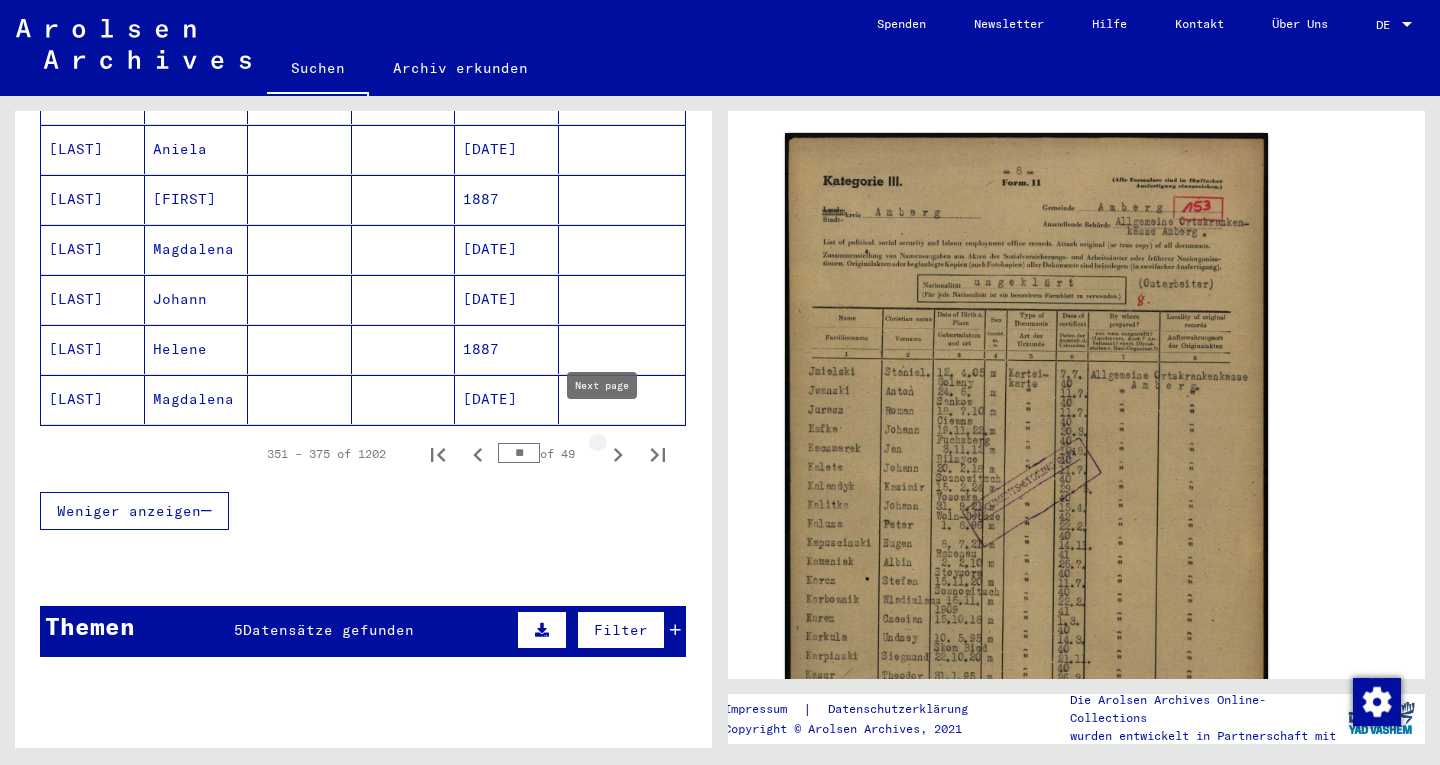 click 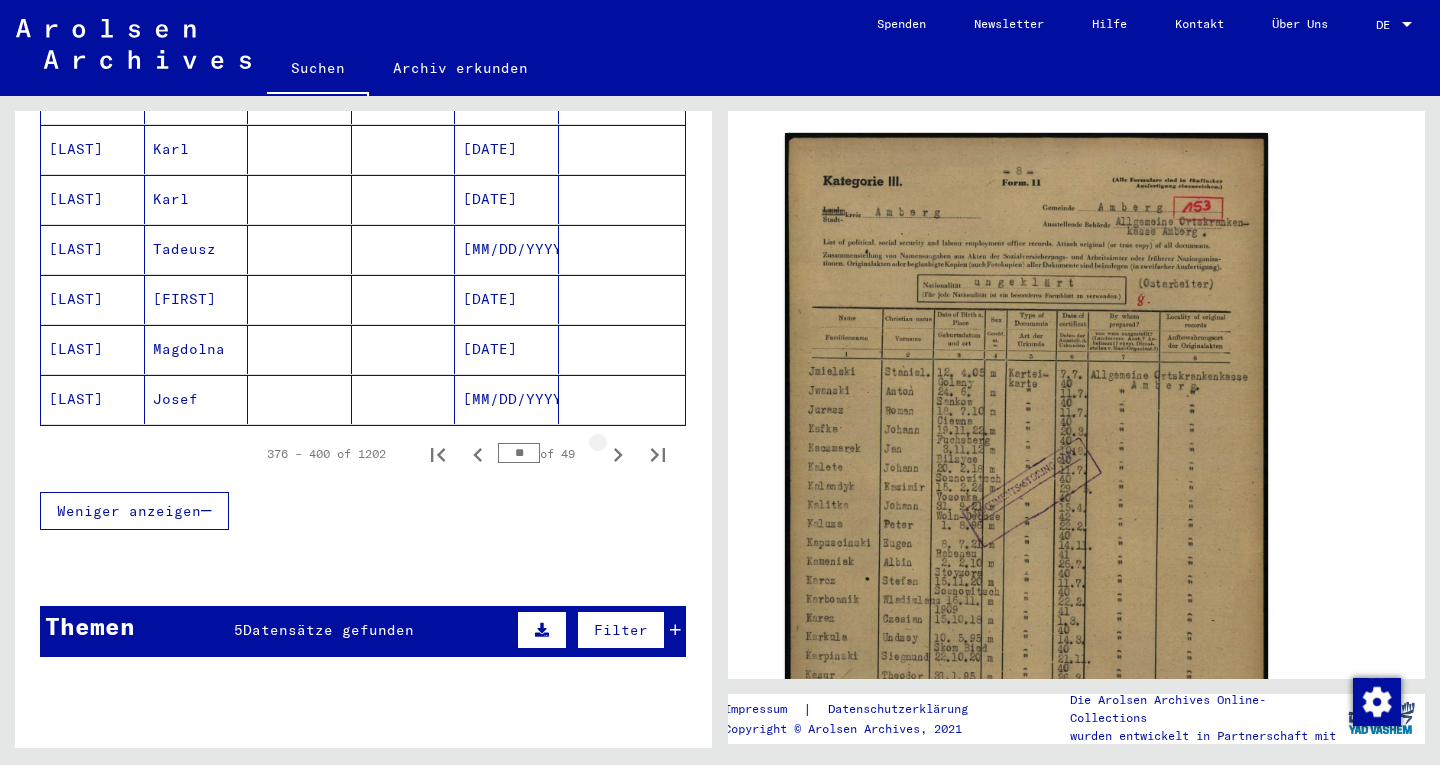click 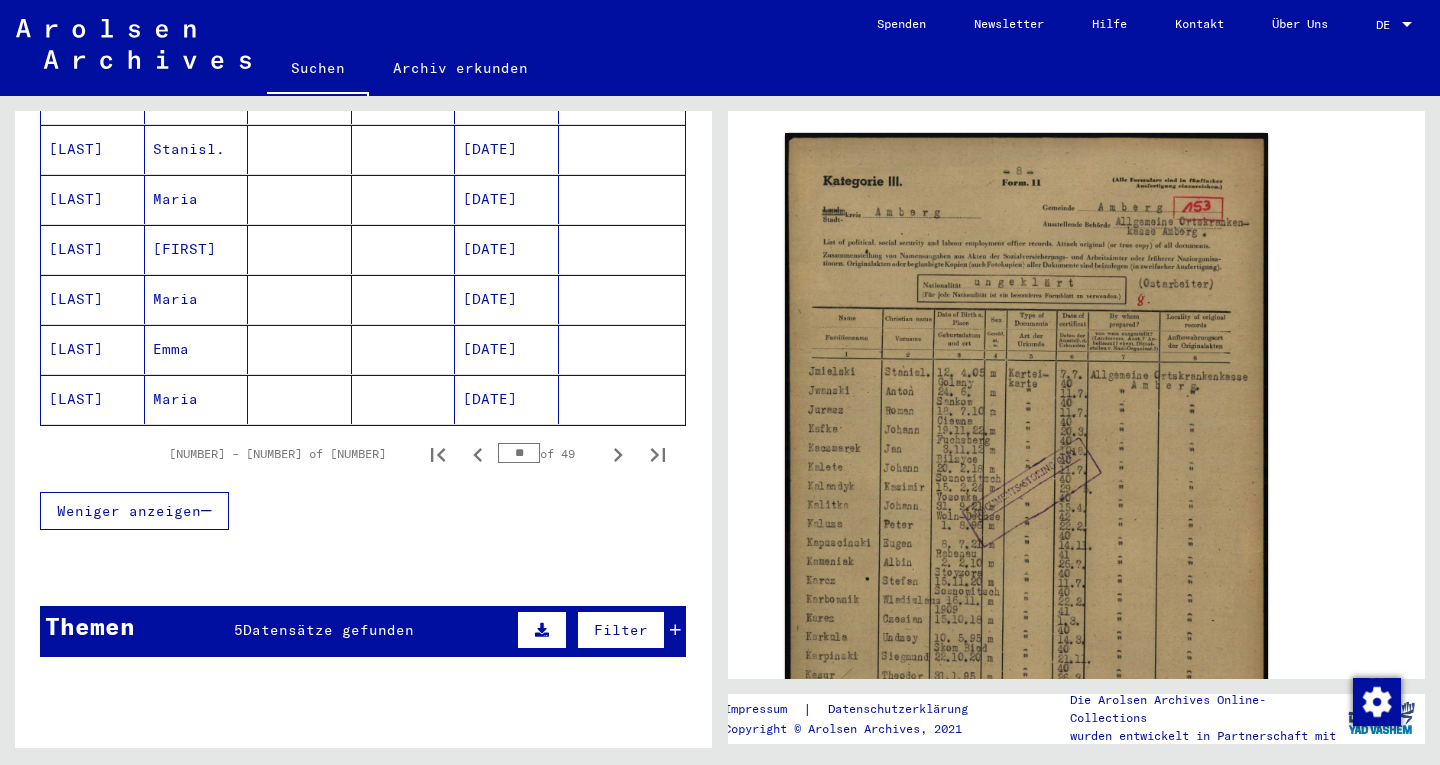click 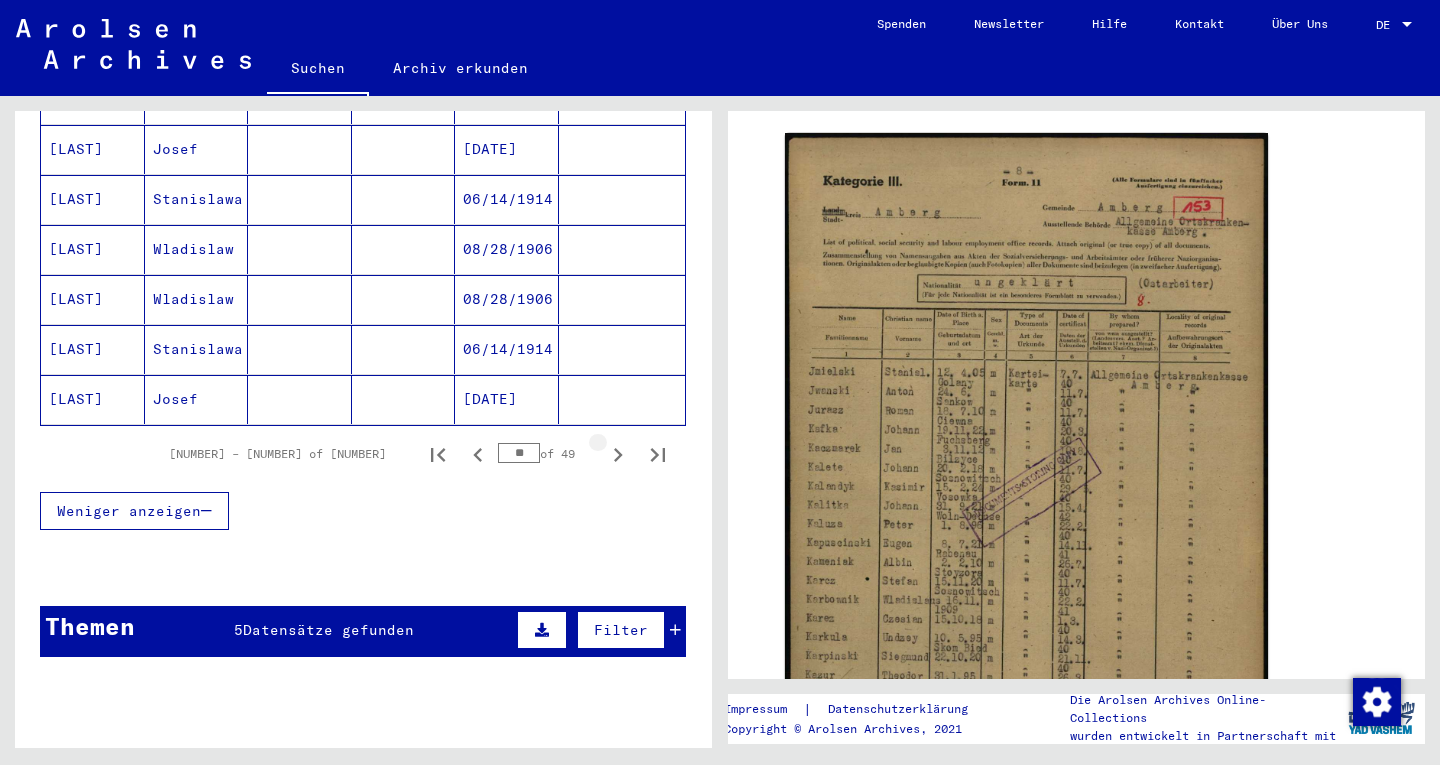click 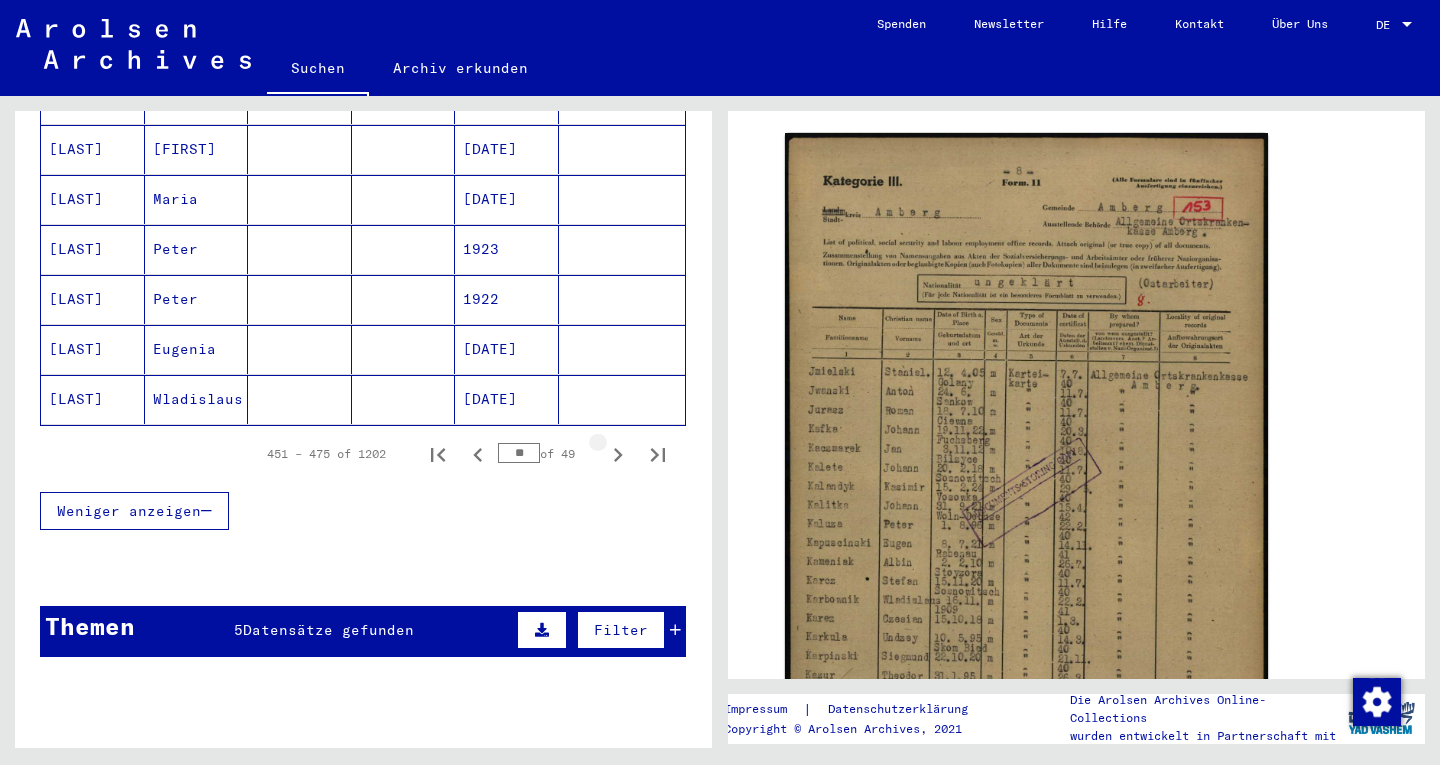 click 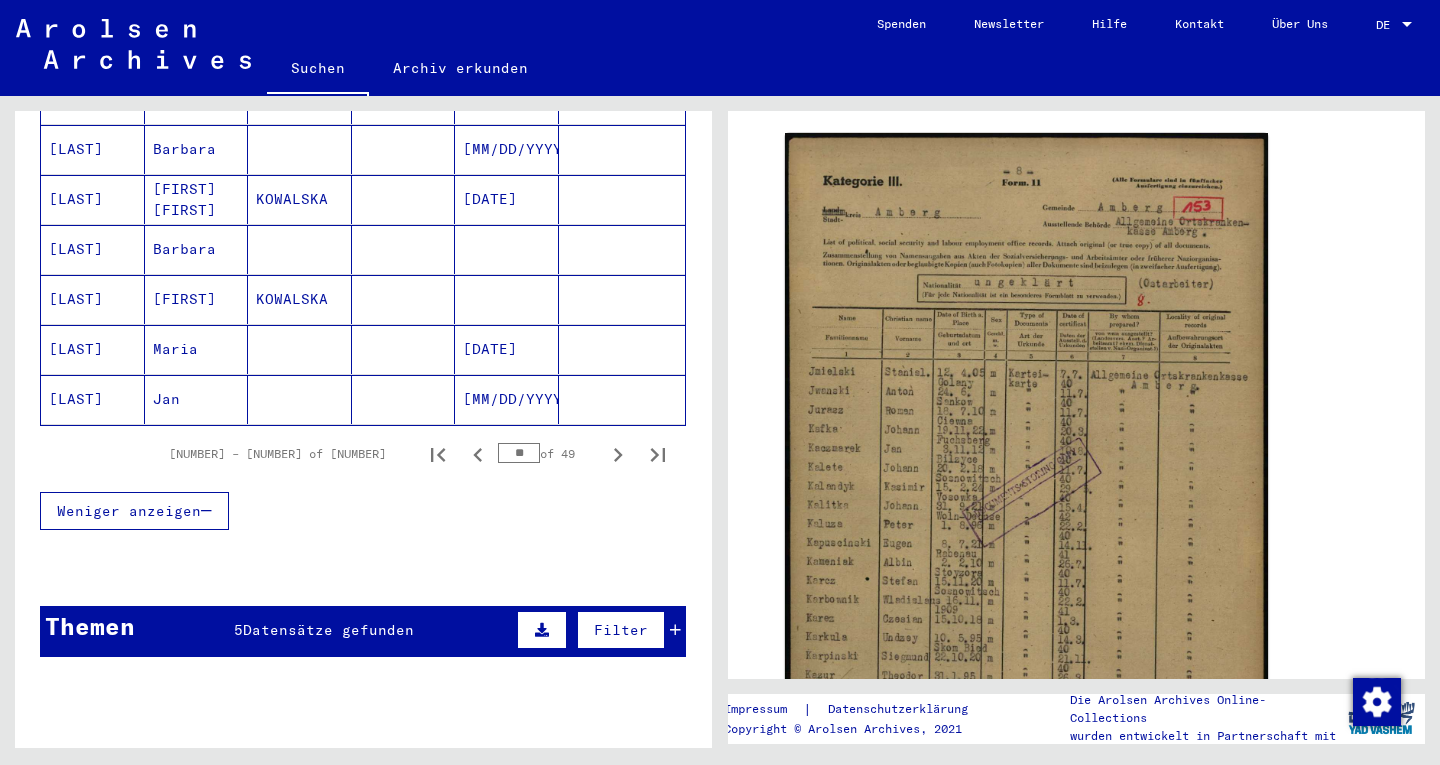 drag, startPoint x: 712, startPoint y: 516, endPoint x: 700, endPoint y: 519, distance: 12.369317 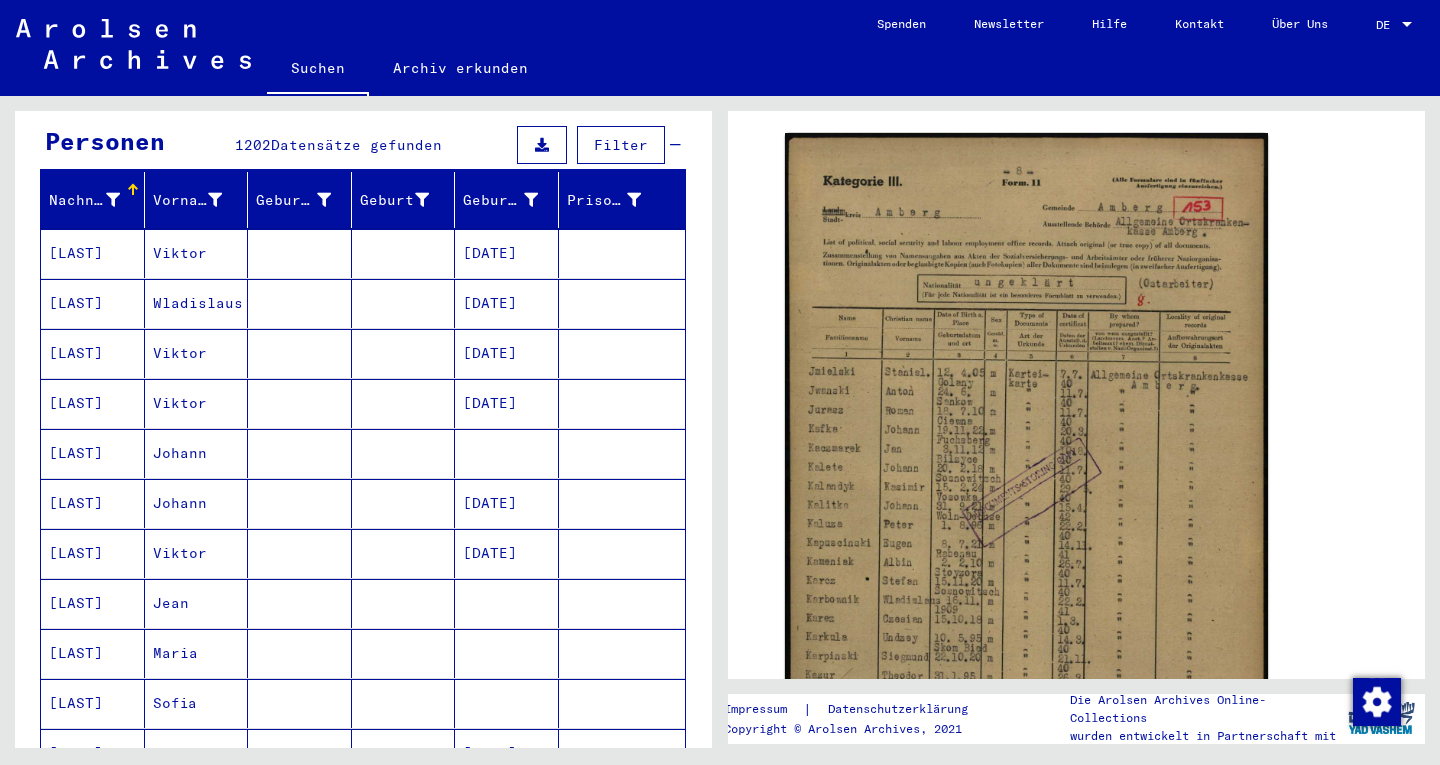 scroll, scrollTop: 0, scrollLeft: 0, axis: both 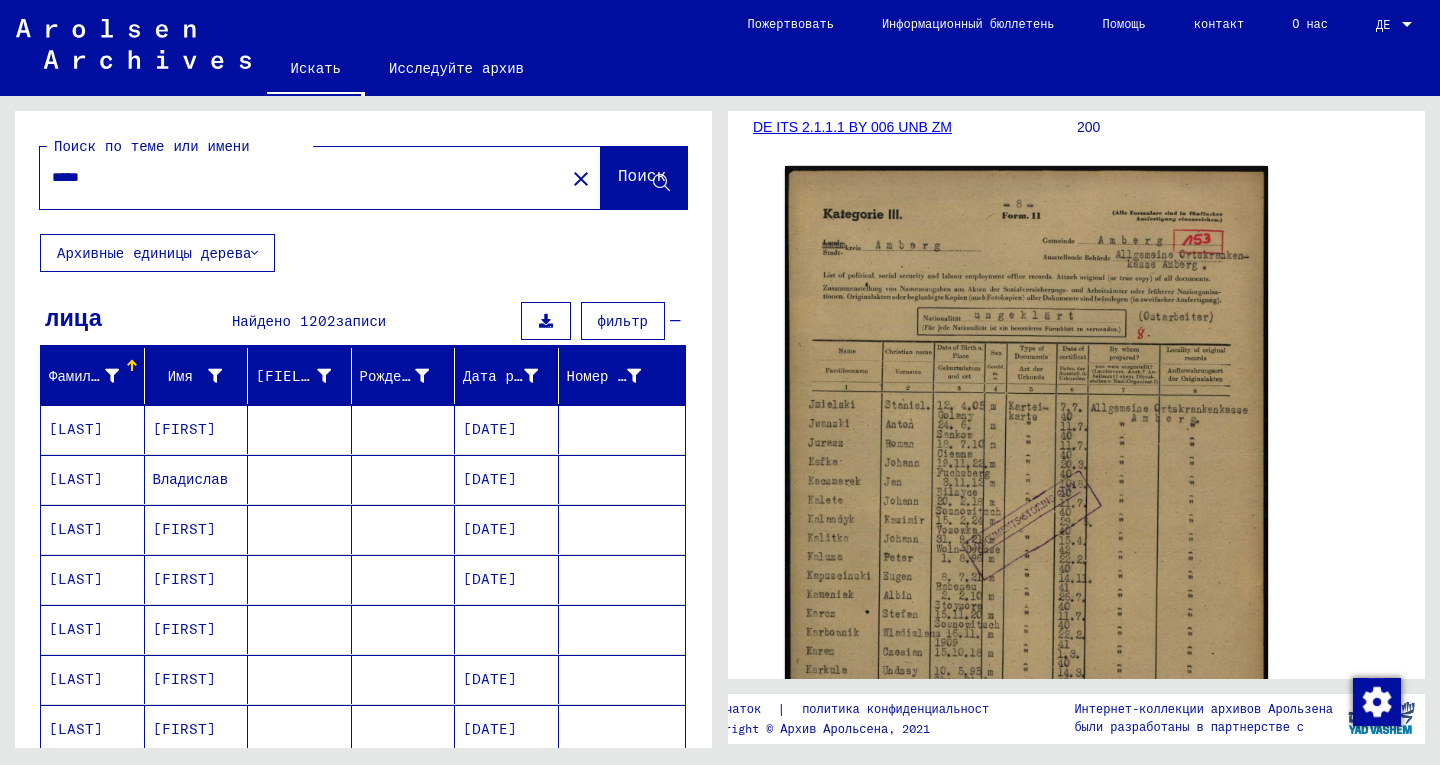 drag, startPoint x: 714, startPoint y: 239, endPoint x: 704, endPoint y: 238, distance: 10.049875 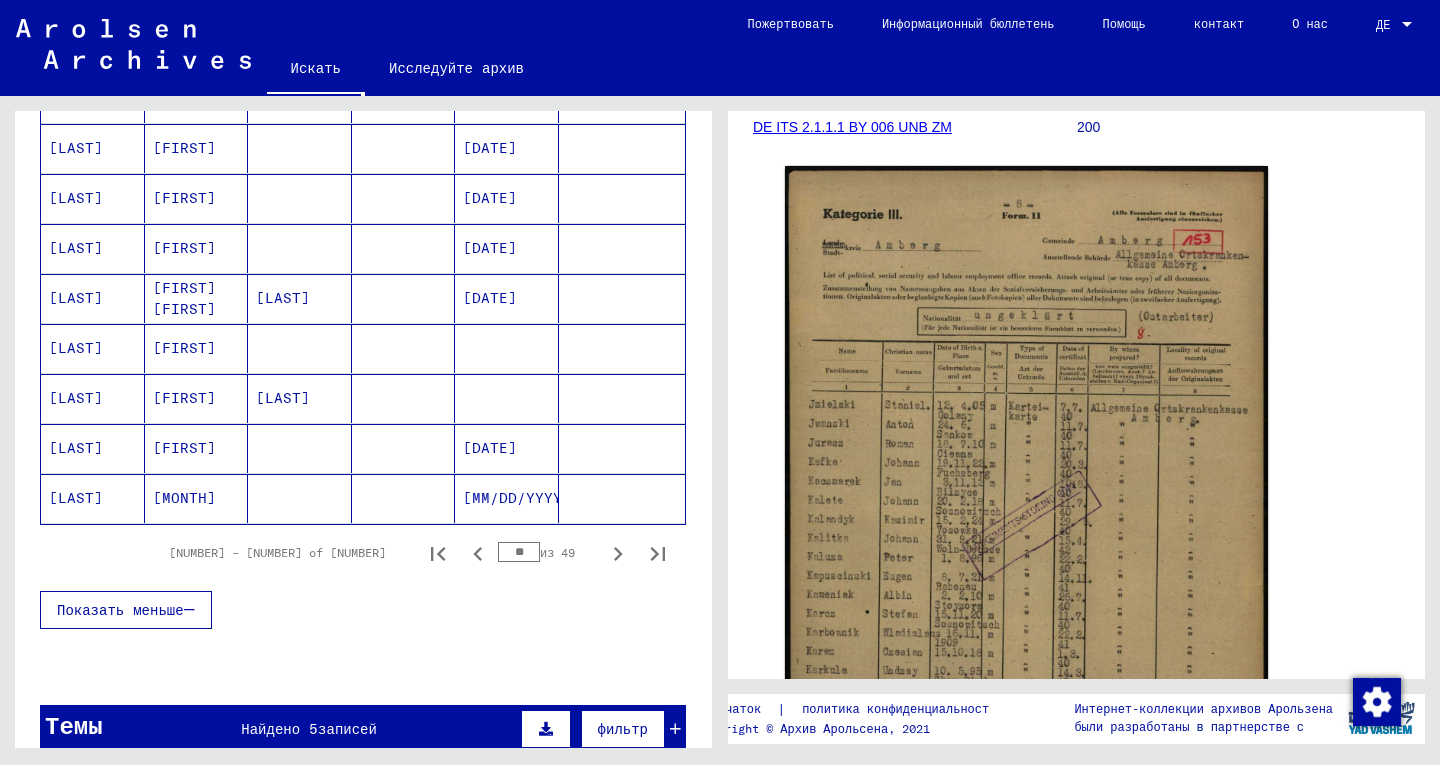 scroll, scrollTop: 1135, scrollLeft: 0, axis: vertical 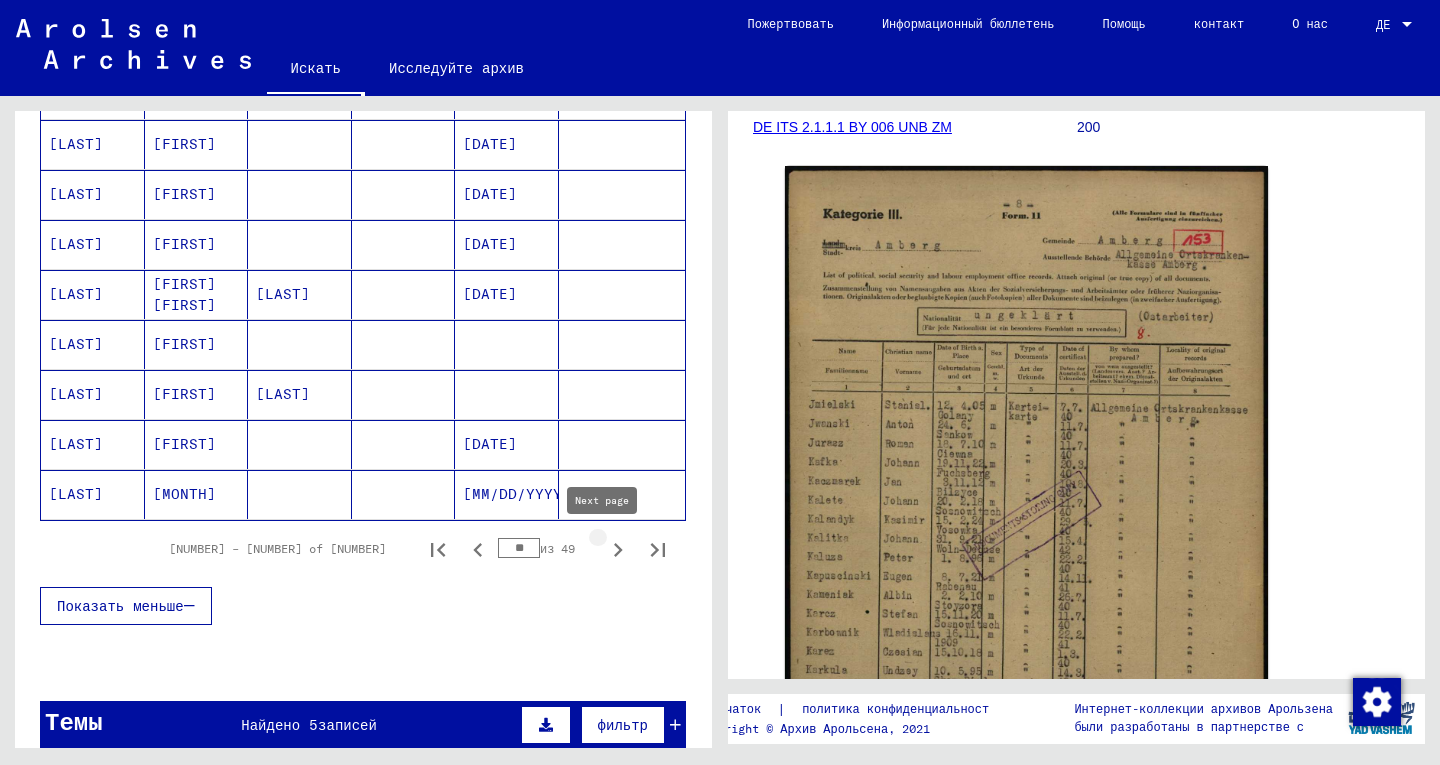 click 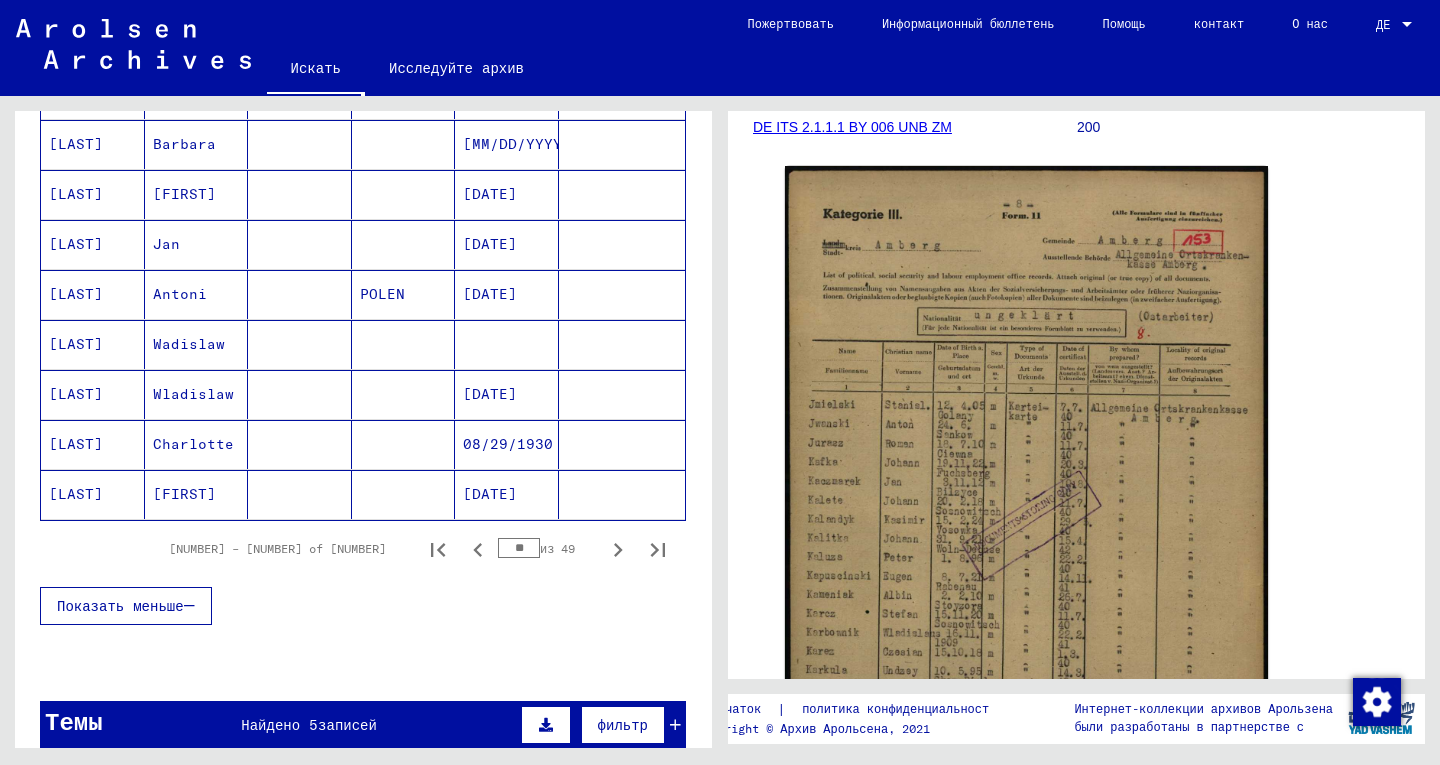 click 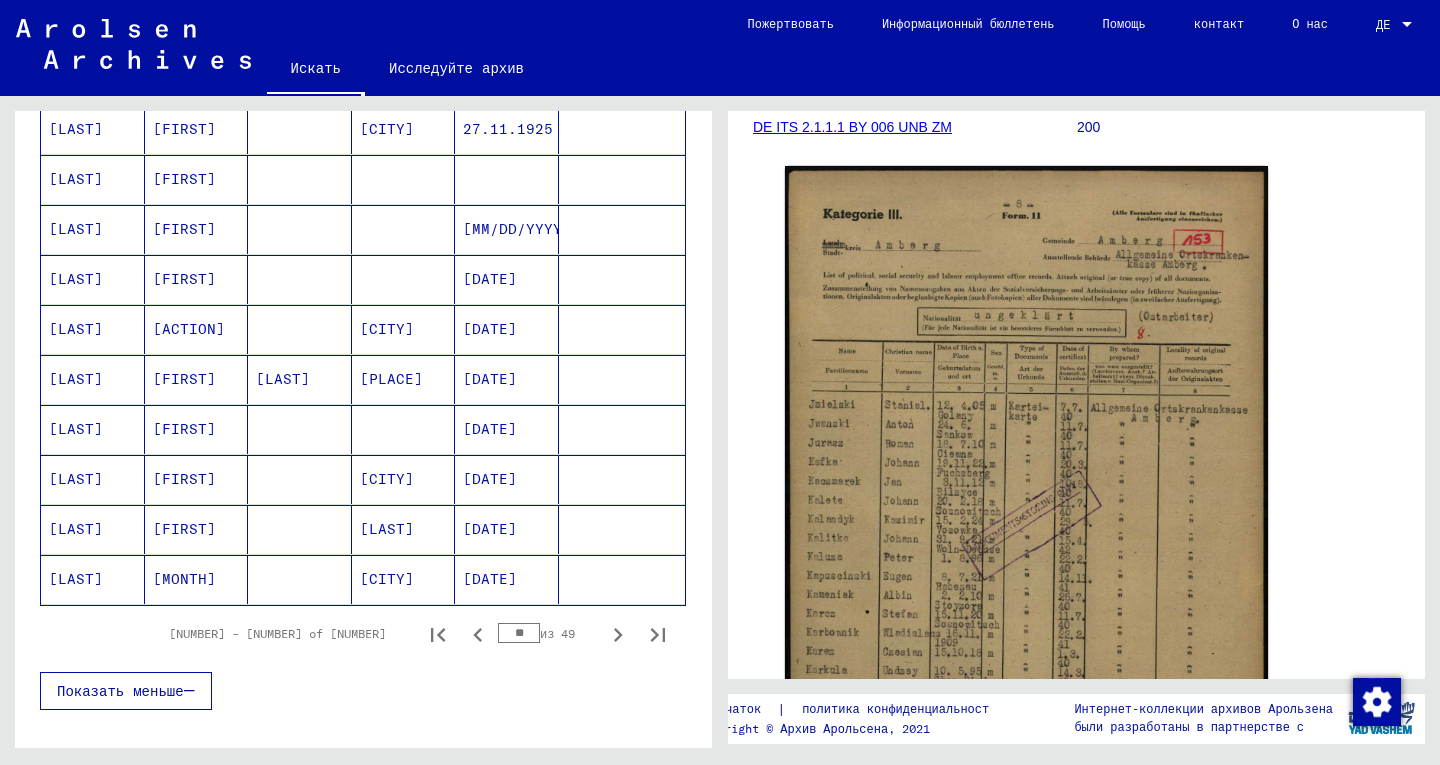scroll, scrollTop: 1069, scrollLeft: 0, axis: vertical 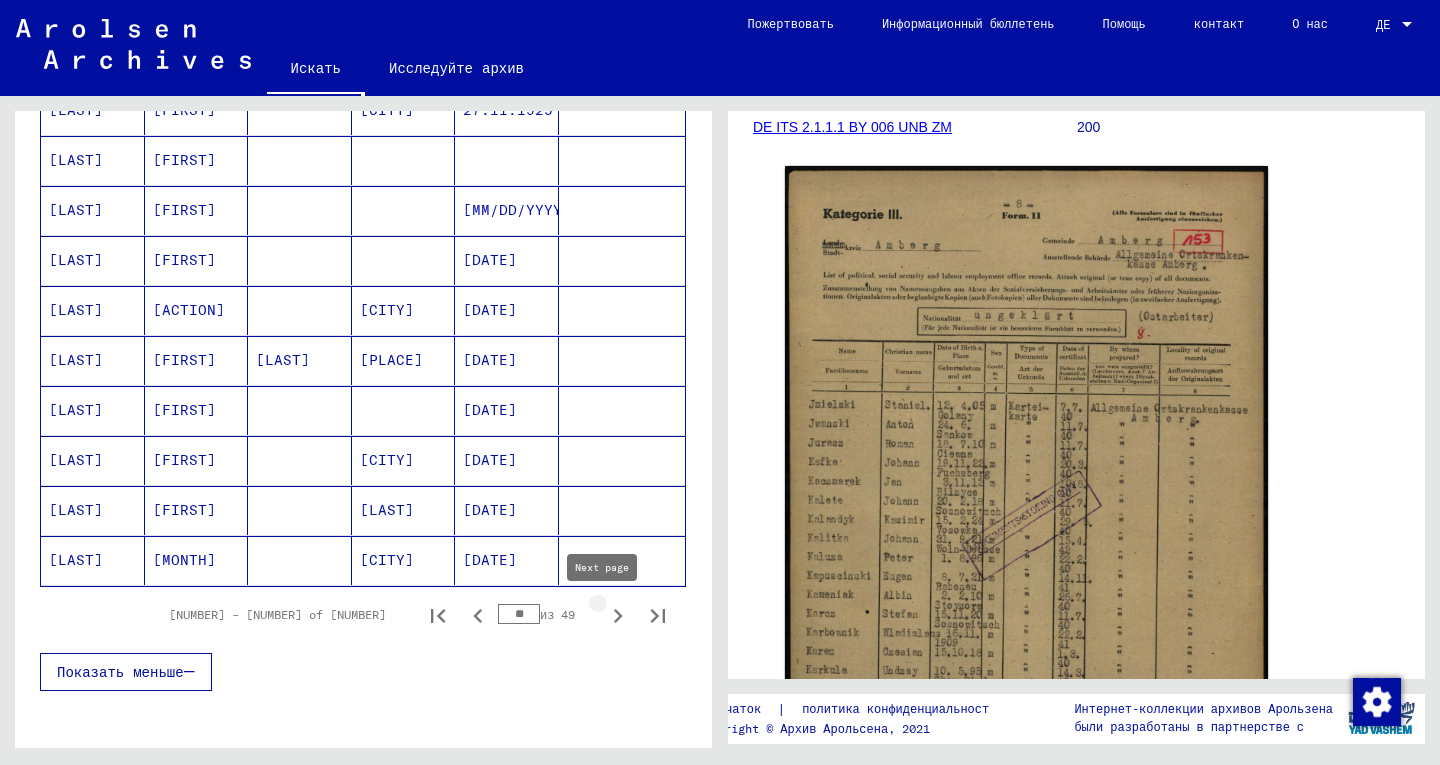 click 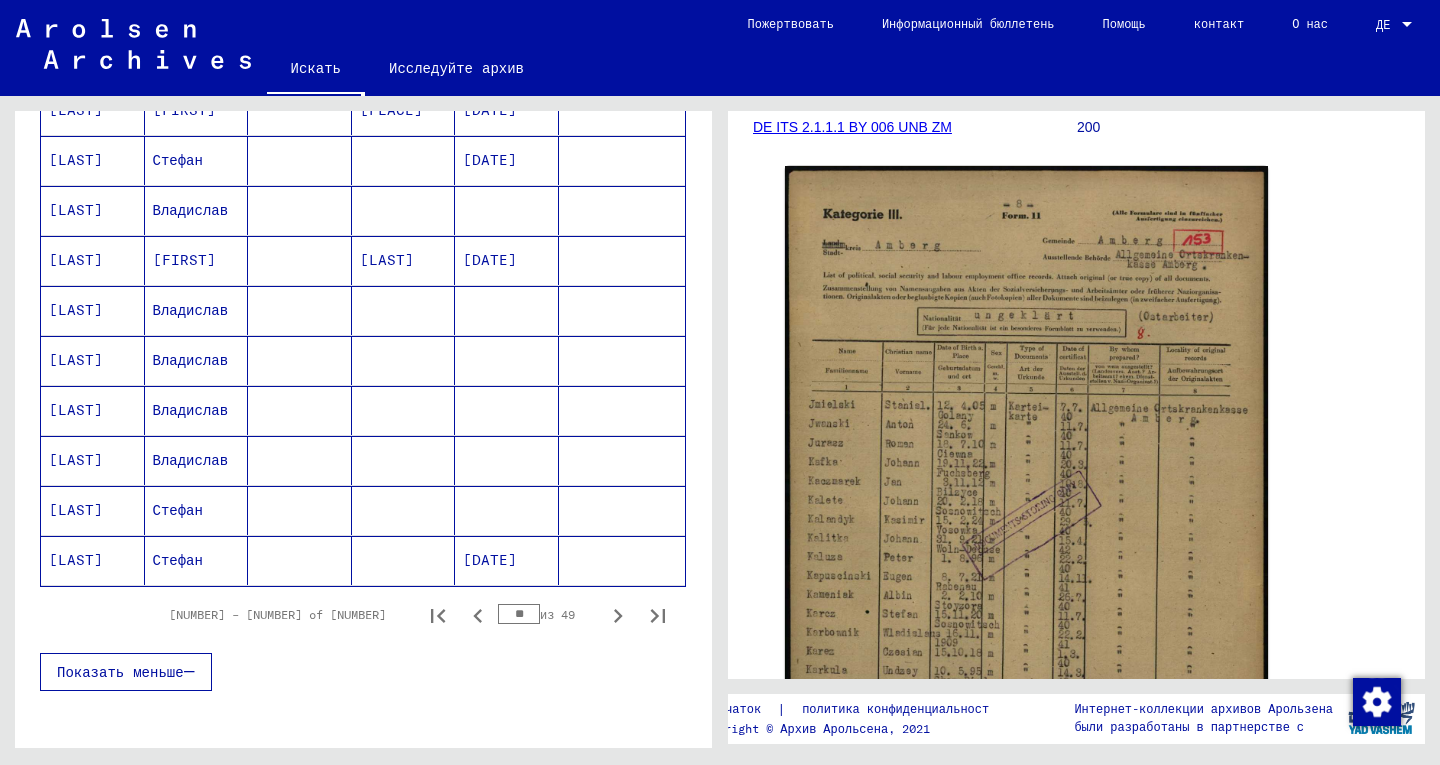 drag, startPoint x: 712, startPoint y: 520, endPoint x: 714, endPoint y: 486, distance: 34.058773 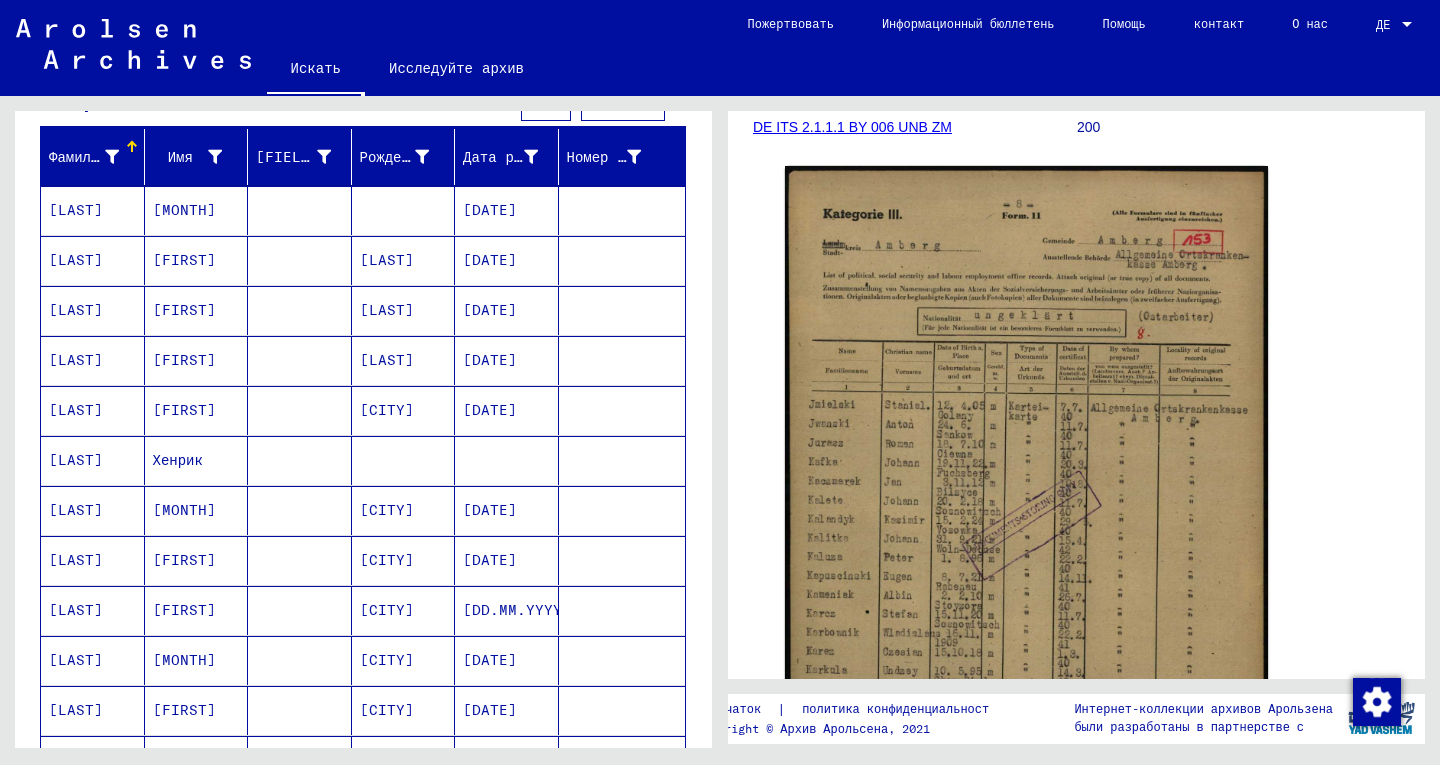 scroll, scrollTop: 208, scrollLeft: 0, axis: vertical 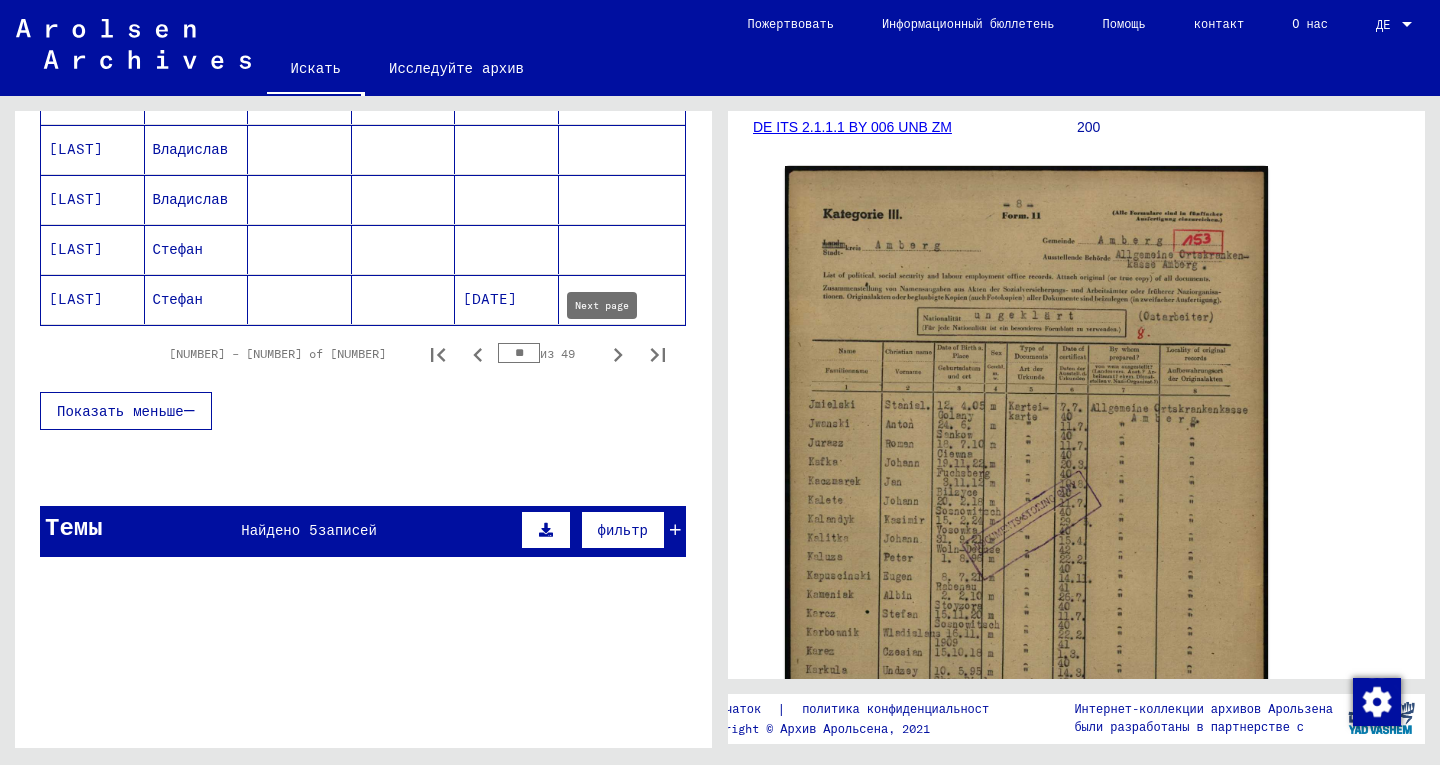 click 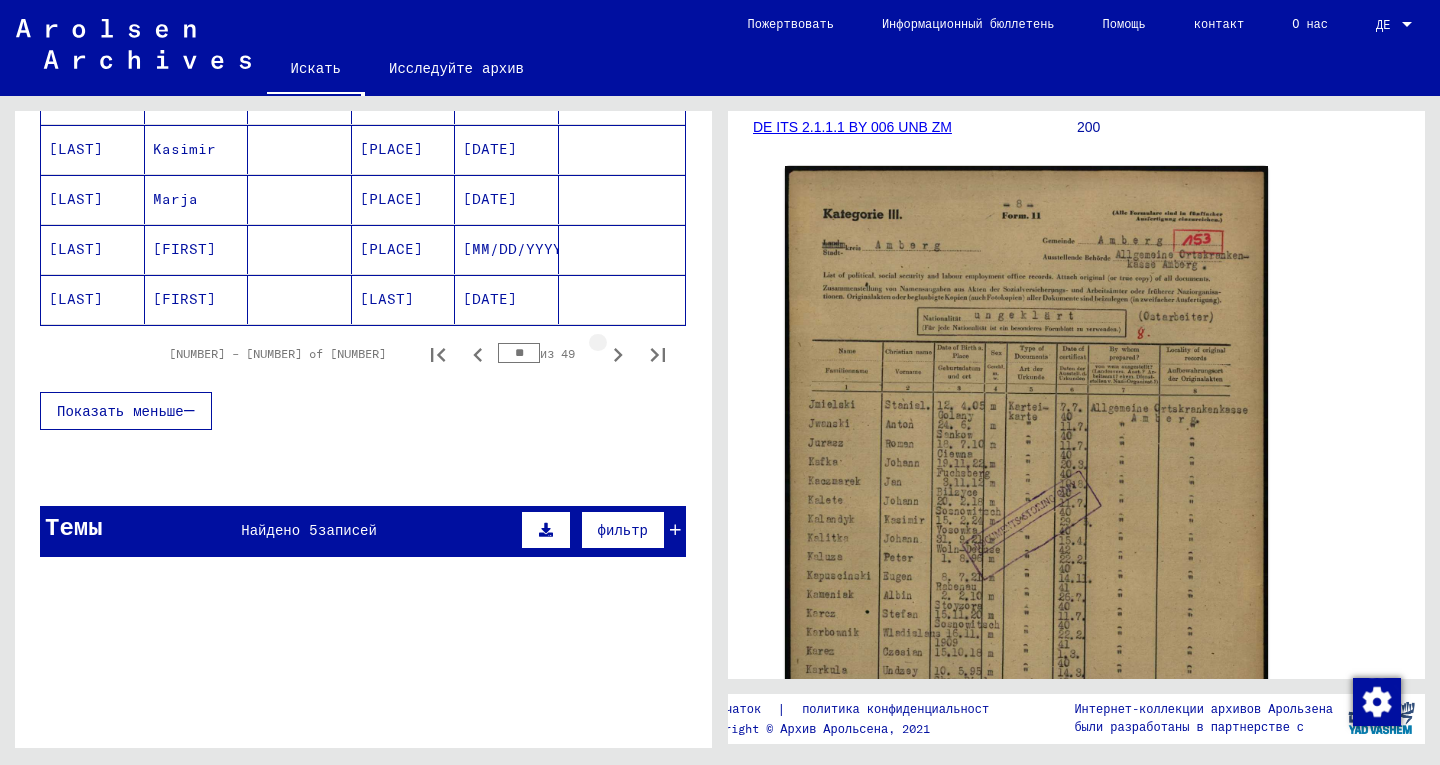 click 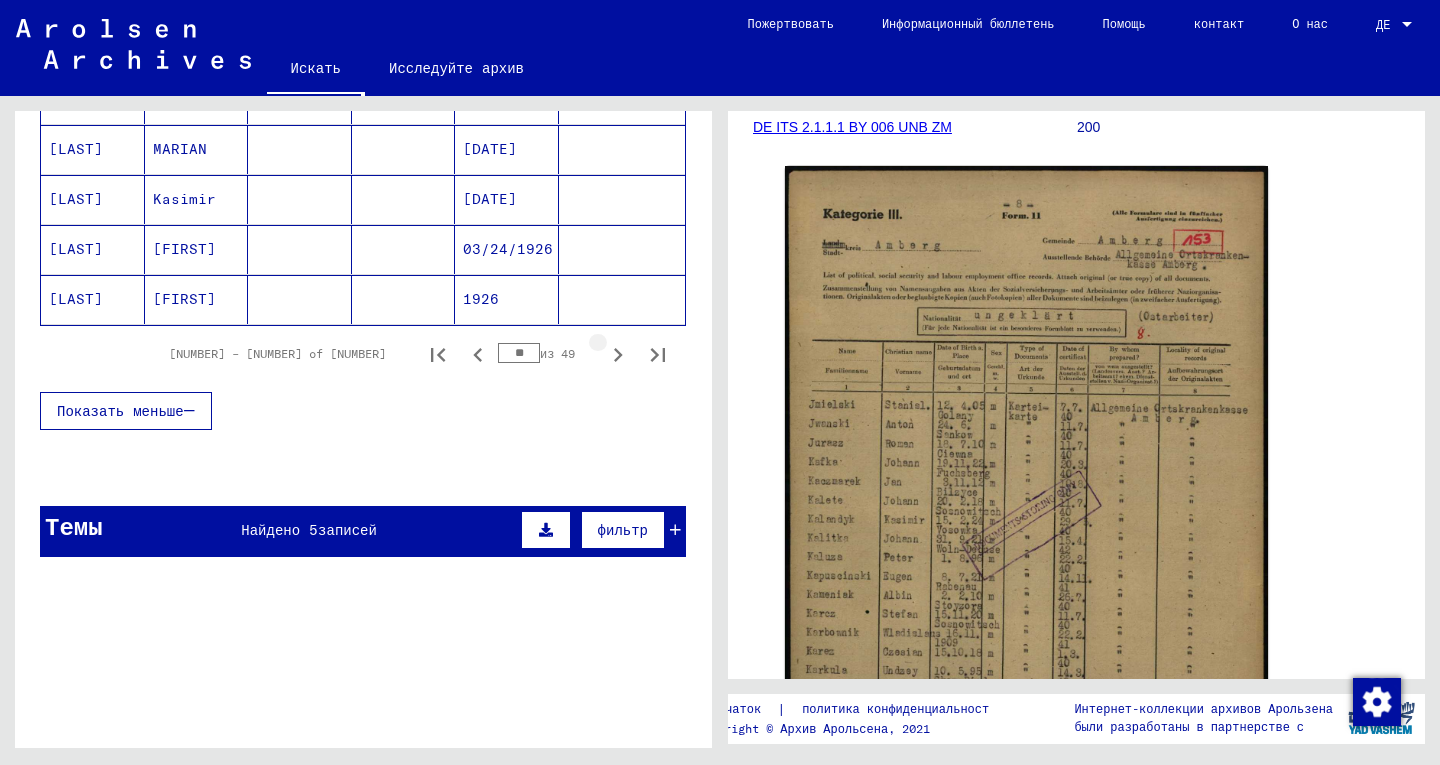 click 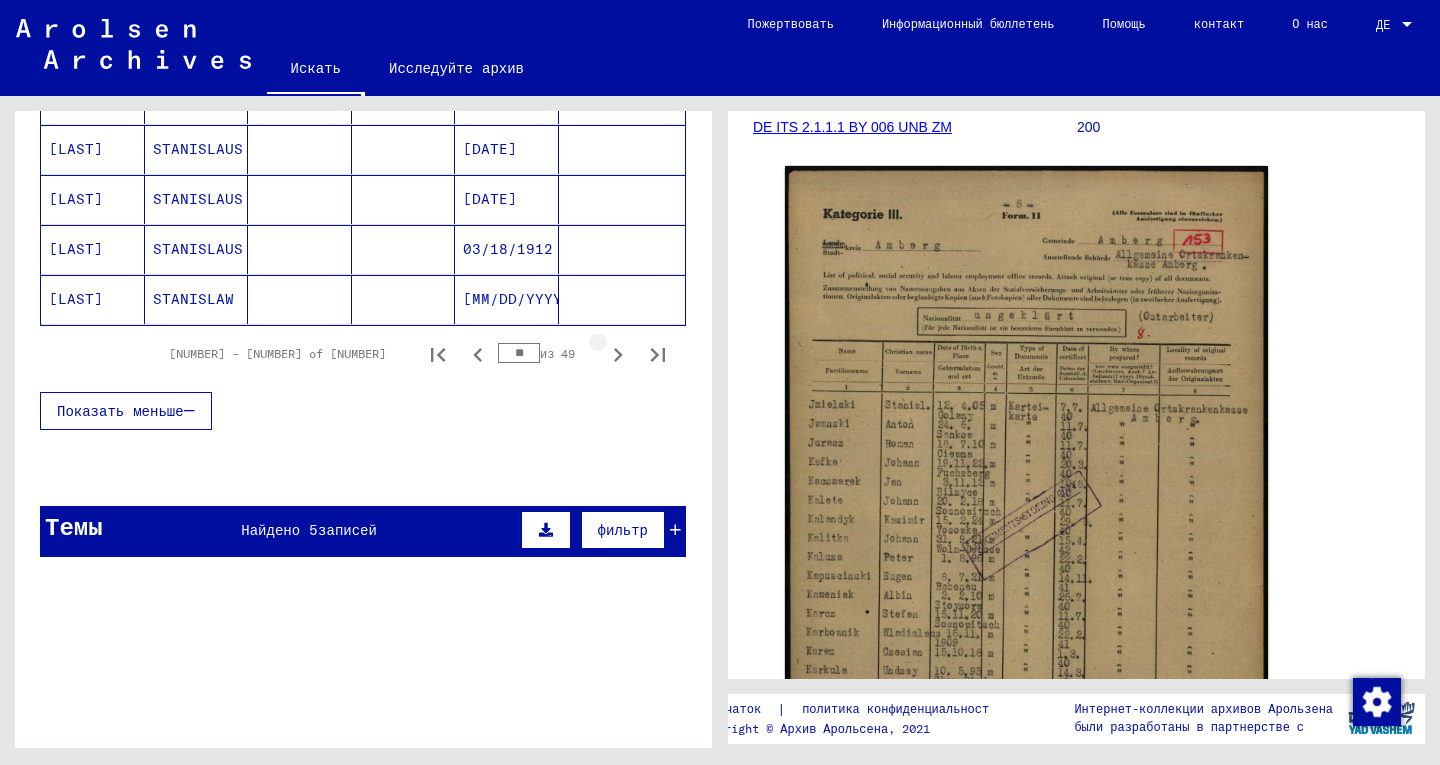 click 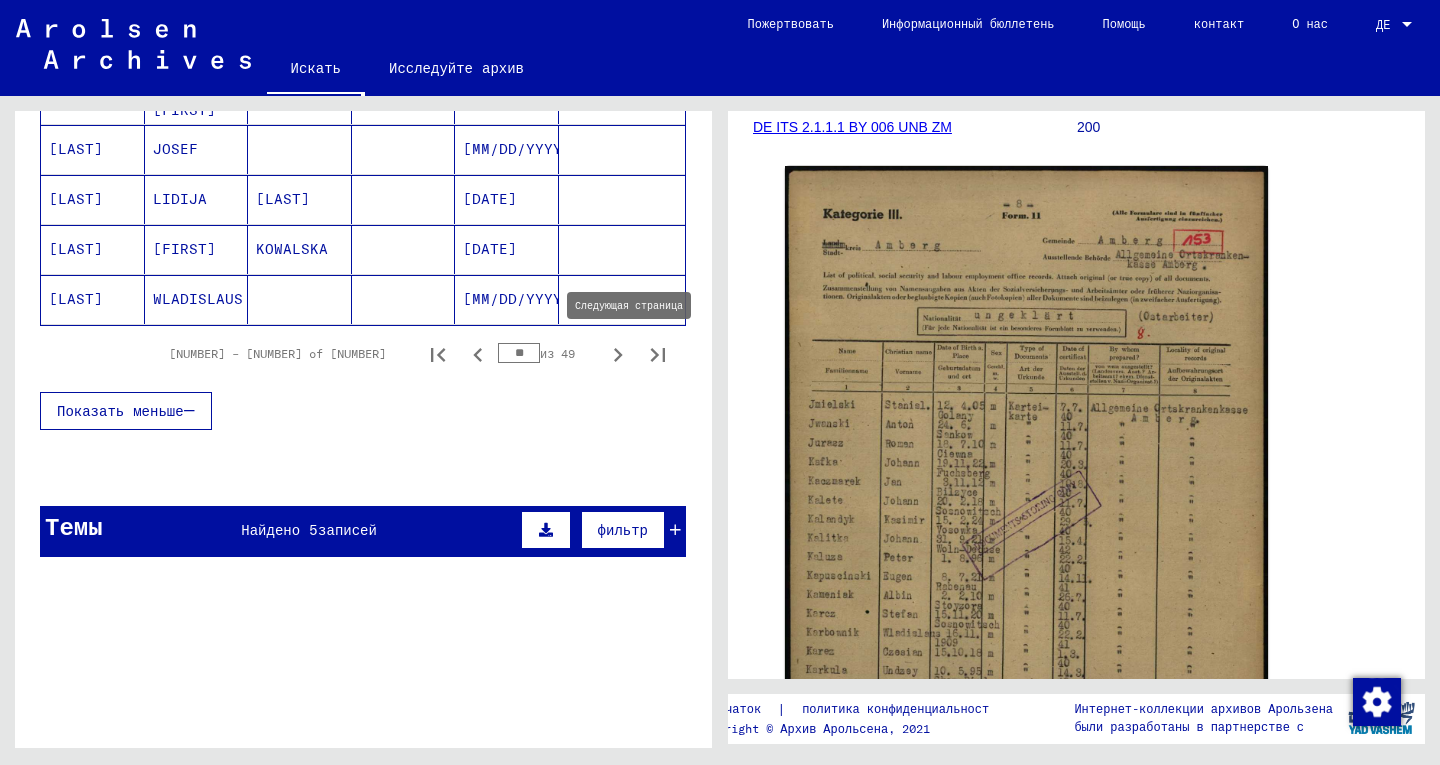 click 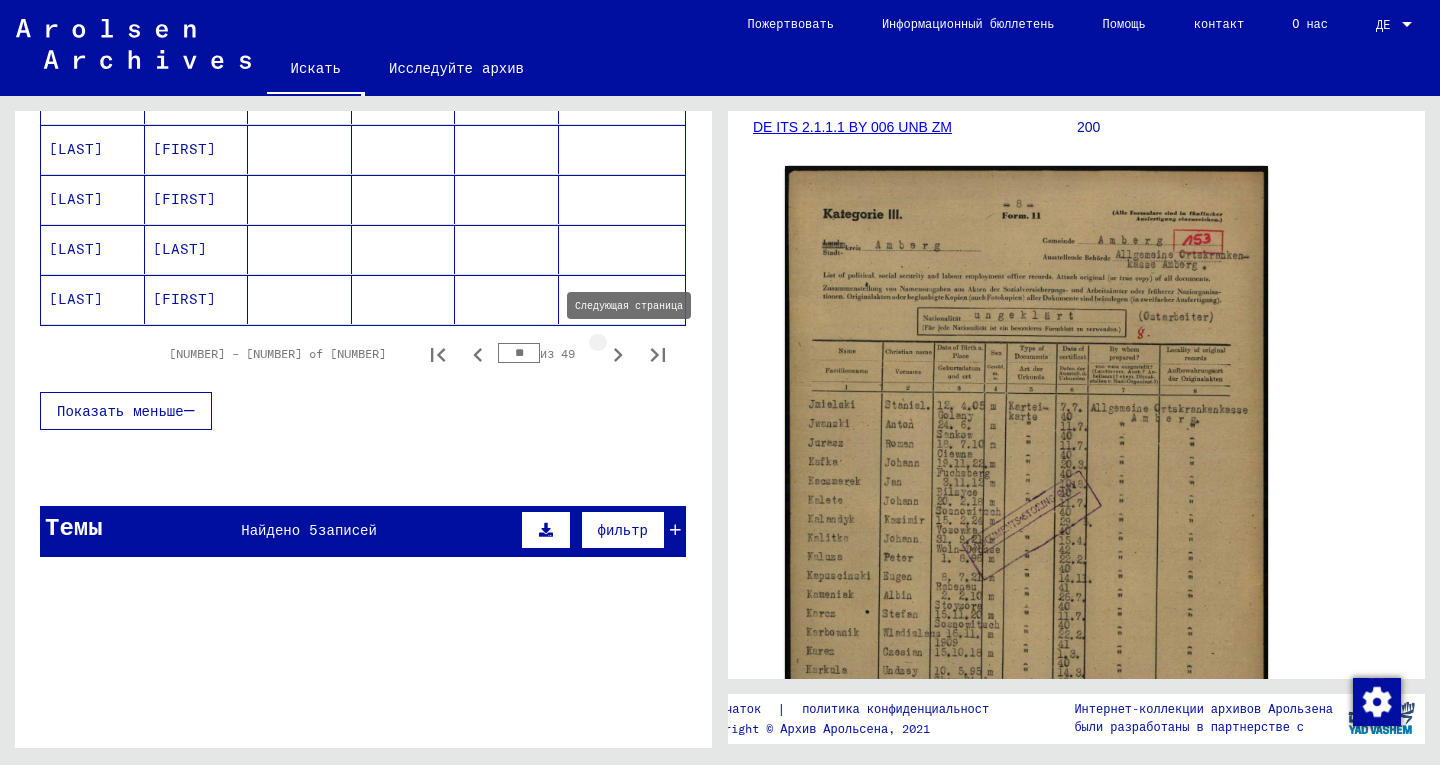 type on "**" 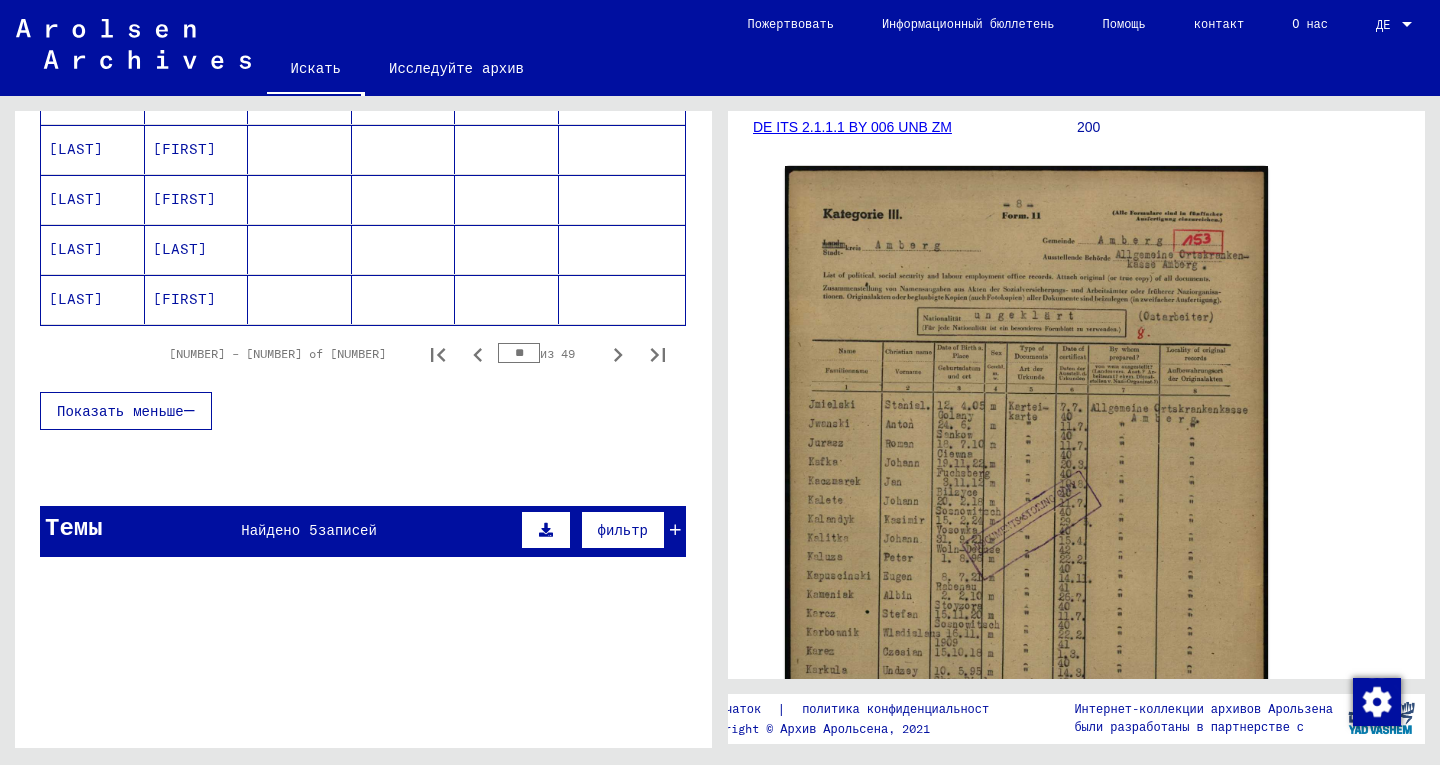 scroll, scrollTop: 0, scrollLeft: 0, axis: both 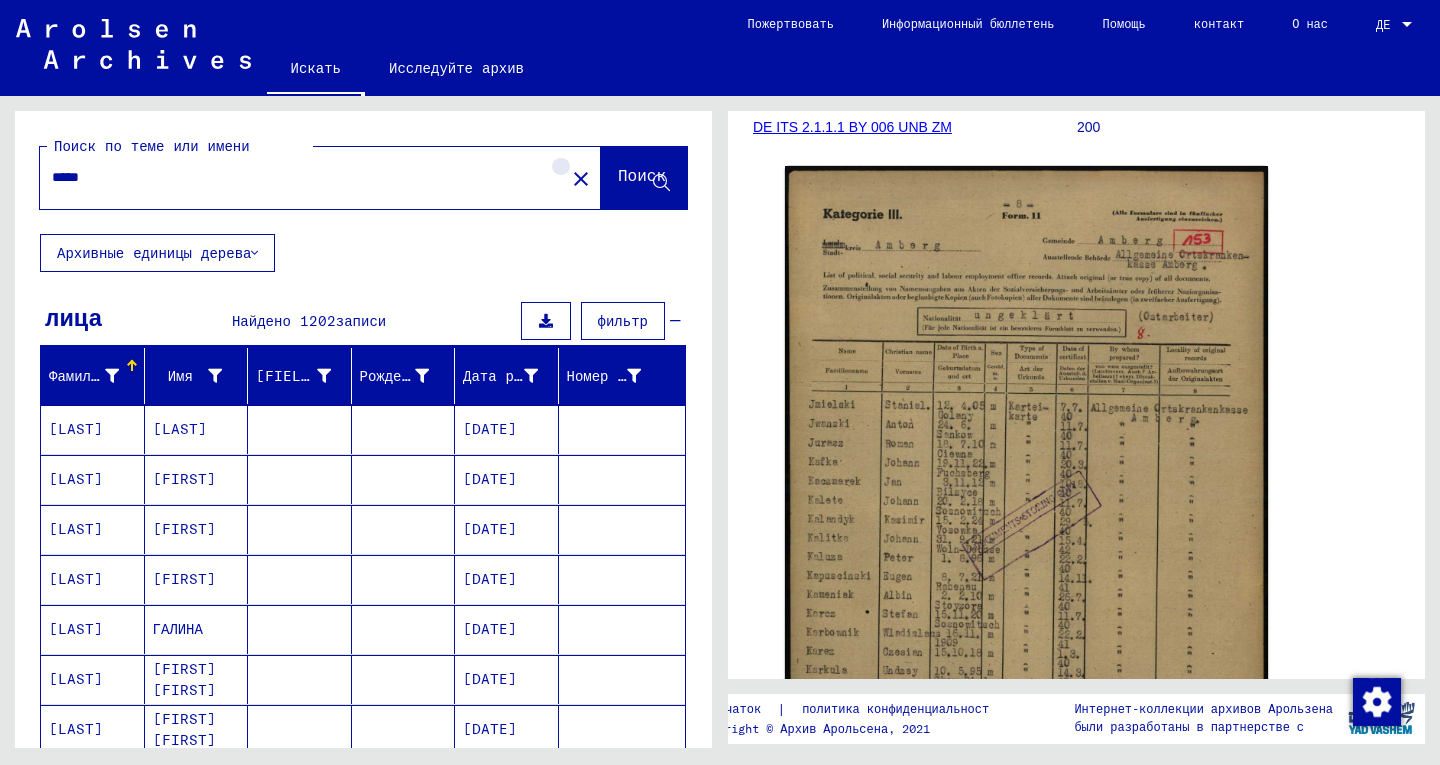 click on "close" 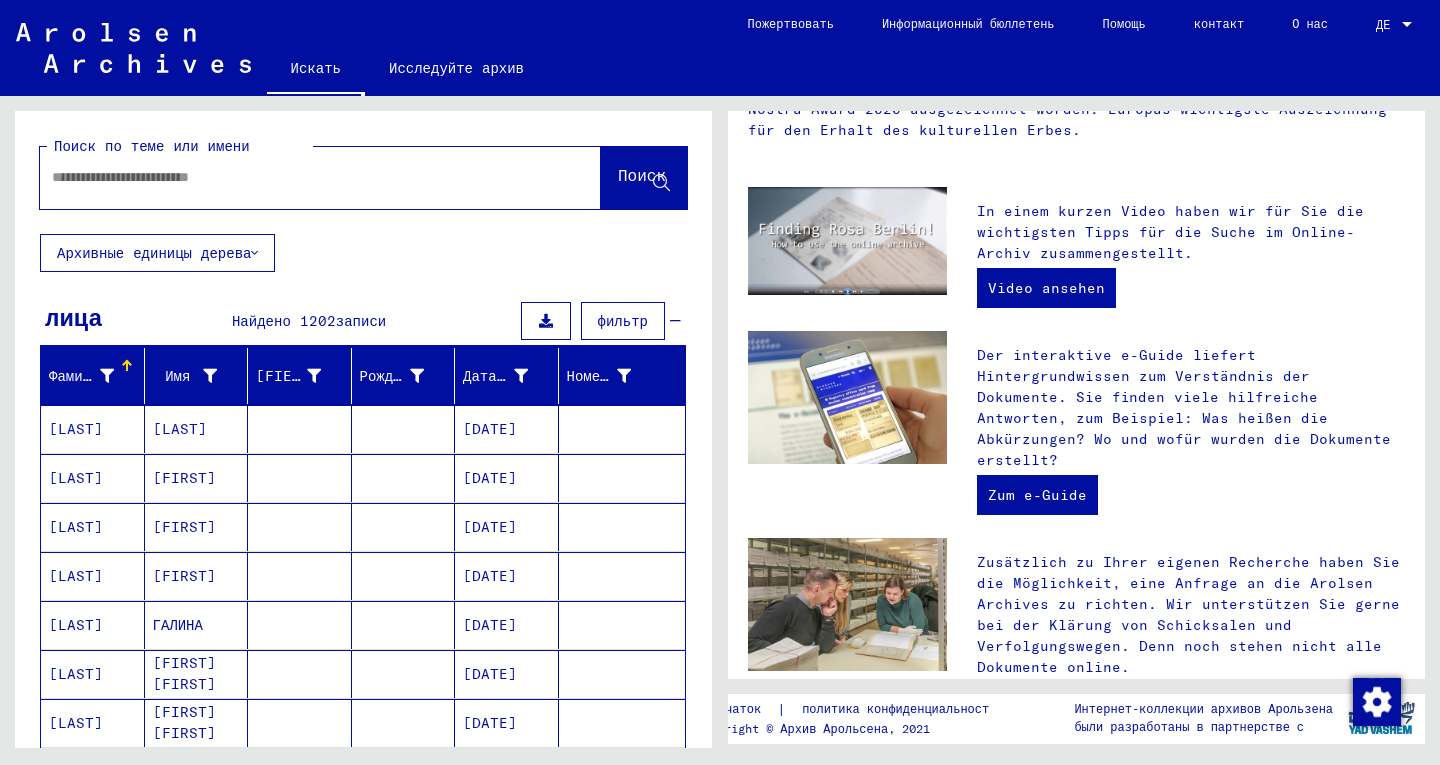 scroll, scrollTop: 0, scrollLeft: 0, axis: both 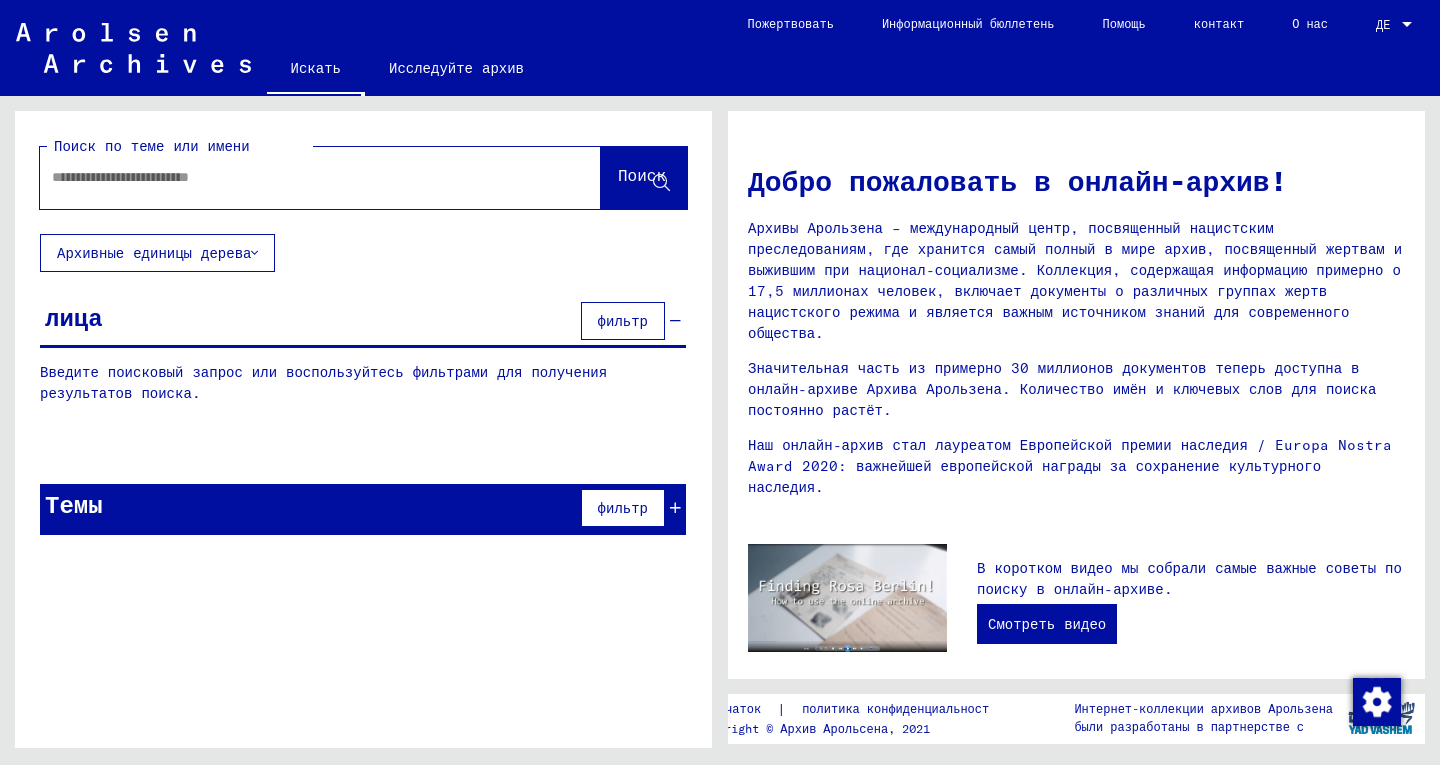 click at bounding box center [296, 177] 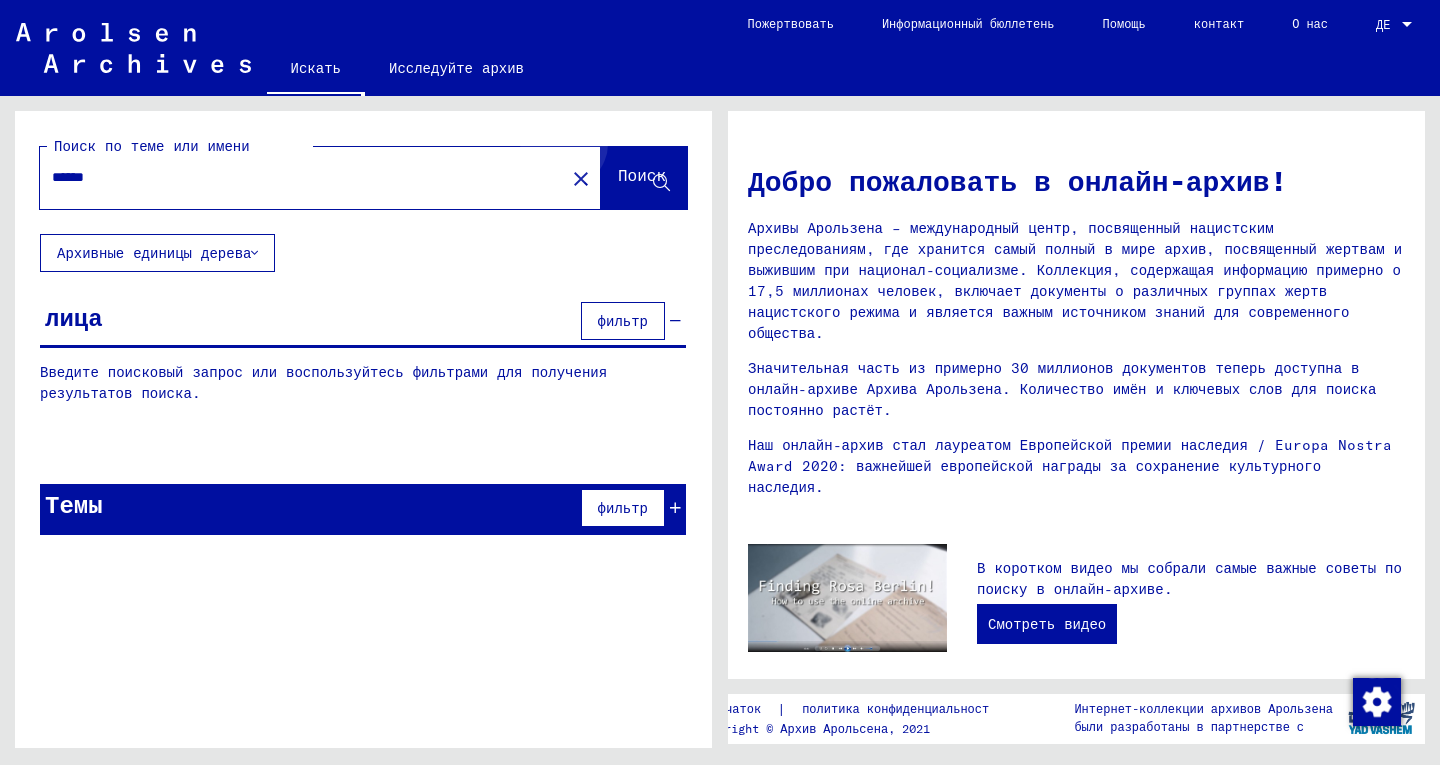 click on "Поиск" 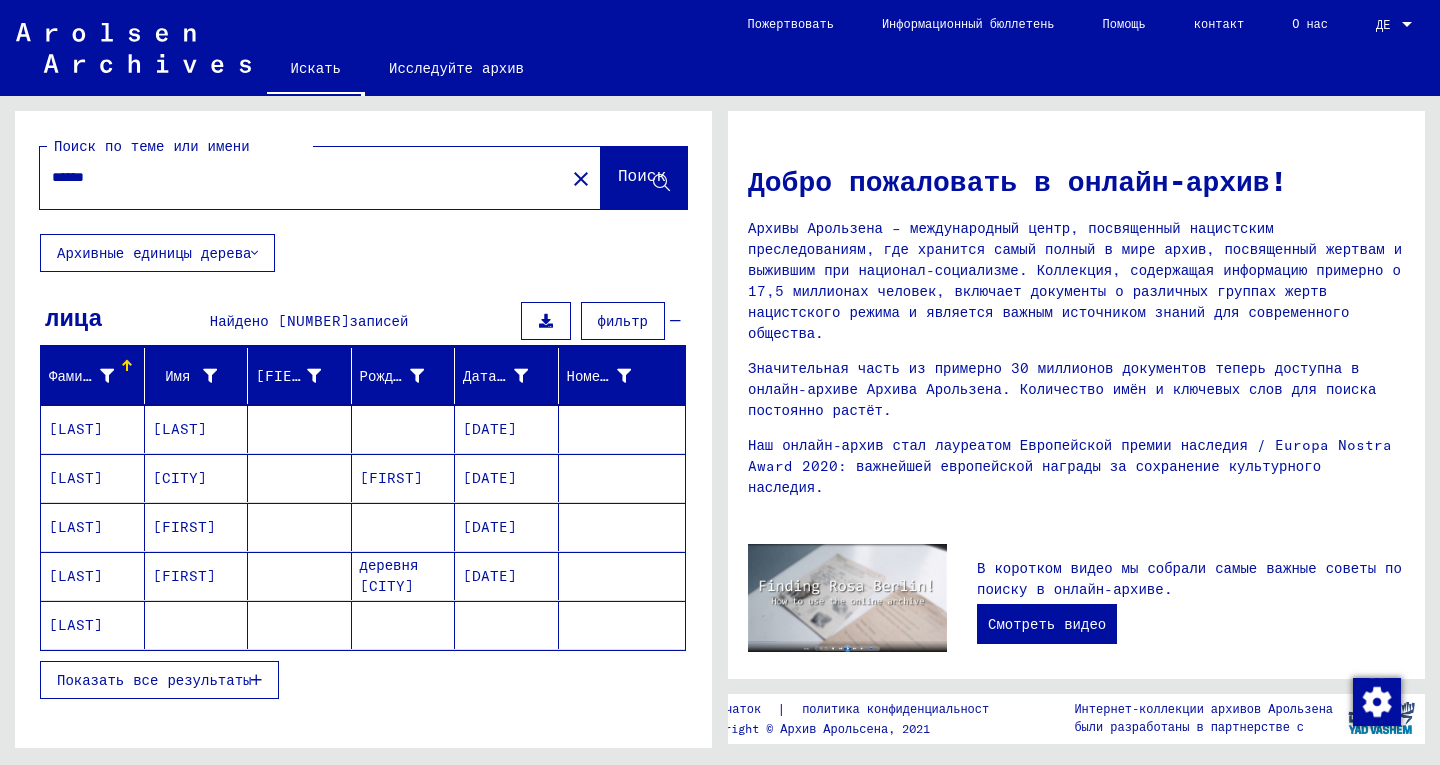click on "Поиск" 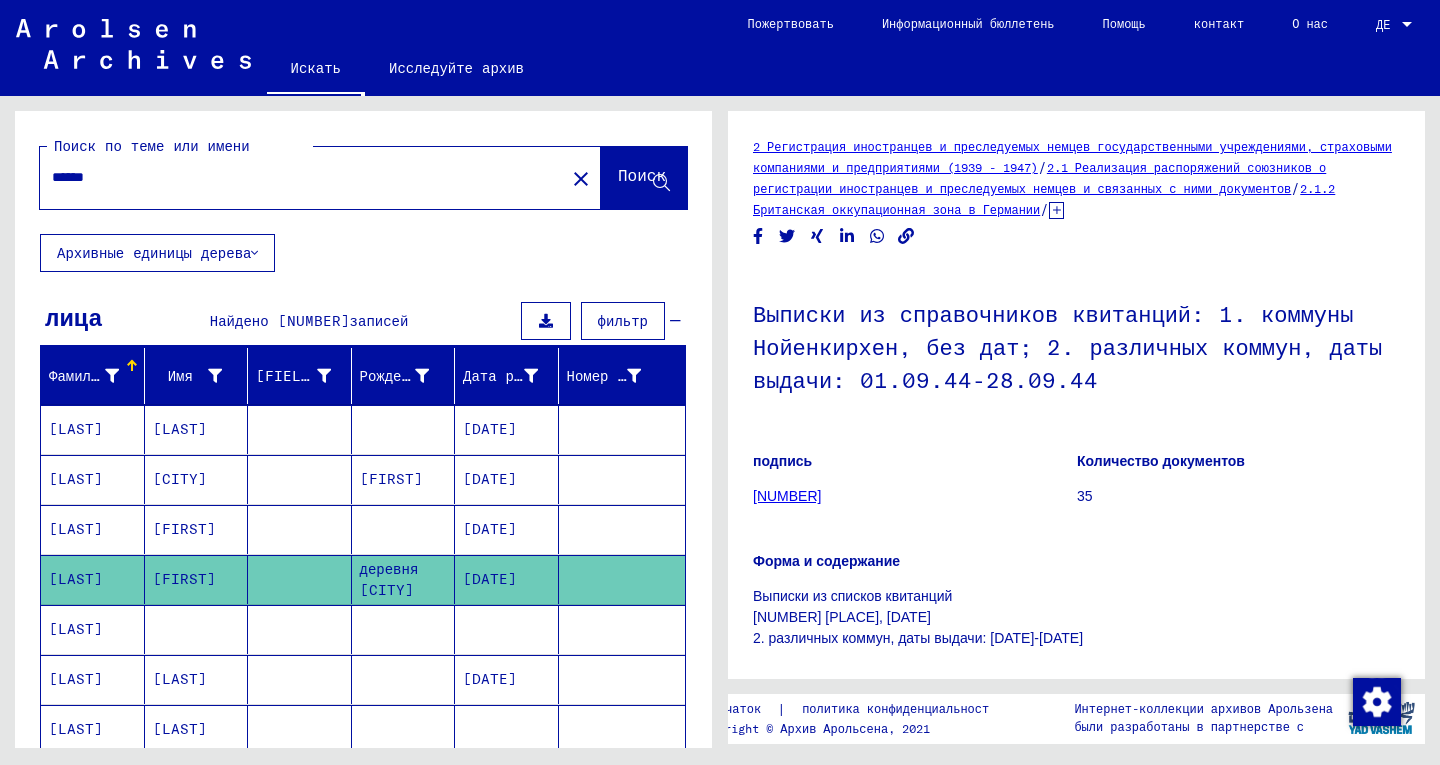 scroll, scrollTop: 0, scrollLeft: 0, axis: both 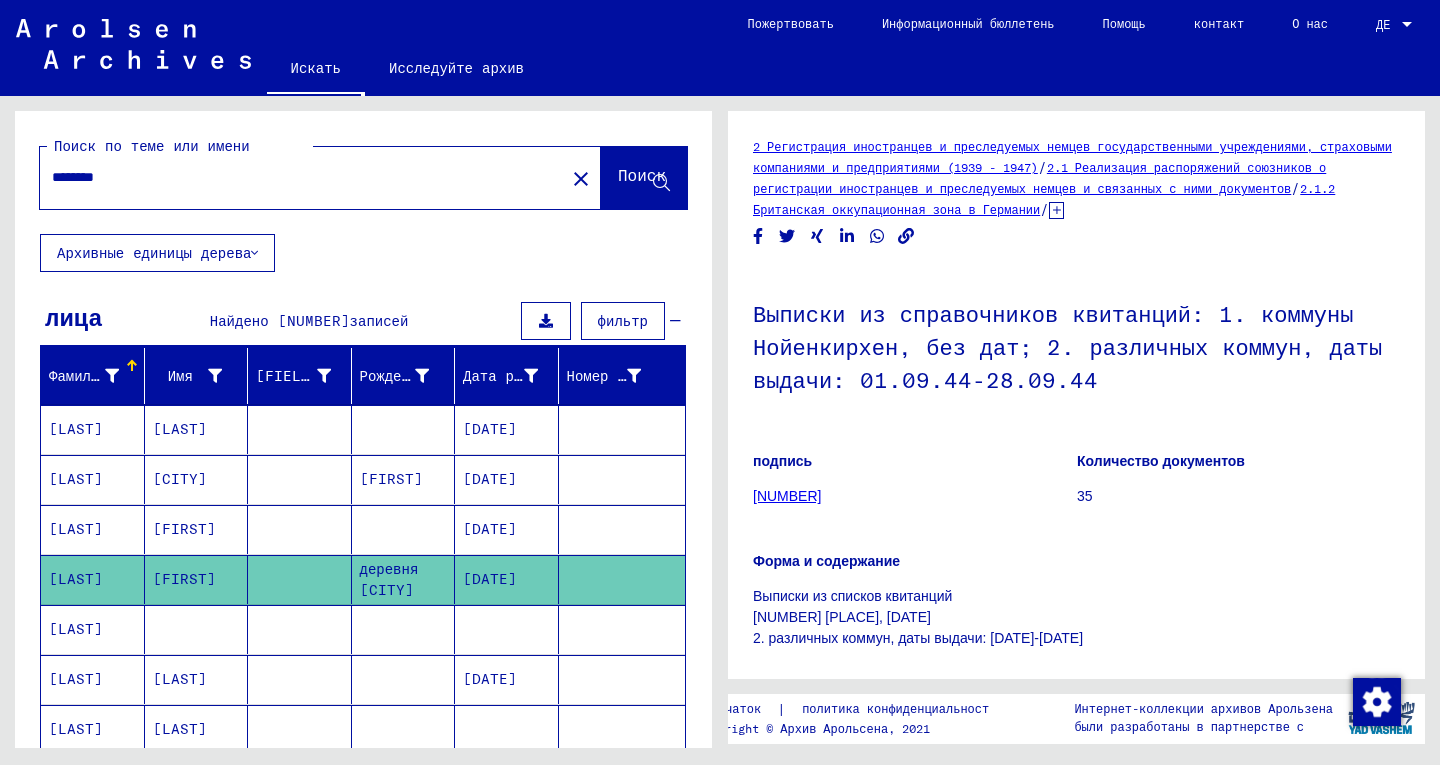 type on "********" 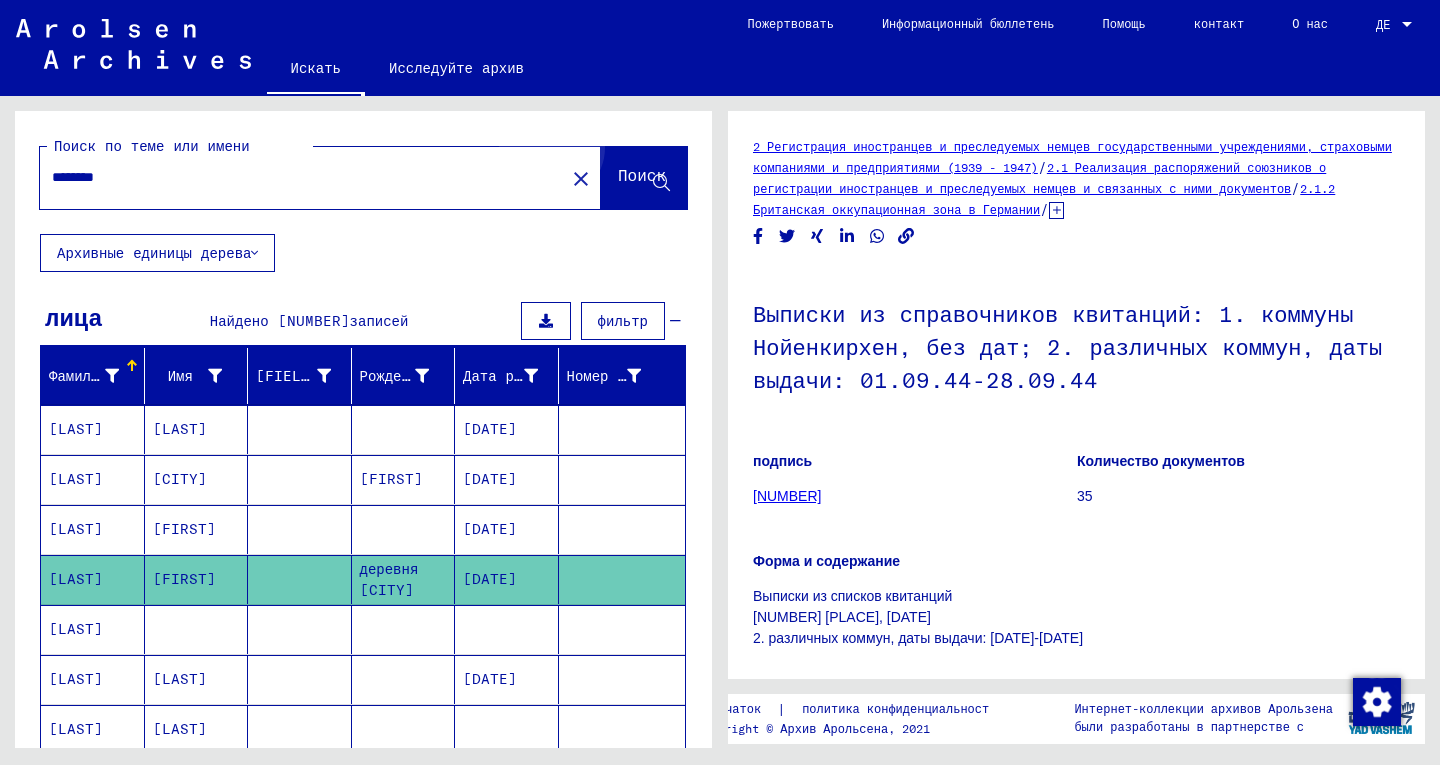 click on "Поиск" 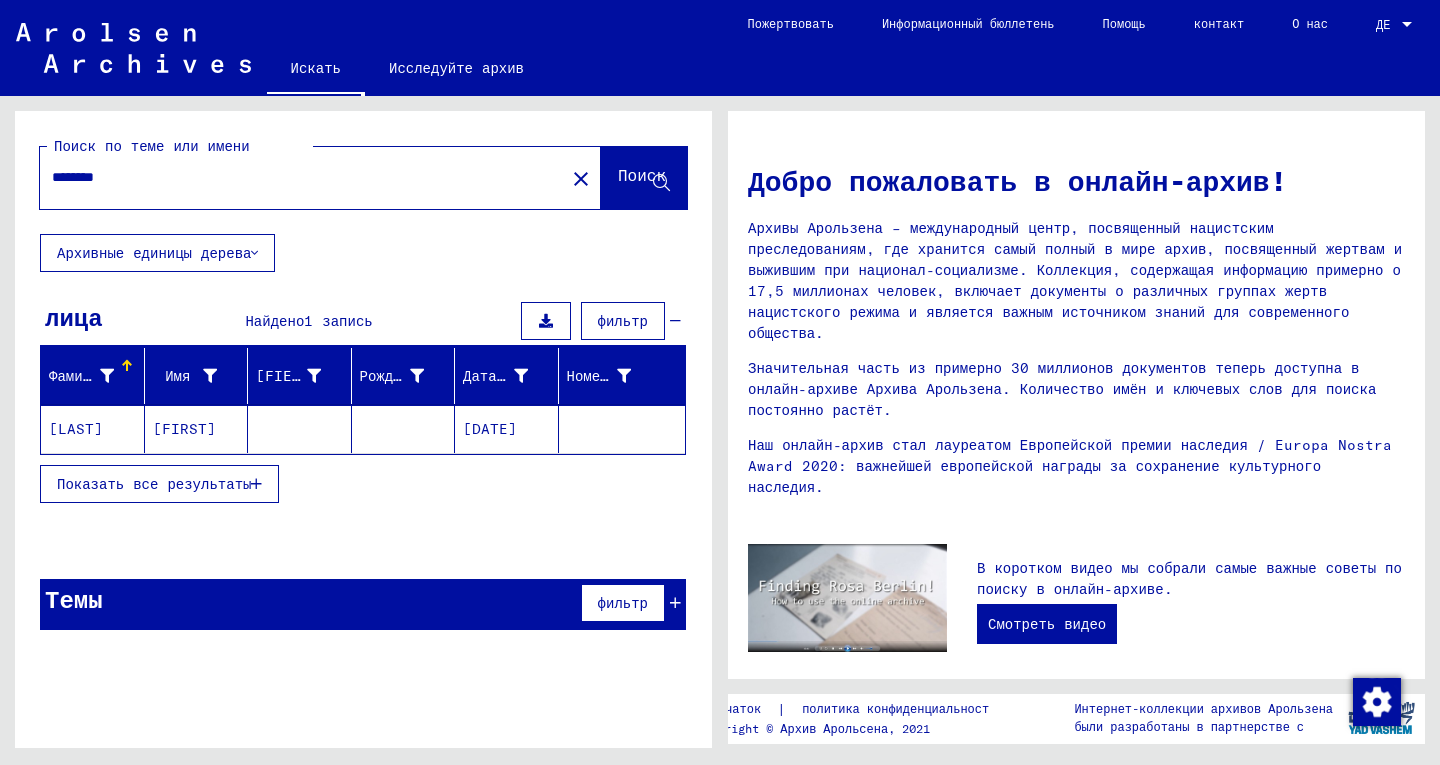 click 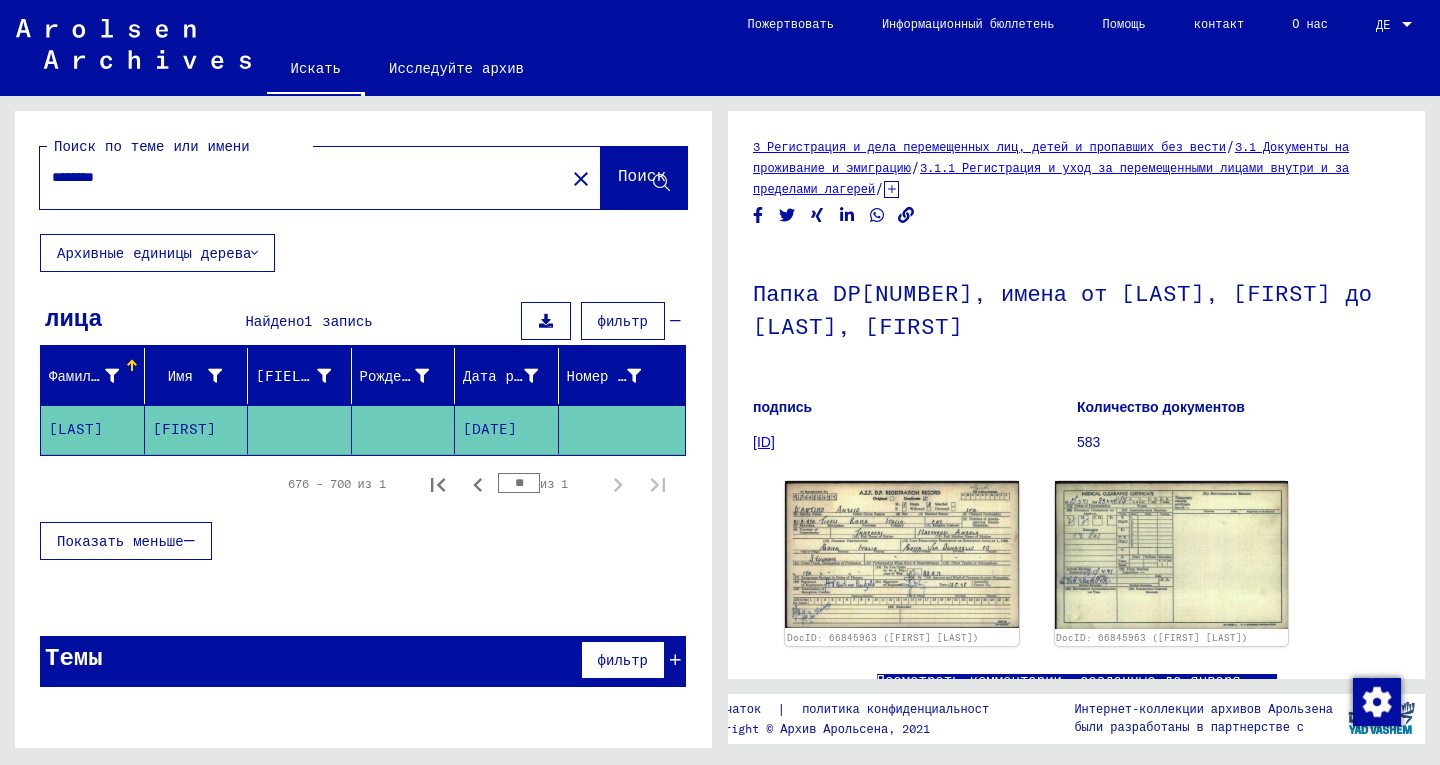 scroll, scrollTop: 0, scrollLeft: 0, axis: both 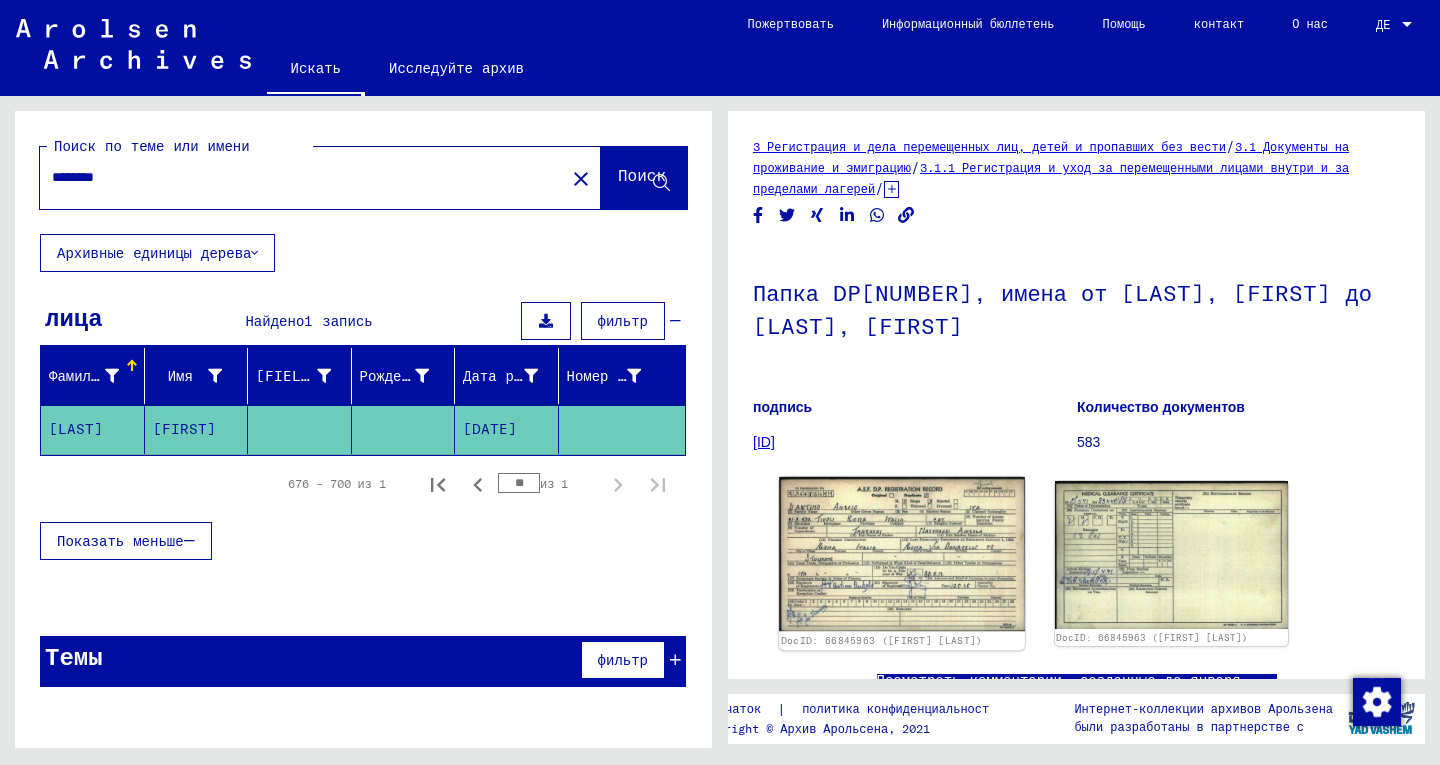 click 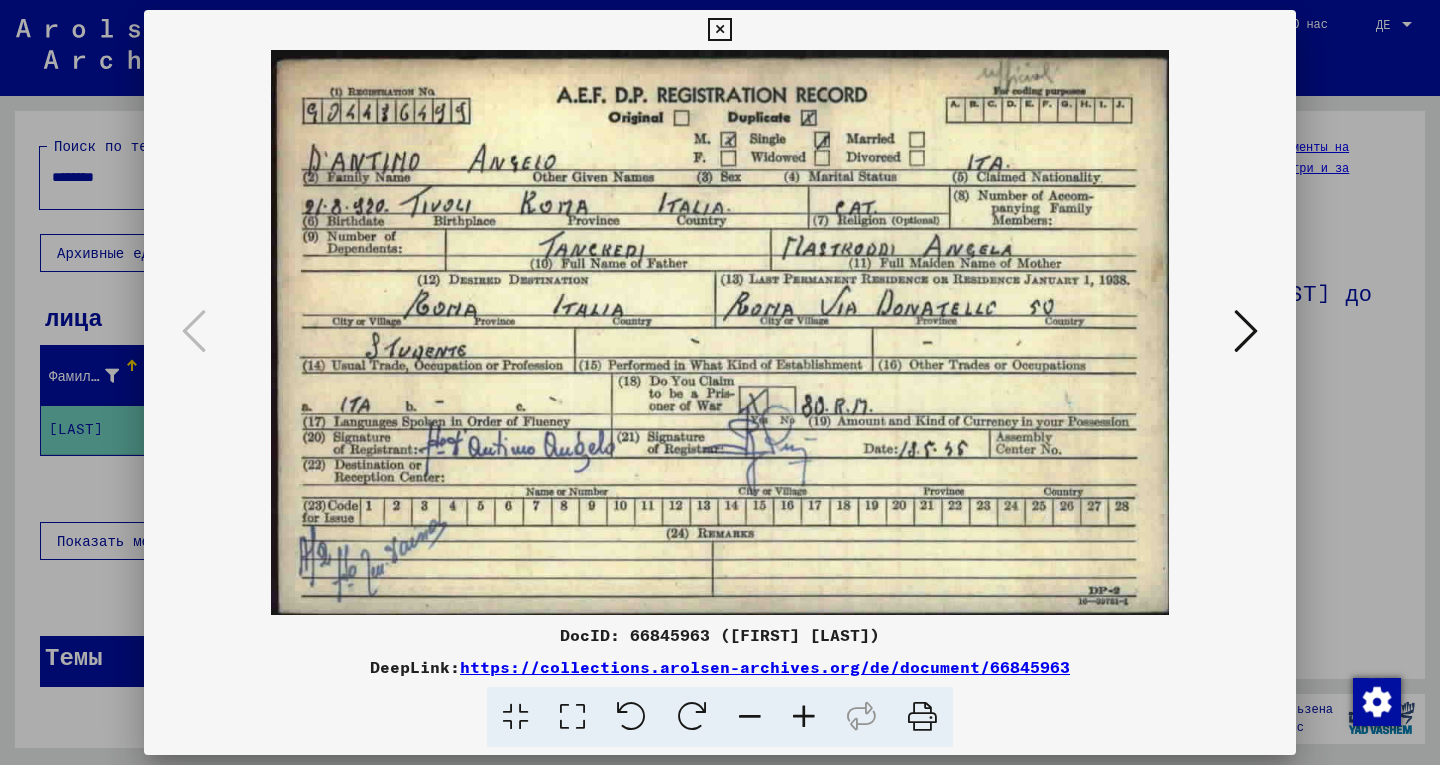 click at bounding box center [1246, 331] 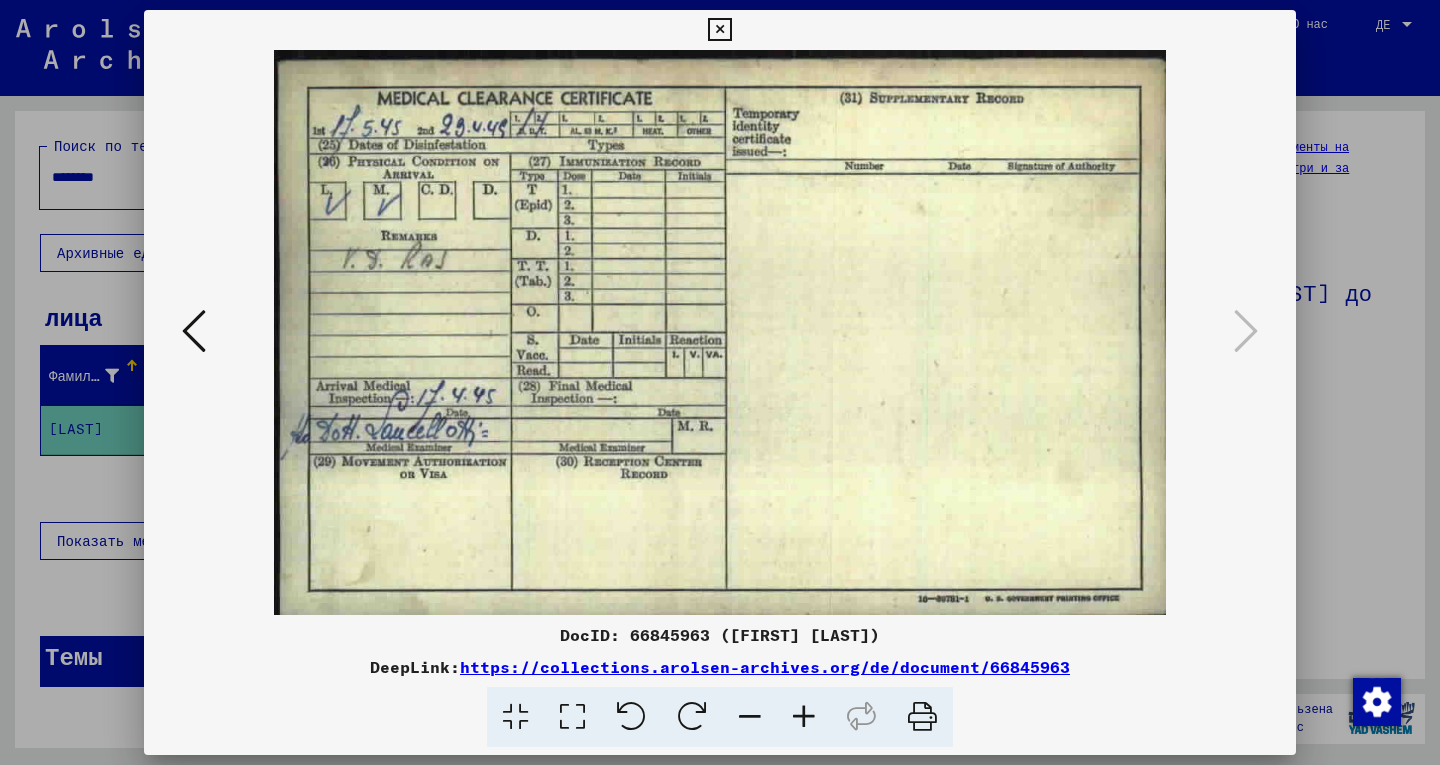 click at bounding box center [720, 382] 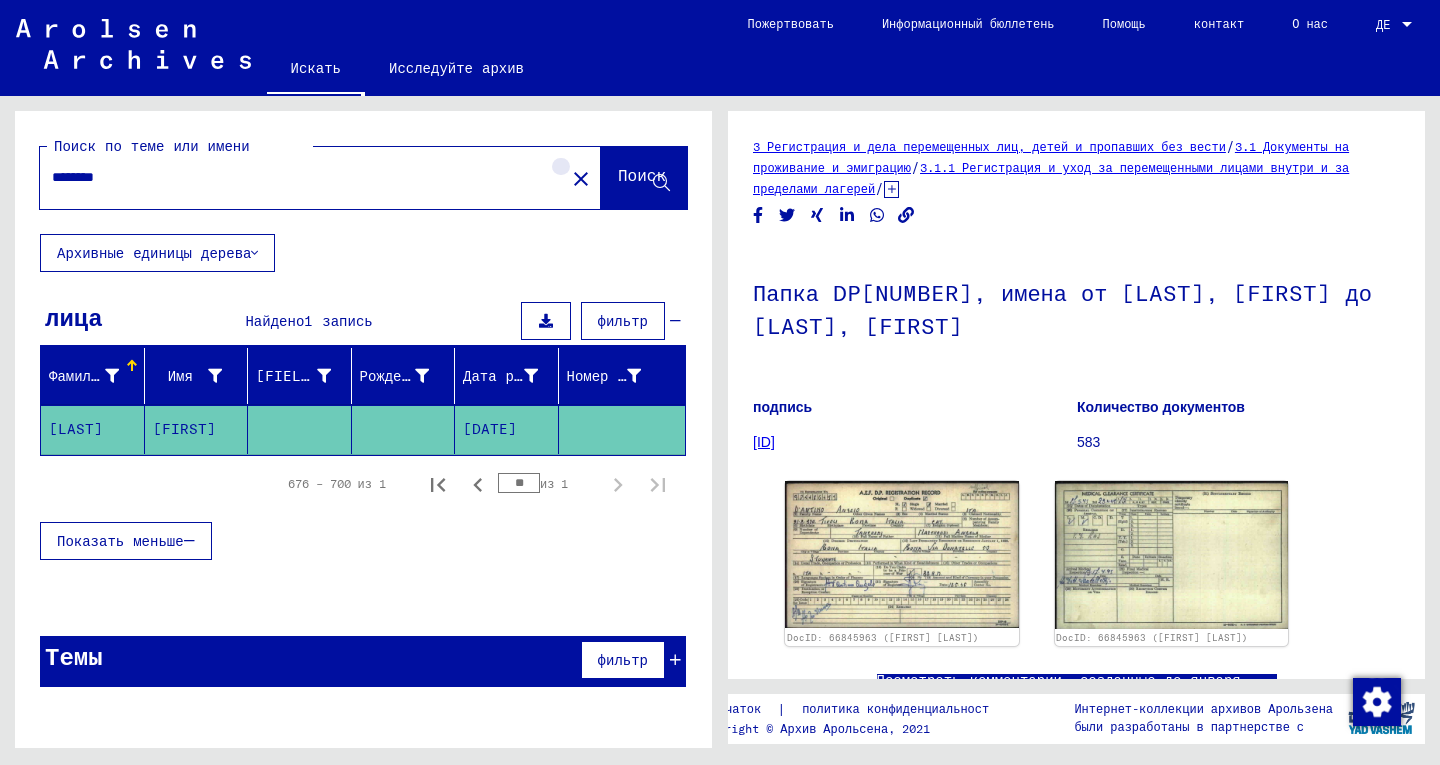 click on "close" 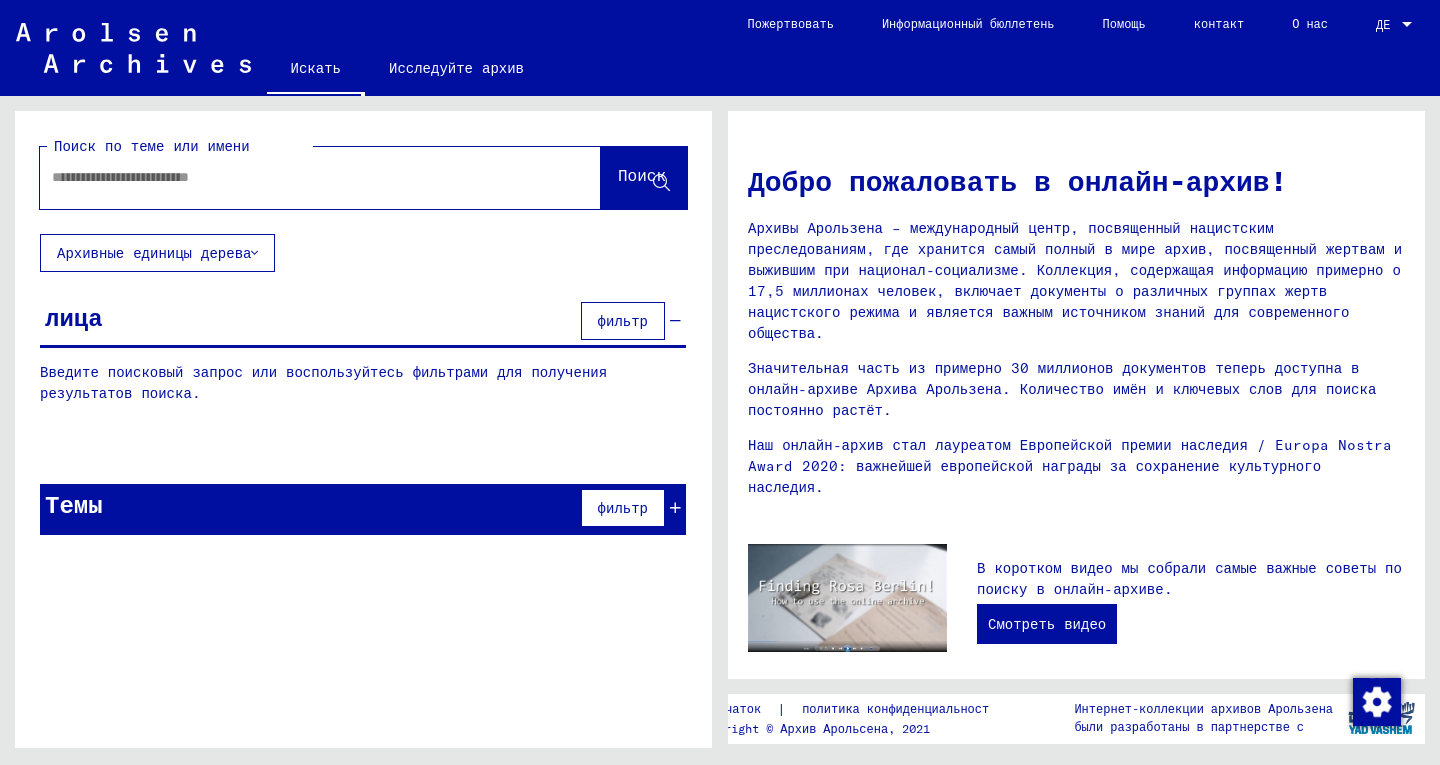 click at bounding box center [296, 177] 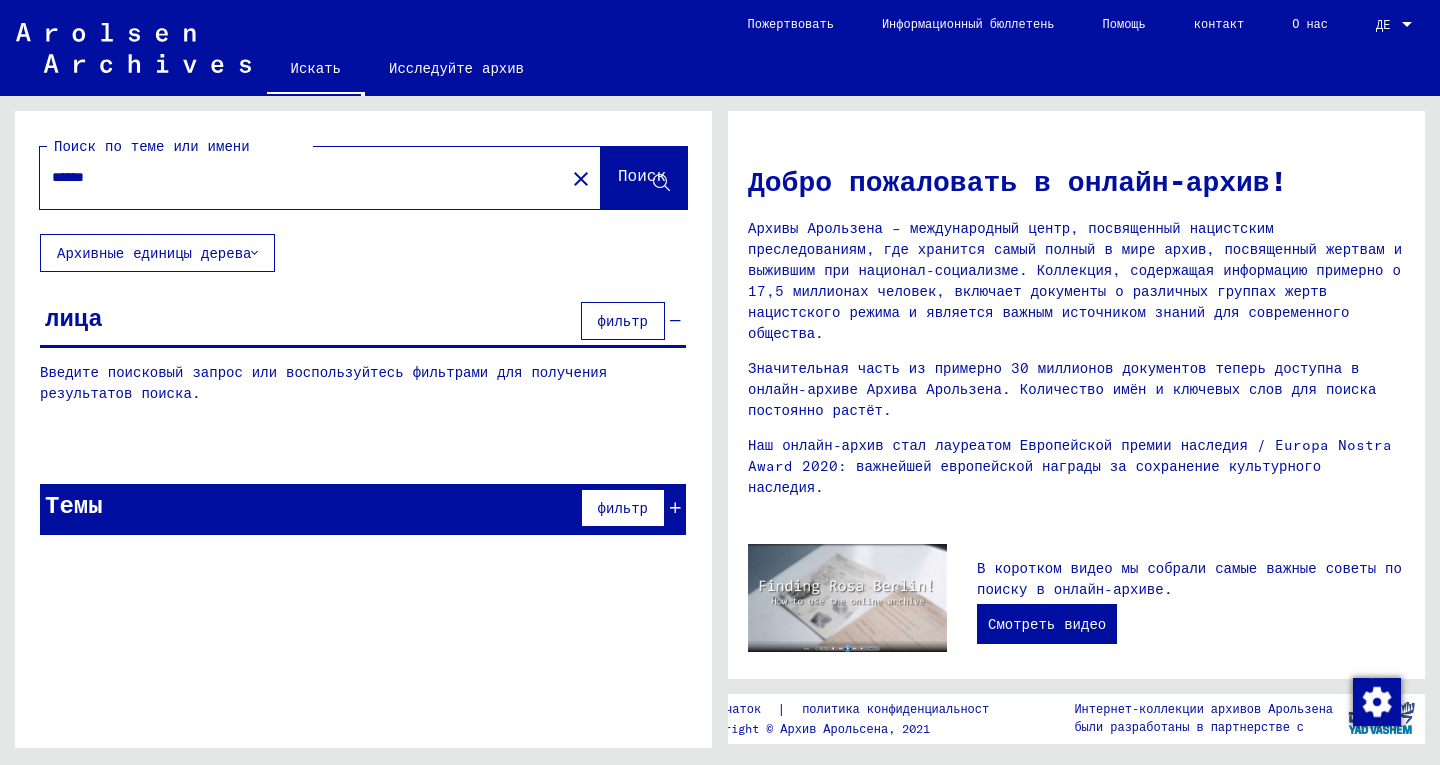 type on "******" 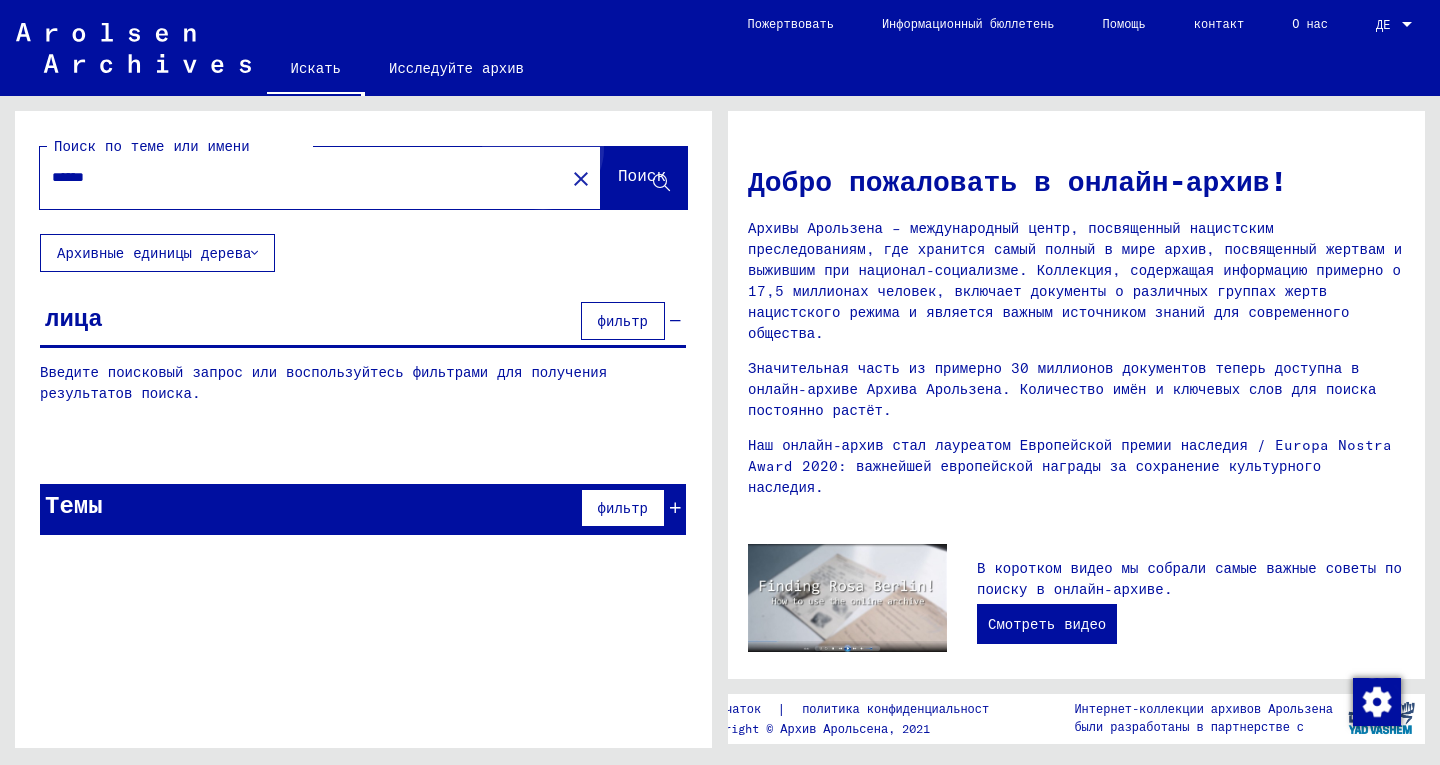 click on "Поиск" 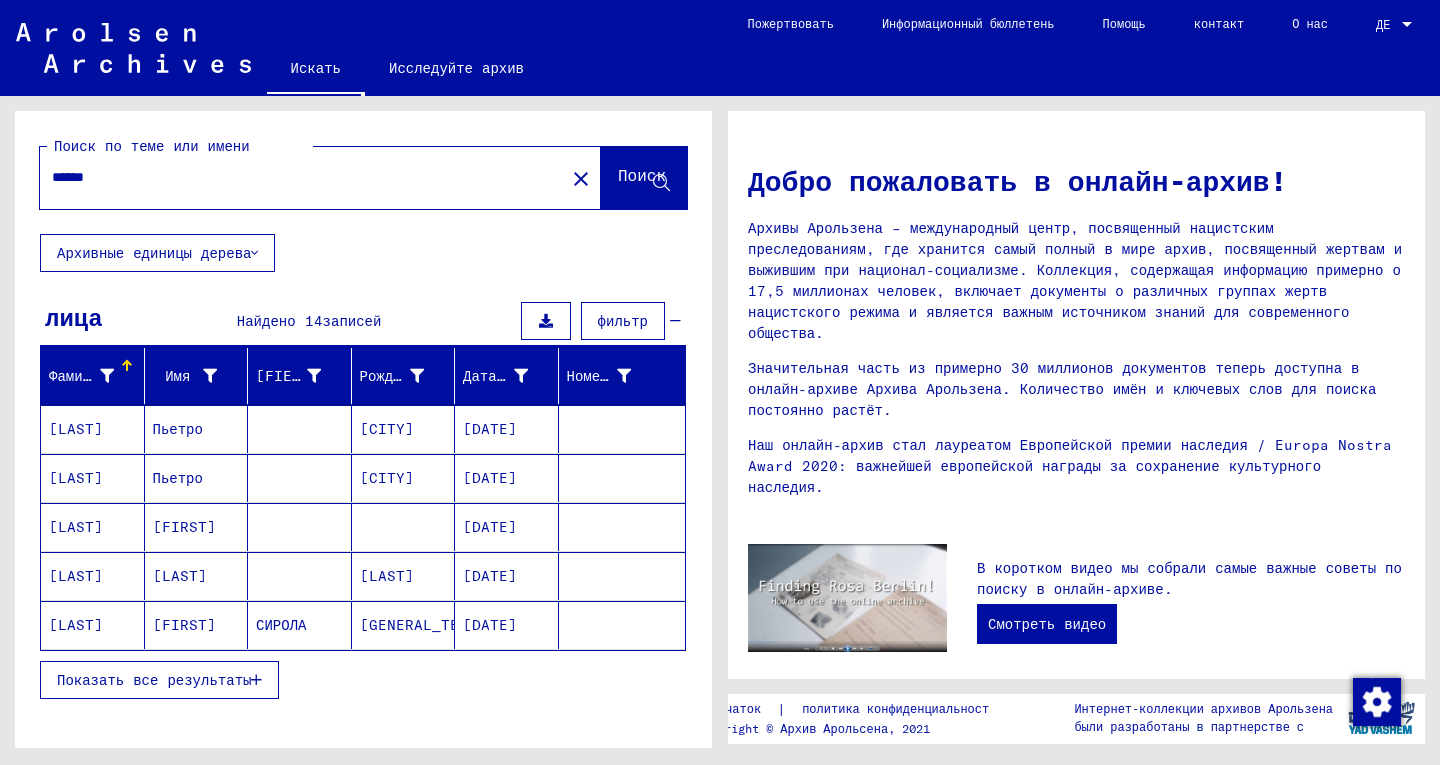 click on "Показать все результаты" at bounding box center (154, 680) 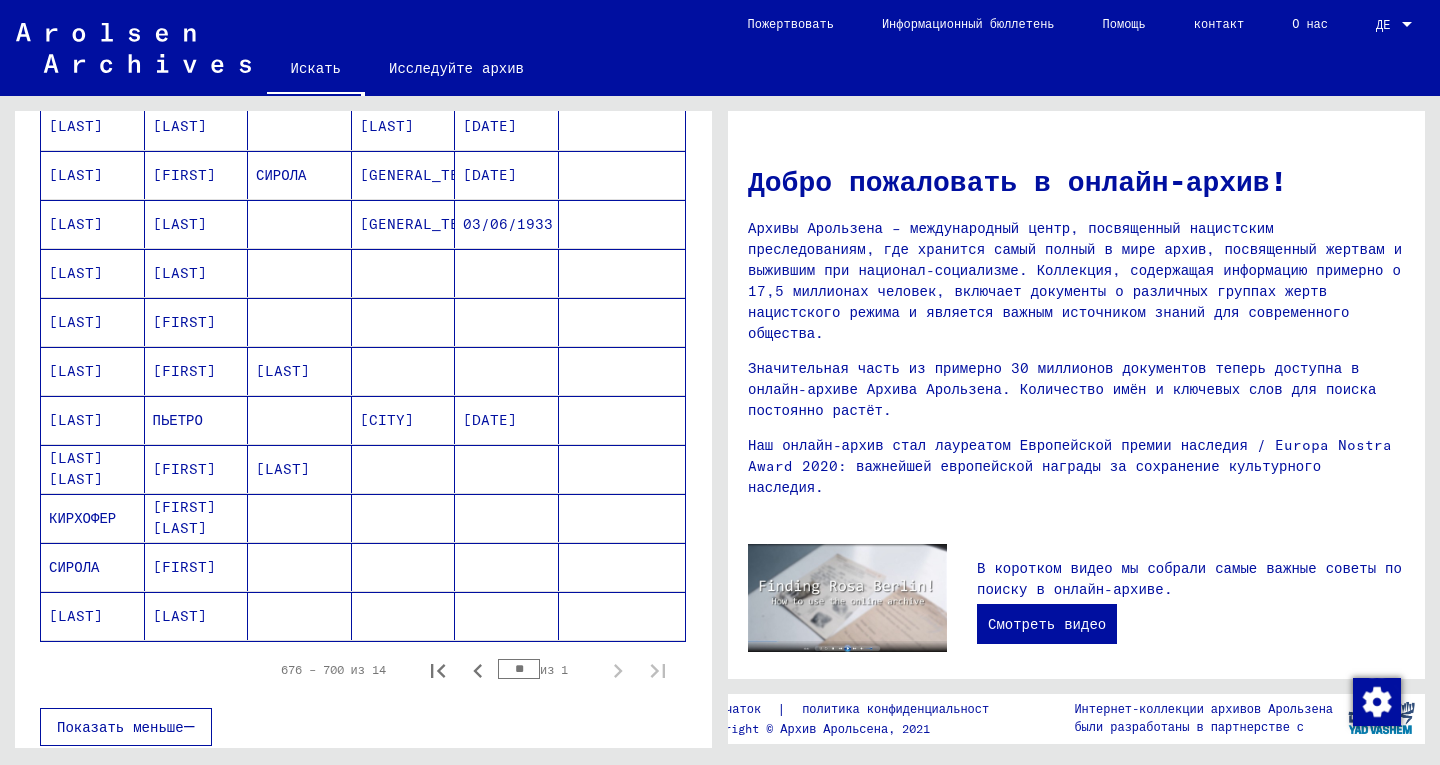 scroll, scrollTop: 530, scrollLeft: 0, axis: vertical 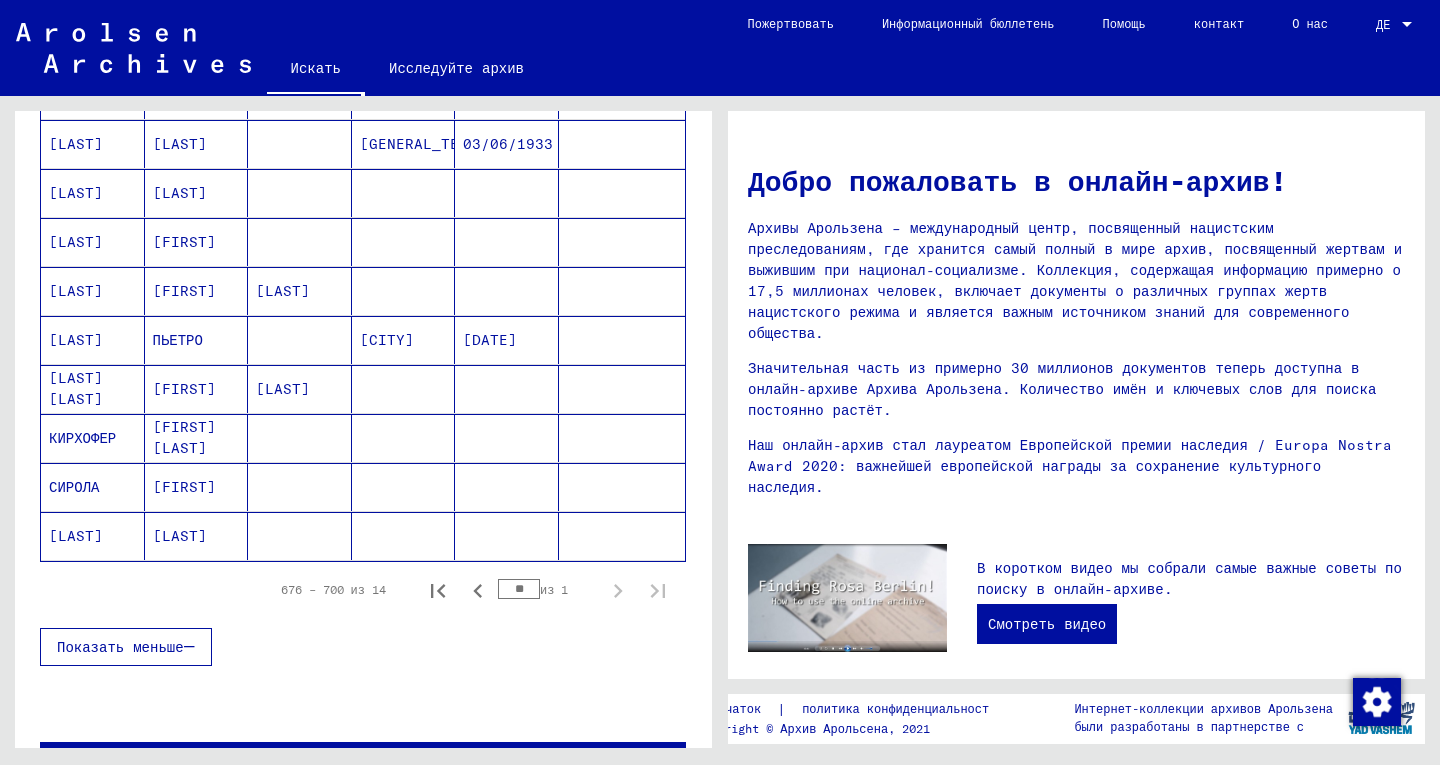 click at bounding box center (404, 536) 